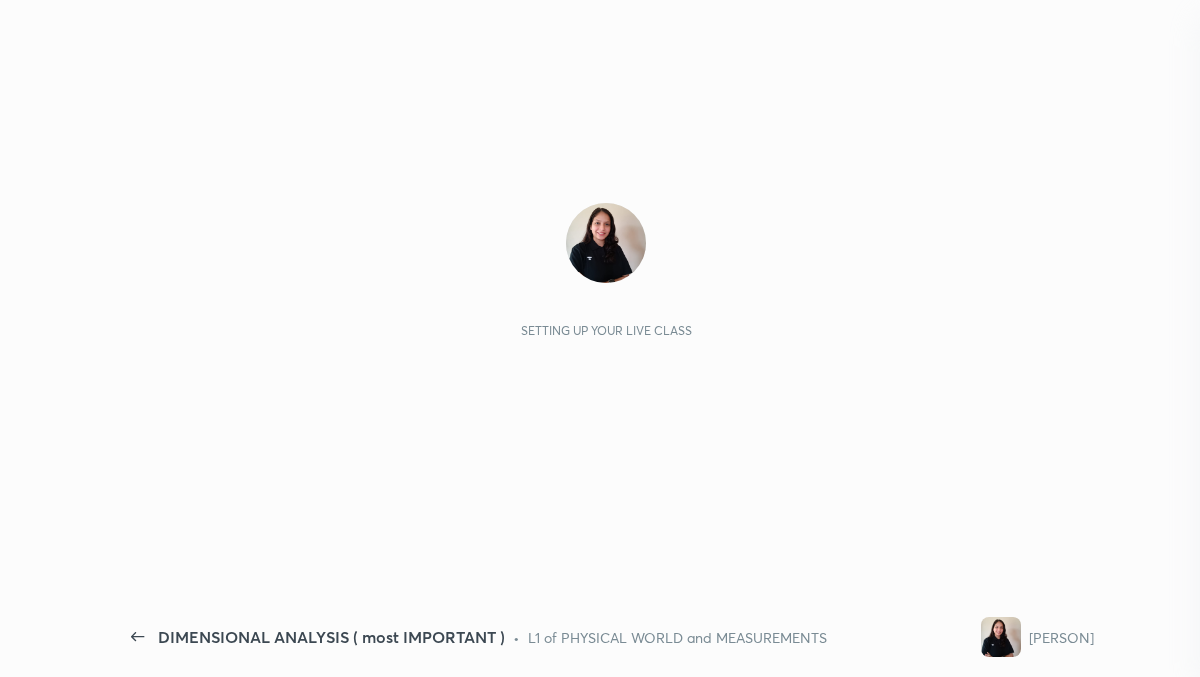 scroll, scrollTop: 0, scrollLeft: 0, axis: both 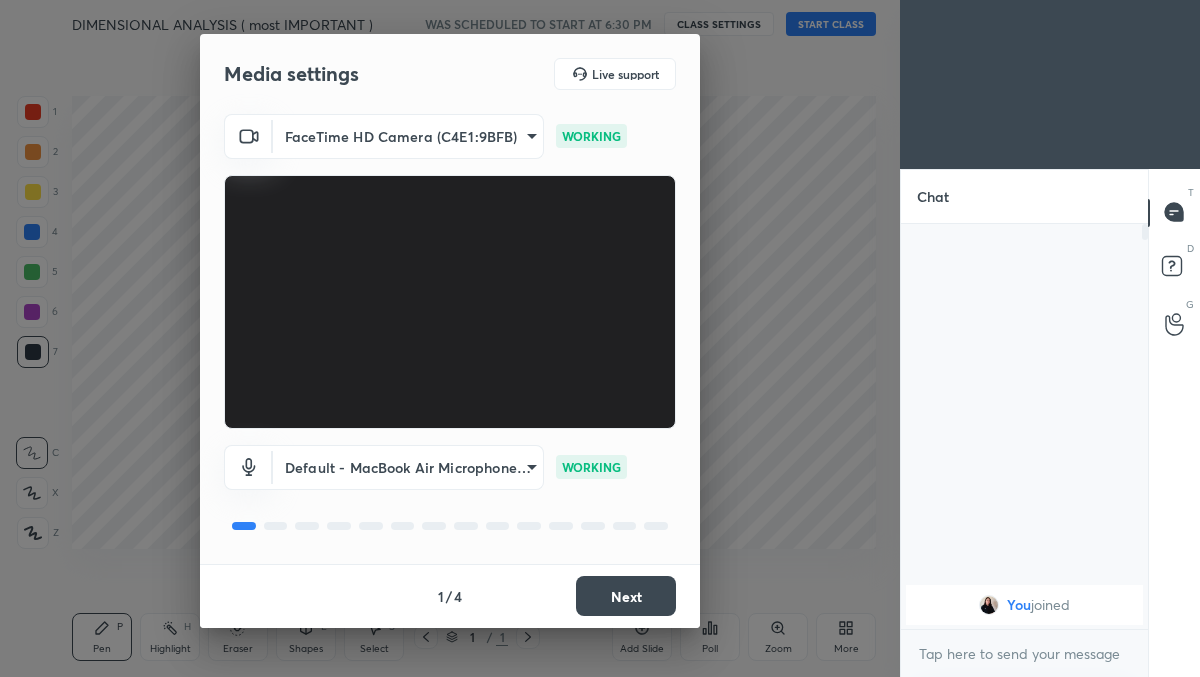 click on "Next" at bounding box center [626, 596] 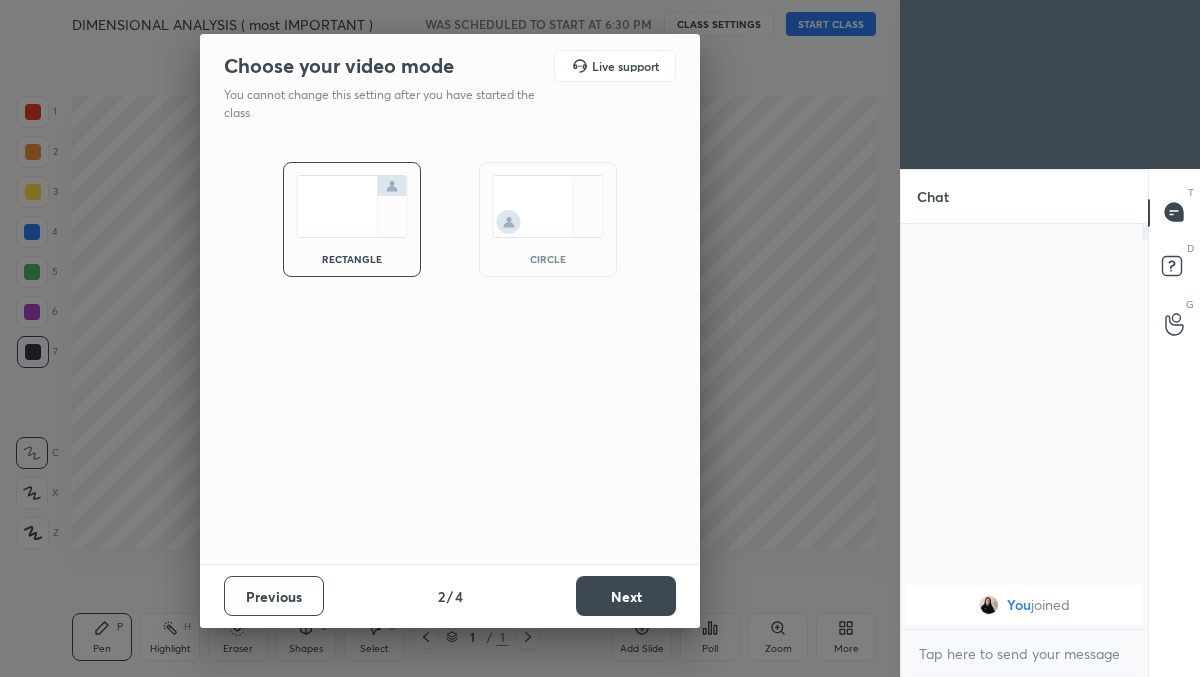 click on "Next" at bounding box center (626, 596) 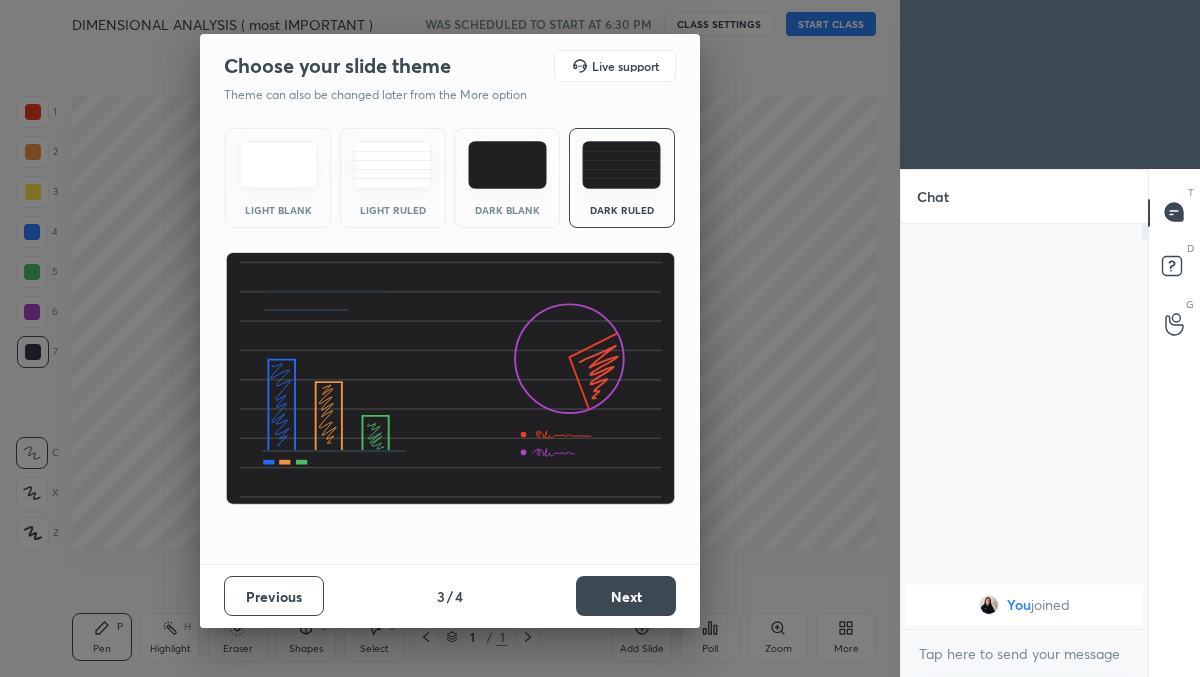 click on "Next" at bounding box center (626, 596) 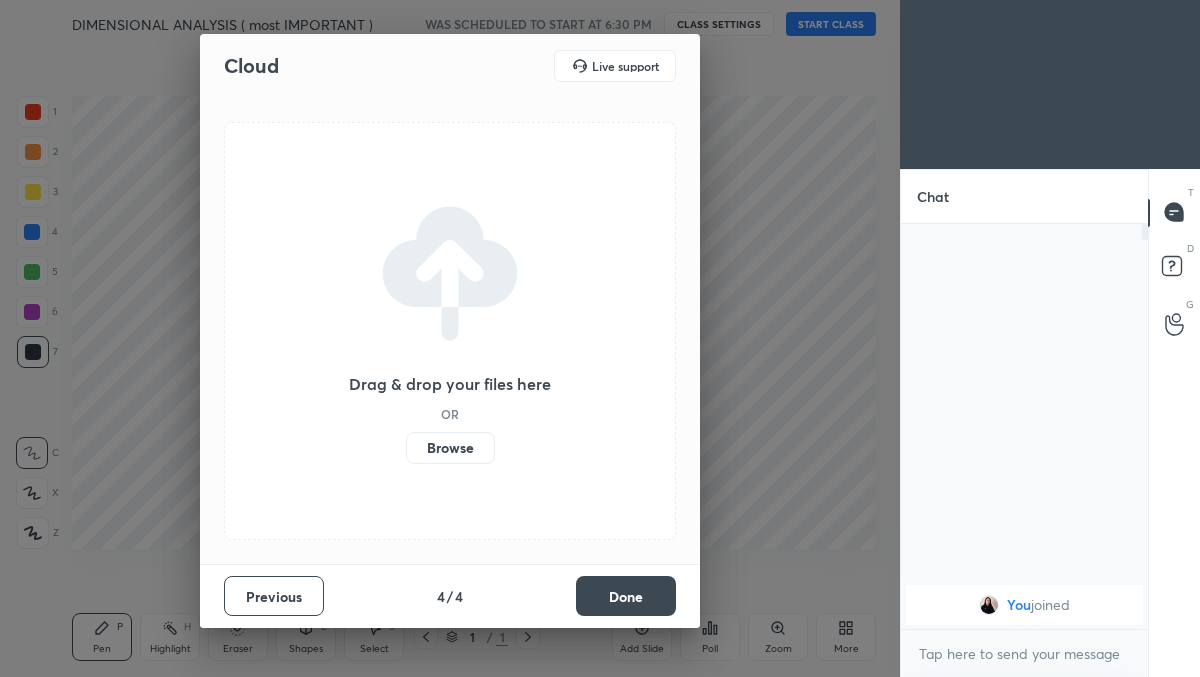 click on "Done" at bounding box center (626, 596) 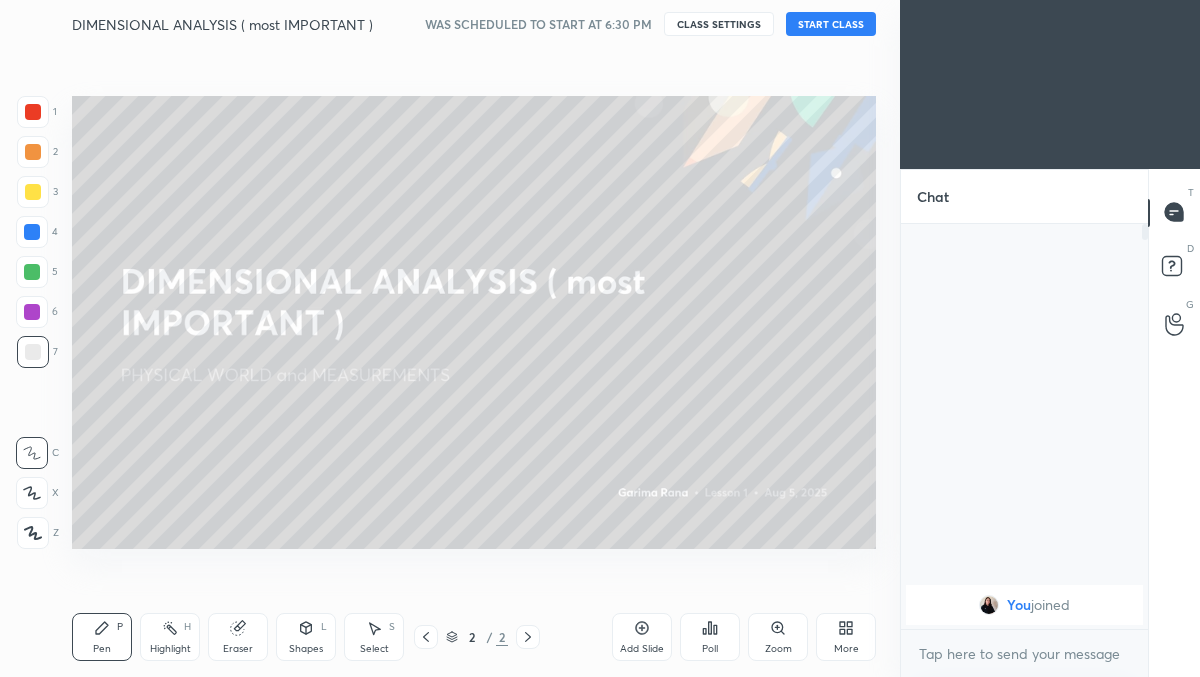 click on "More" at bounding box center [846, 637] 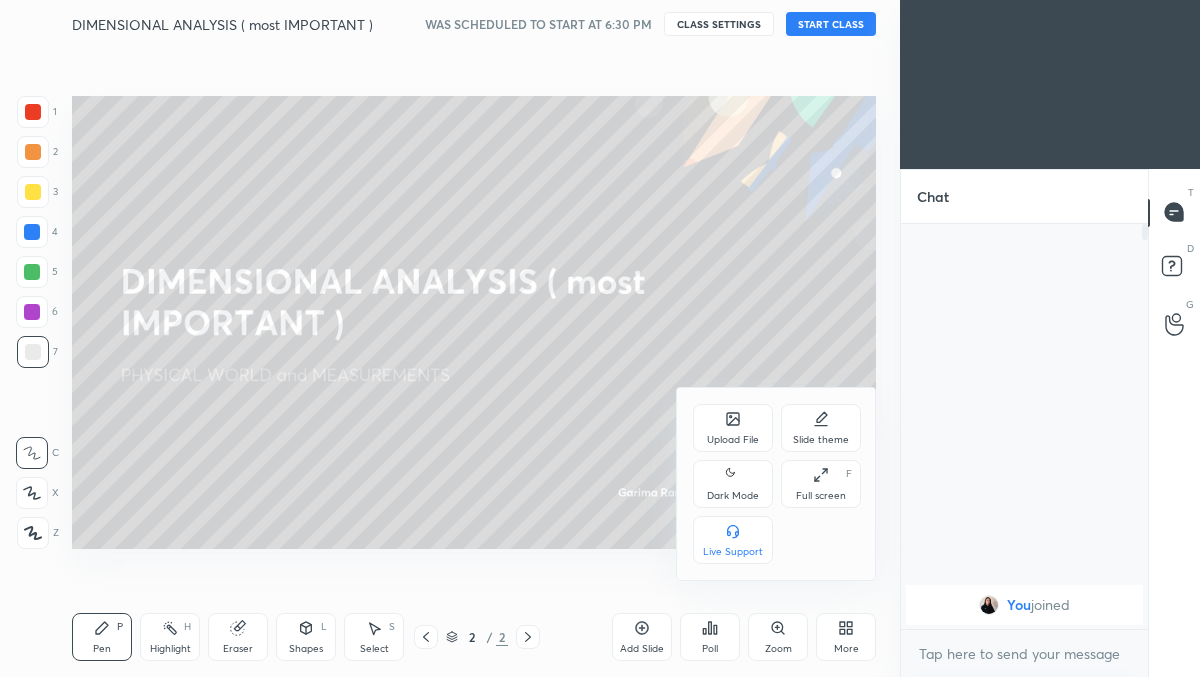 click on "Upload File" at bounding box center [733, 440] 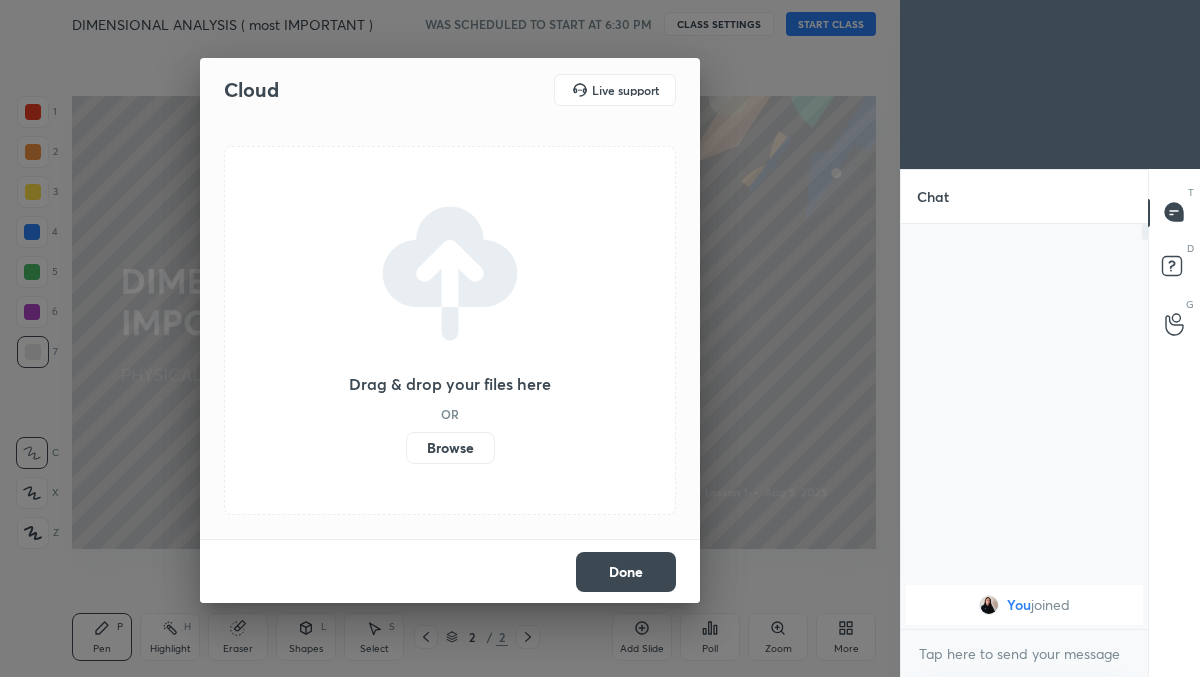 click on "Browse" at bounding box center (450, 448) 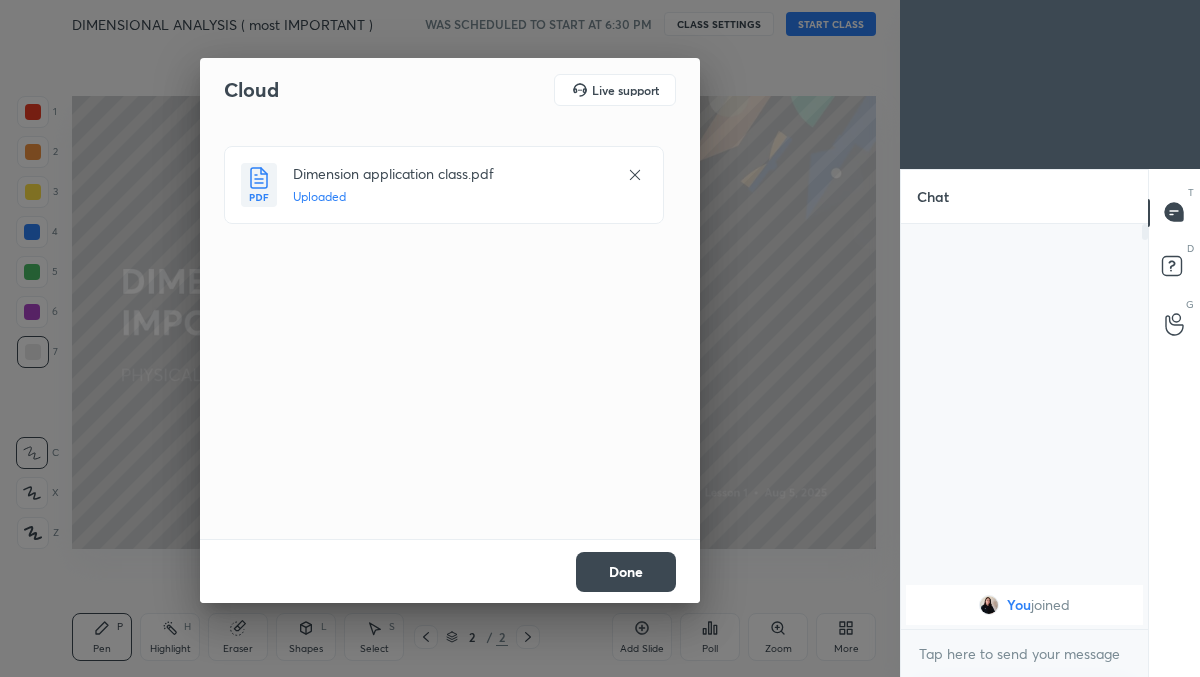 click on "Done" at bounding box center (626, 572) 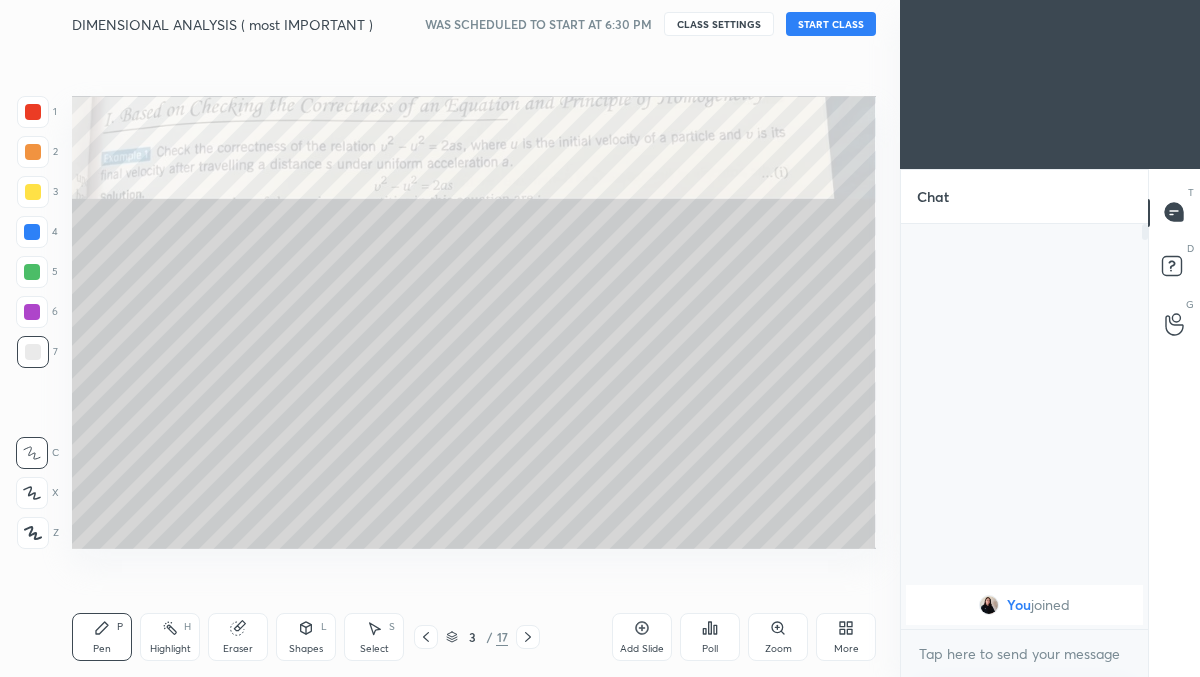 click on "More" at bounding box center (846, 637) 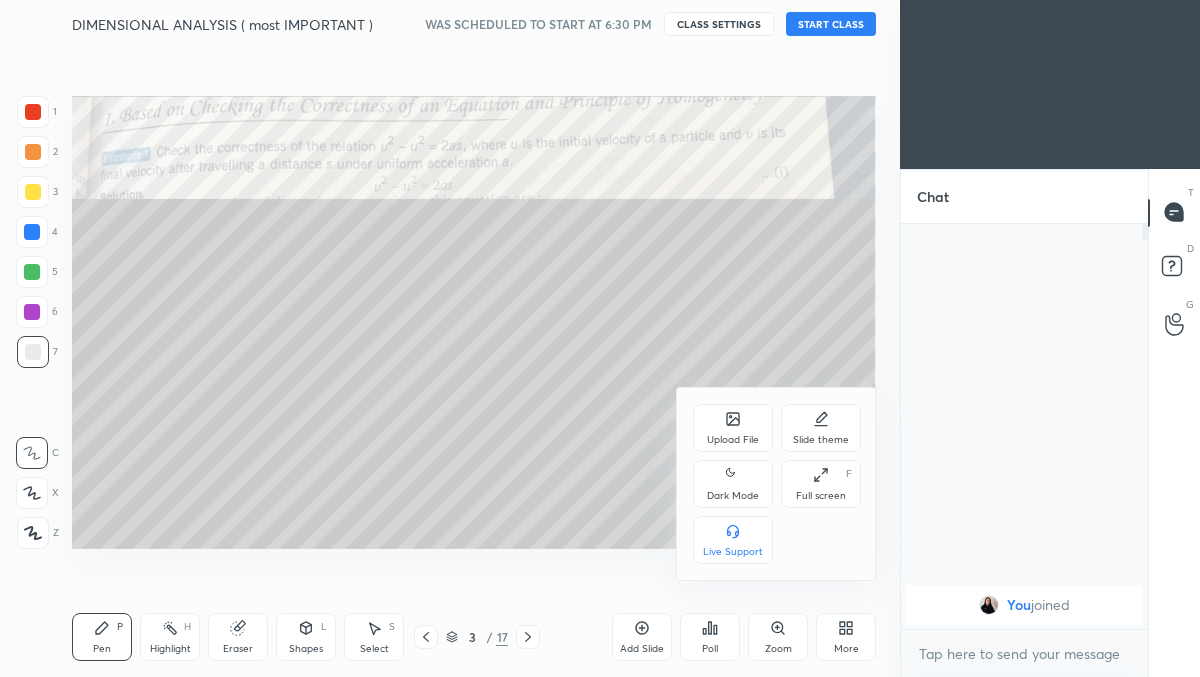 click 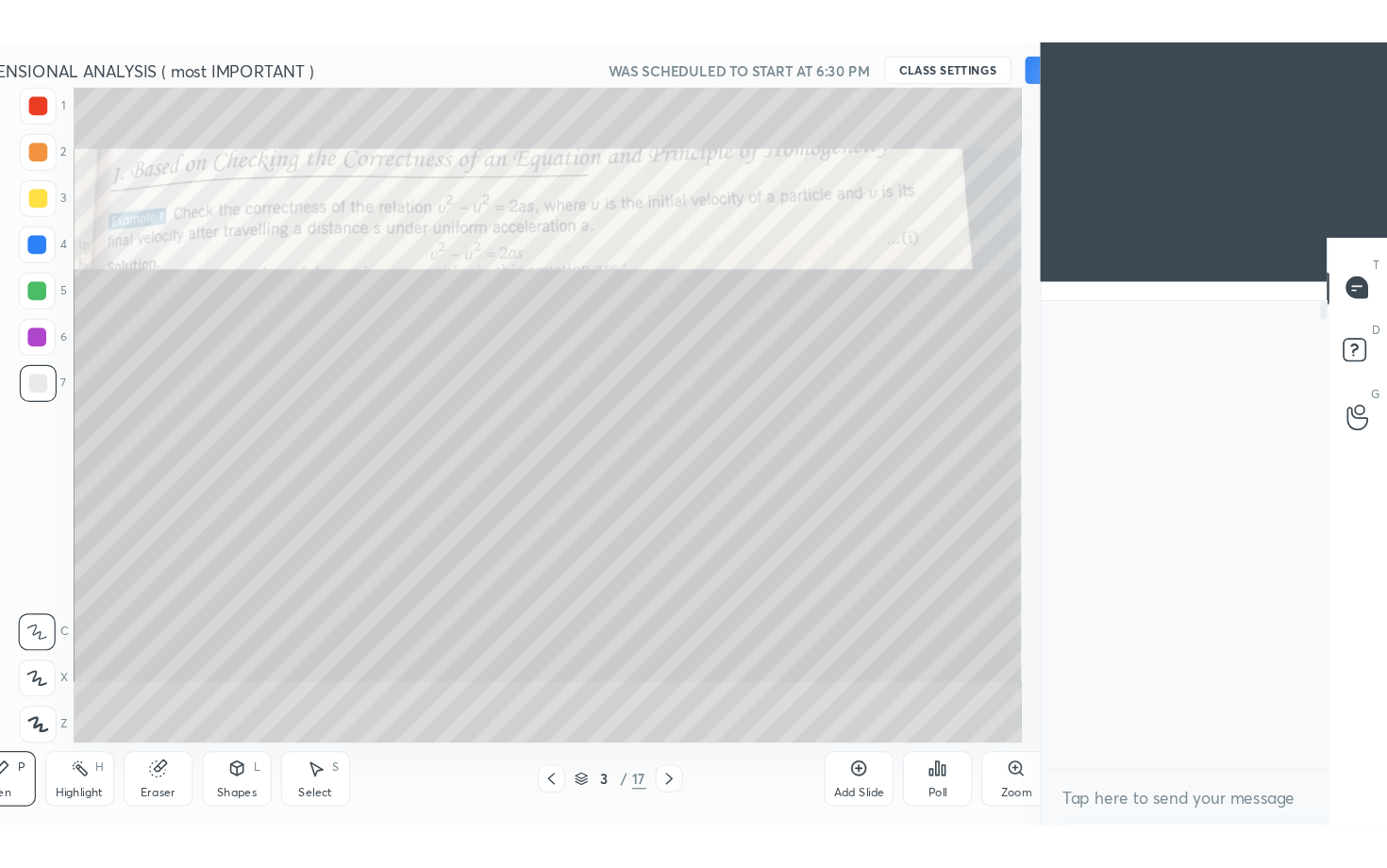 scroll, scrollTop: 93601, scrollLeft: 93389, axis: both 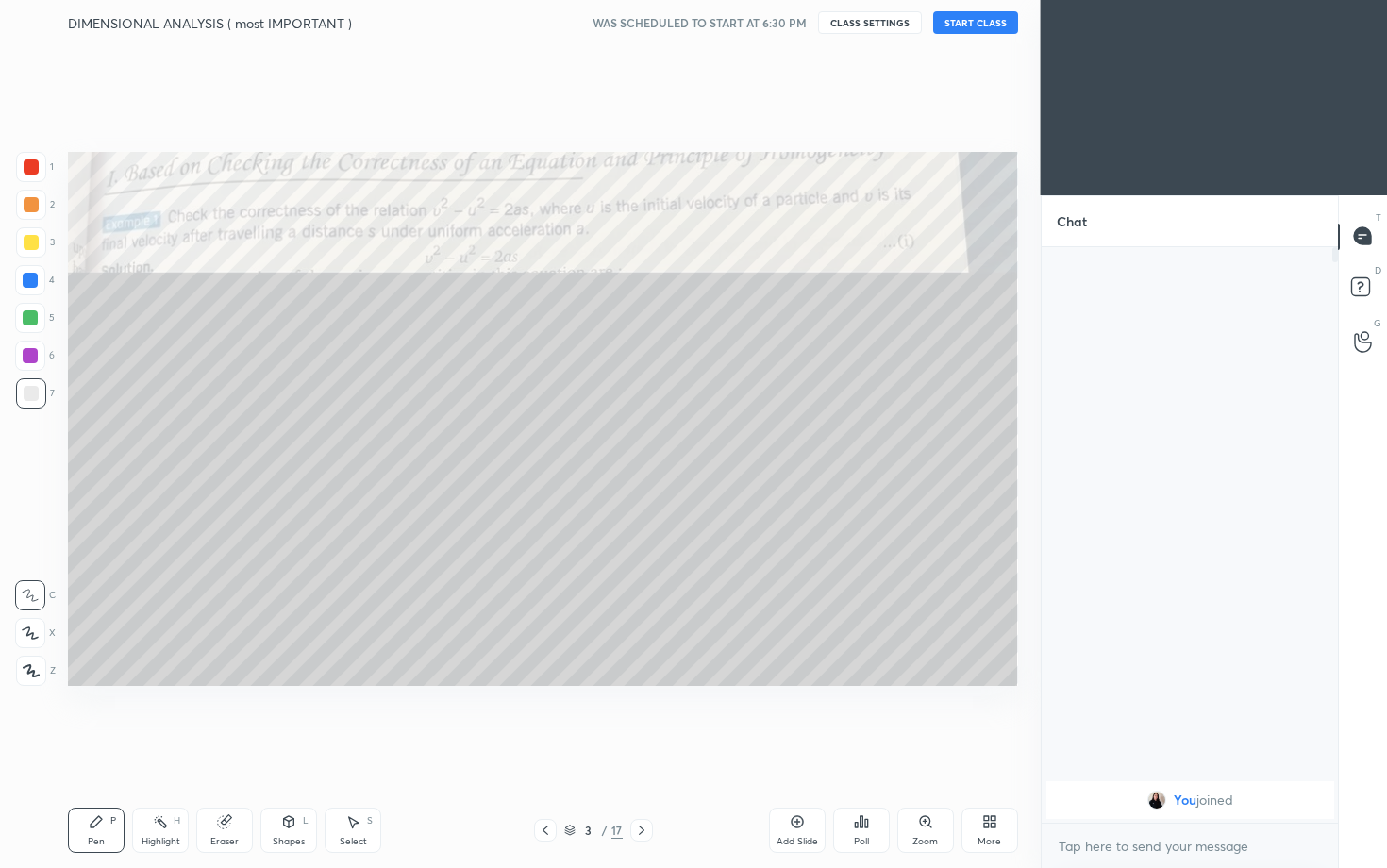 click on "START CLASS" at bounding box center (976, 23) 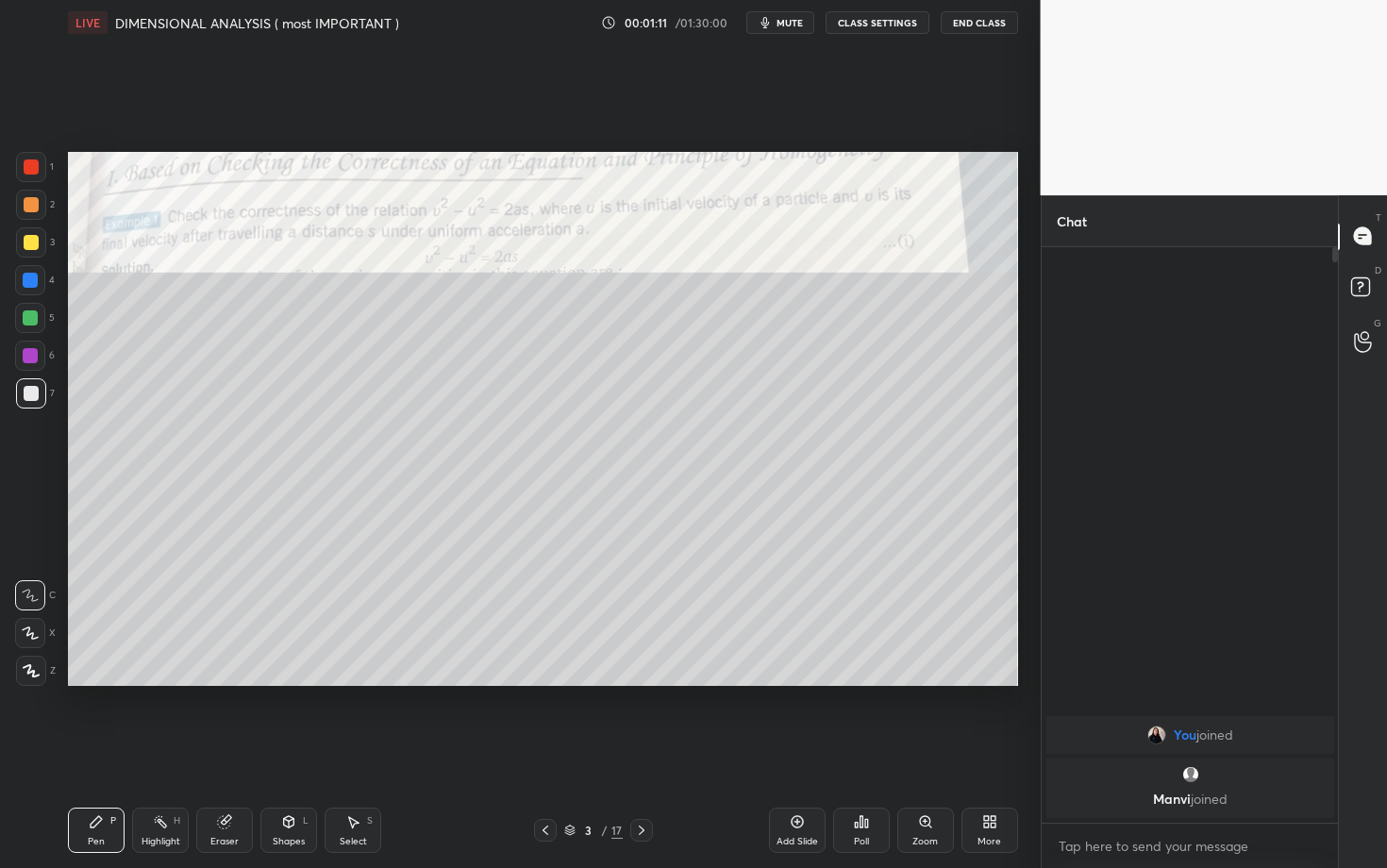 click at bounding box center (1214, 97) 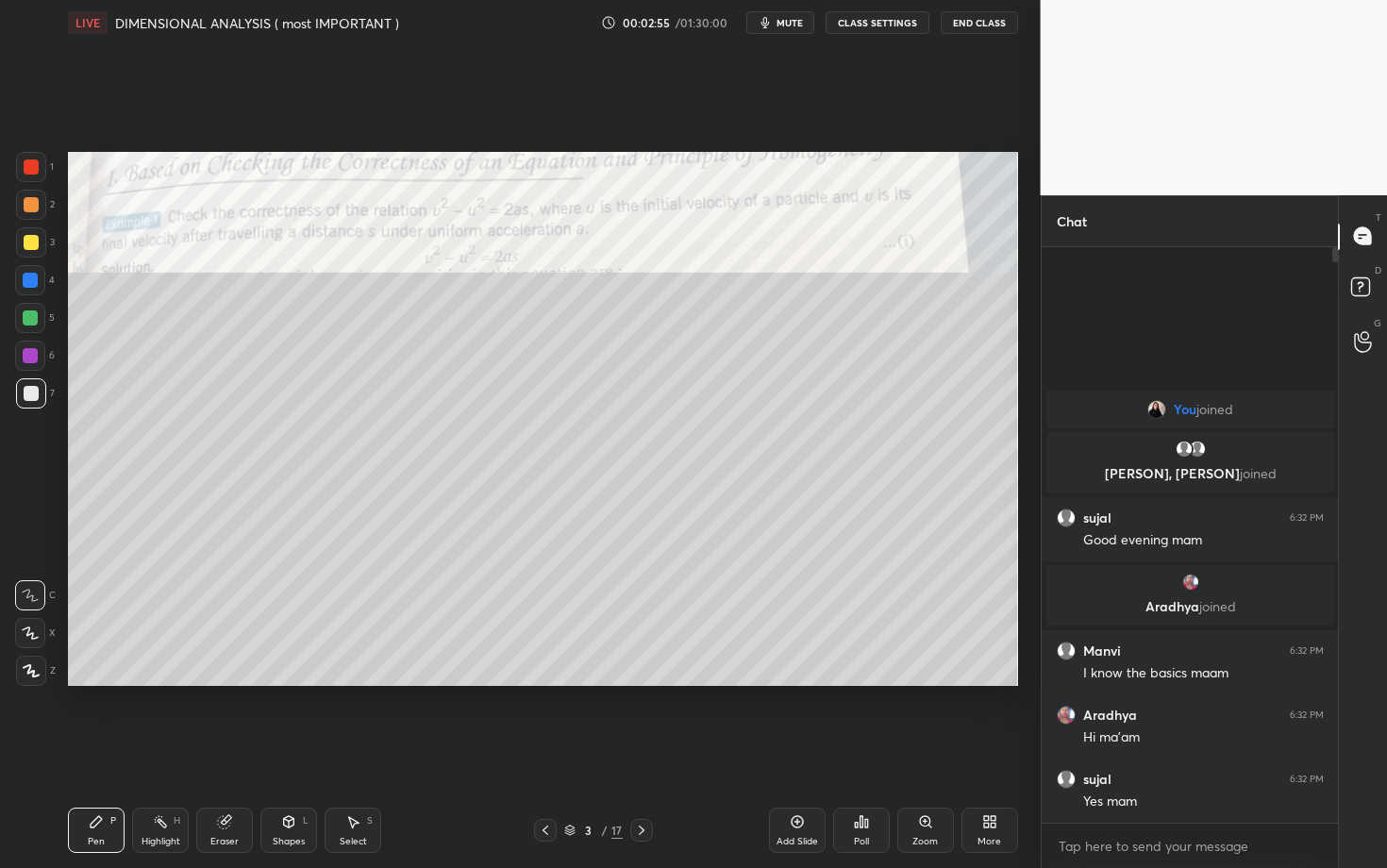click on "Add Slide" at bounding box center (797, 830) 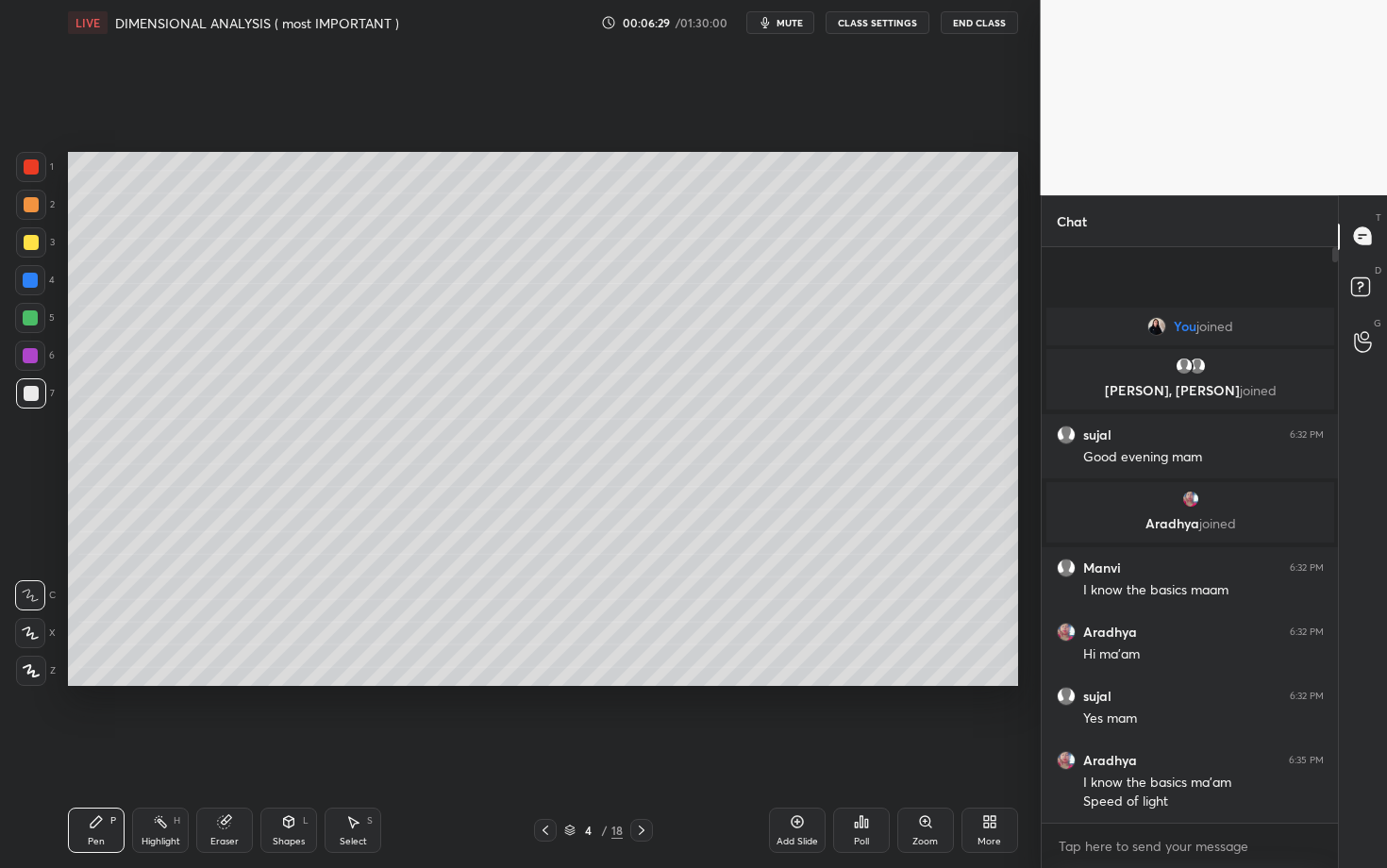 drag, startPoint x: 803, startPoint y: 836, endPoint x: 800, endPoint y: 826, distance: 10.440307 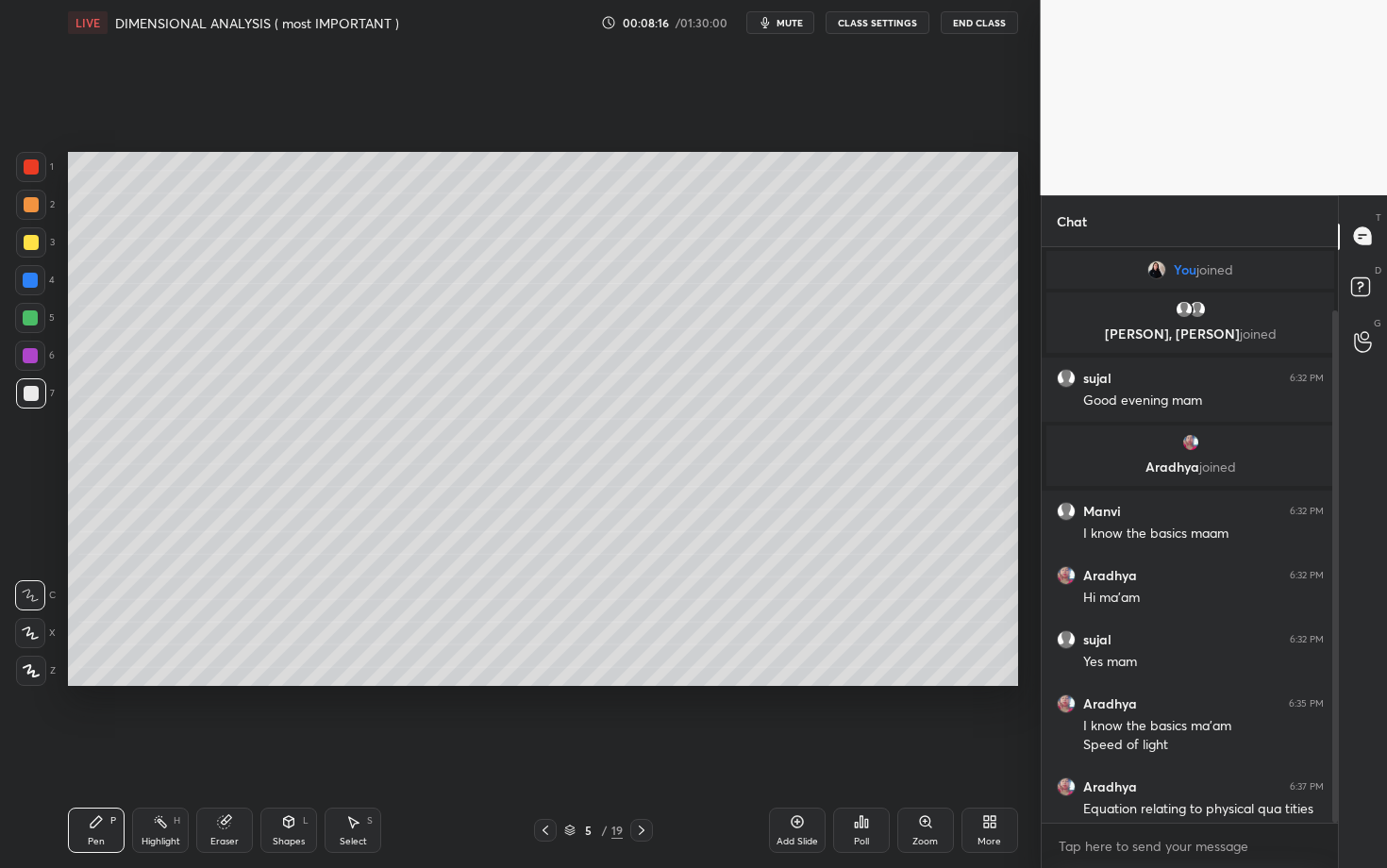 scroll, scrollTop: 72, scrollLeft: 0, axis: vertical 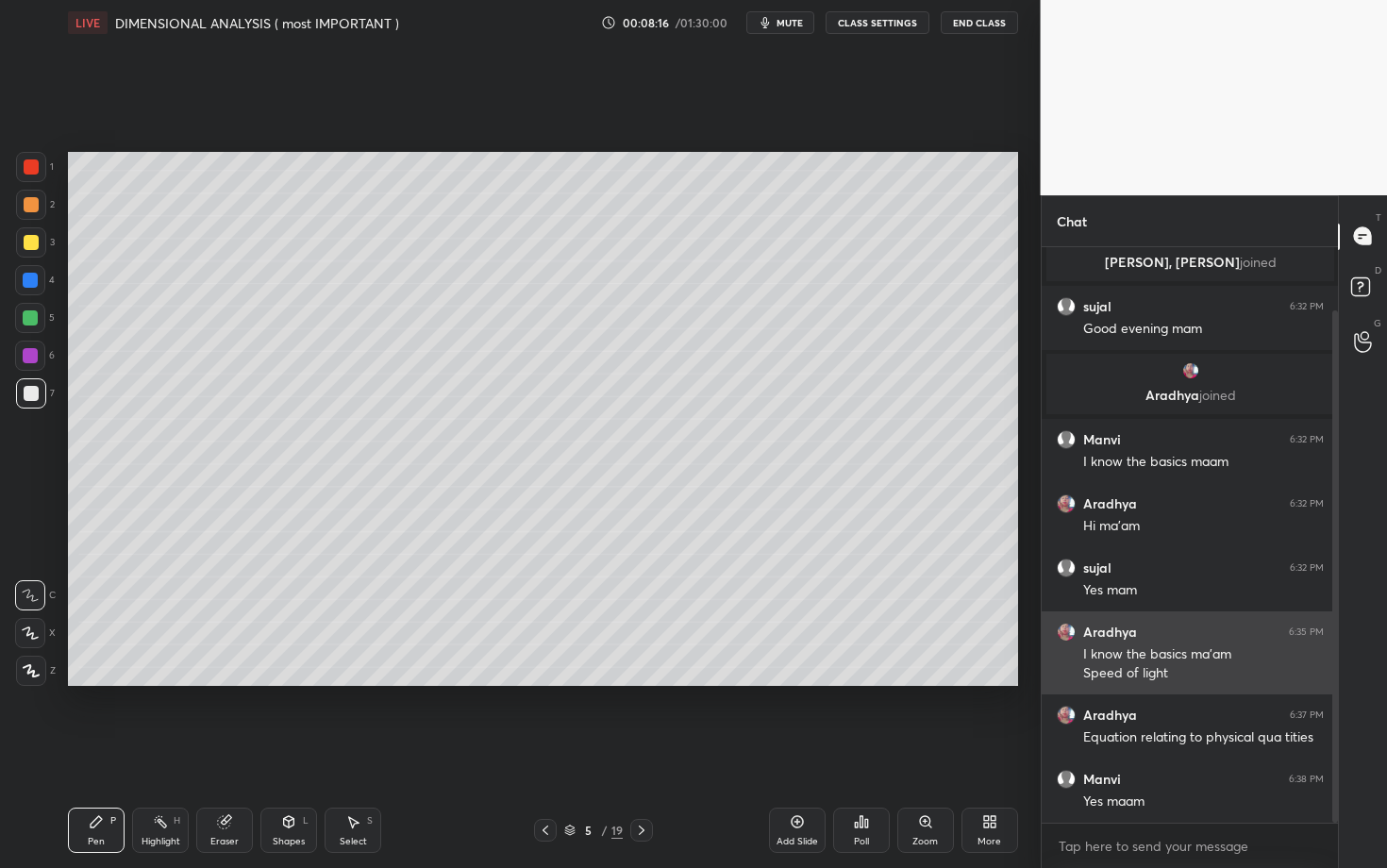 drag, startPoint x: 1334, startPoint y: 578, endPoint x: 1316, endPoint y: 687, distance: 110.476 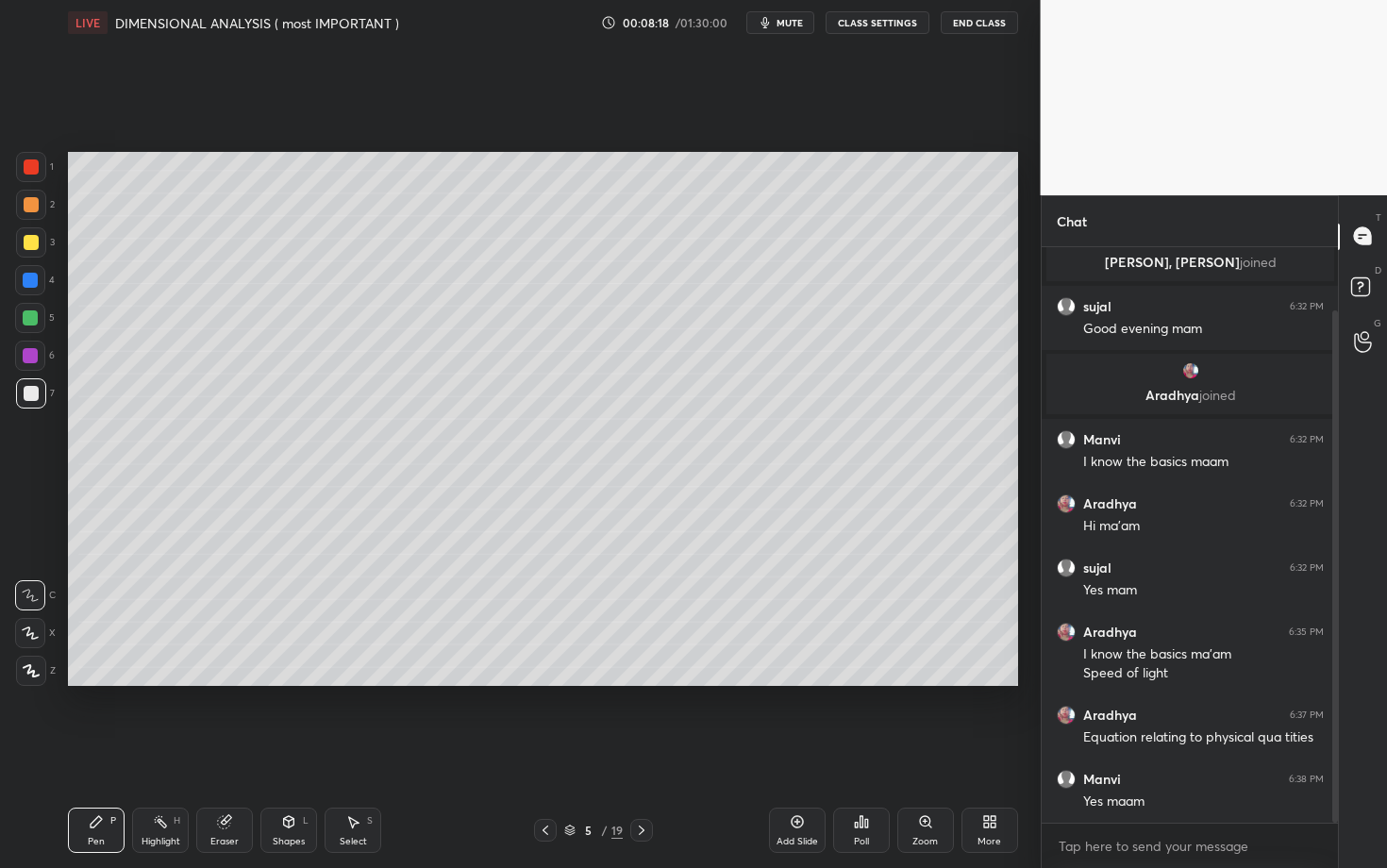 click on "5 / 19" at bounding box center (593, 830) 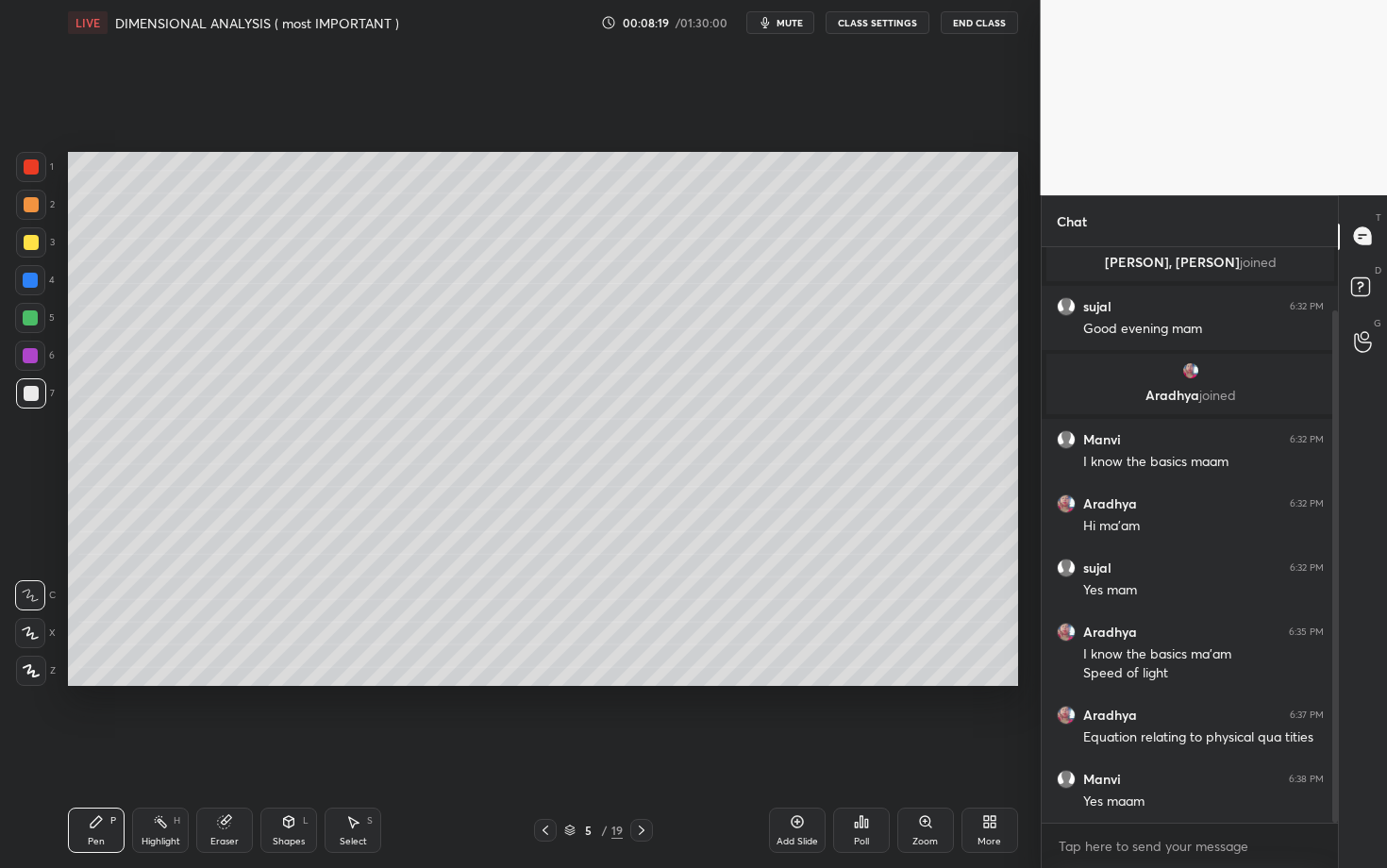scroll, scrollTop: 136, scrollLeft: 0, axis: vertical 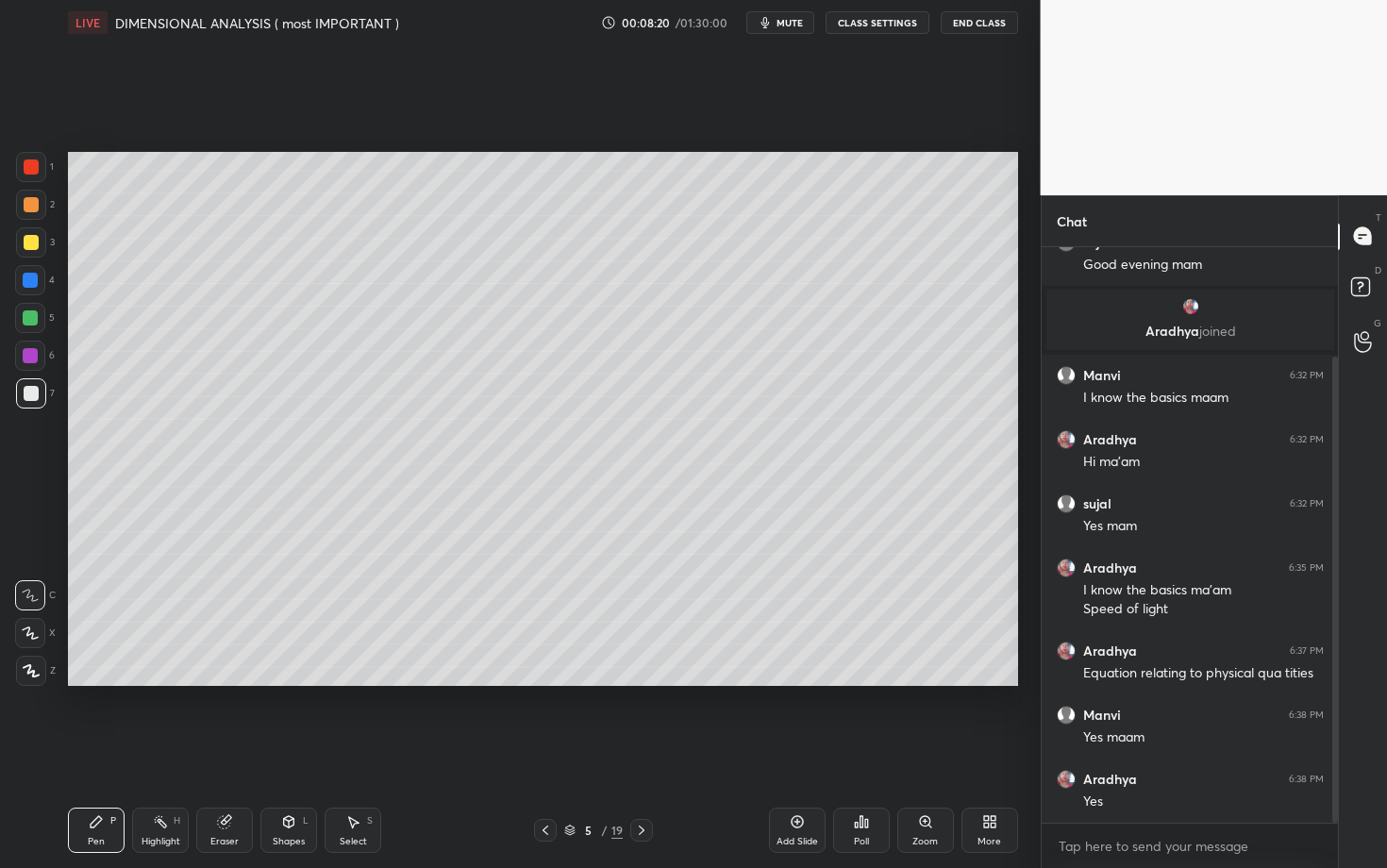 click 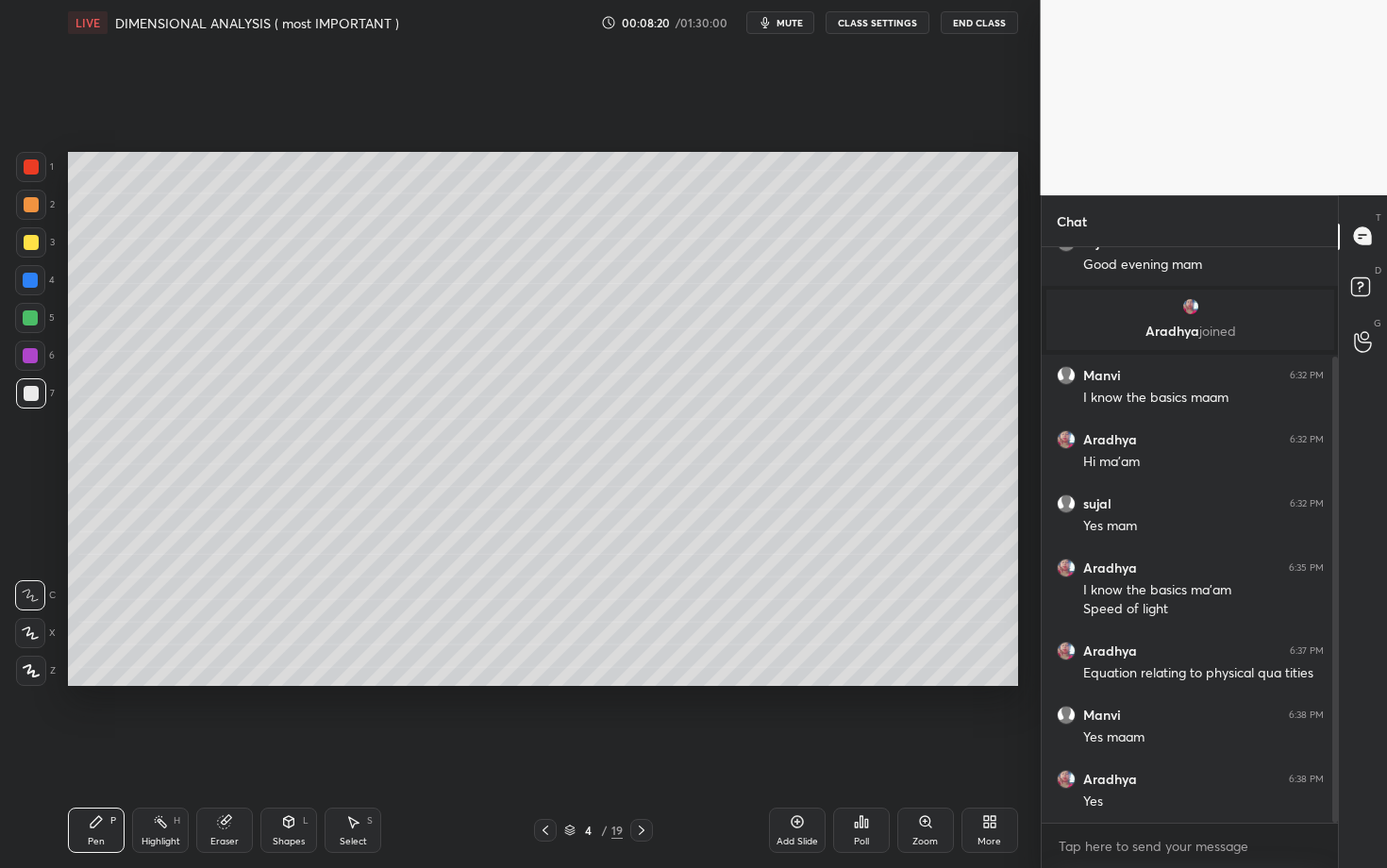 scroll, scrollTop: 200, scrollLeft: 0, axis: vertical 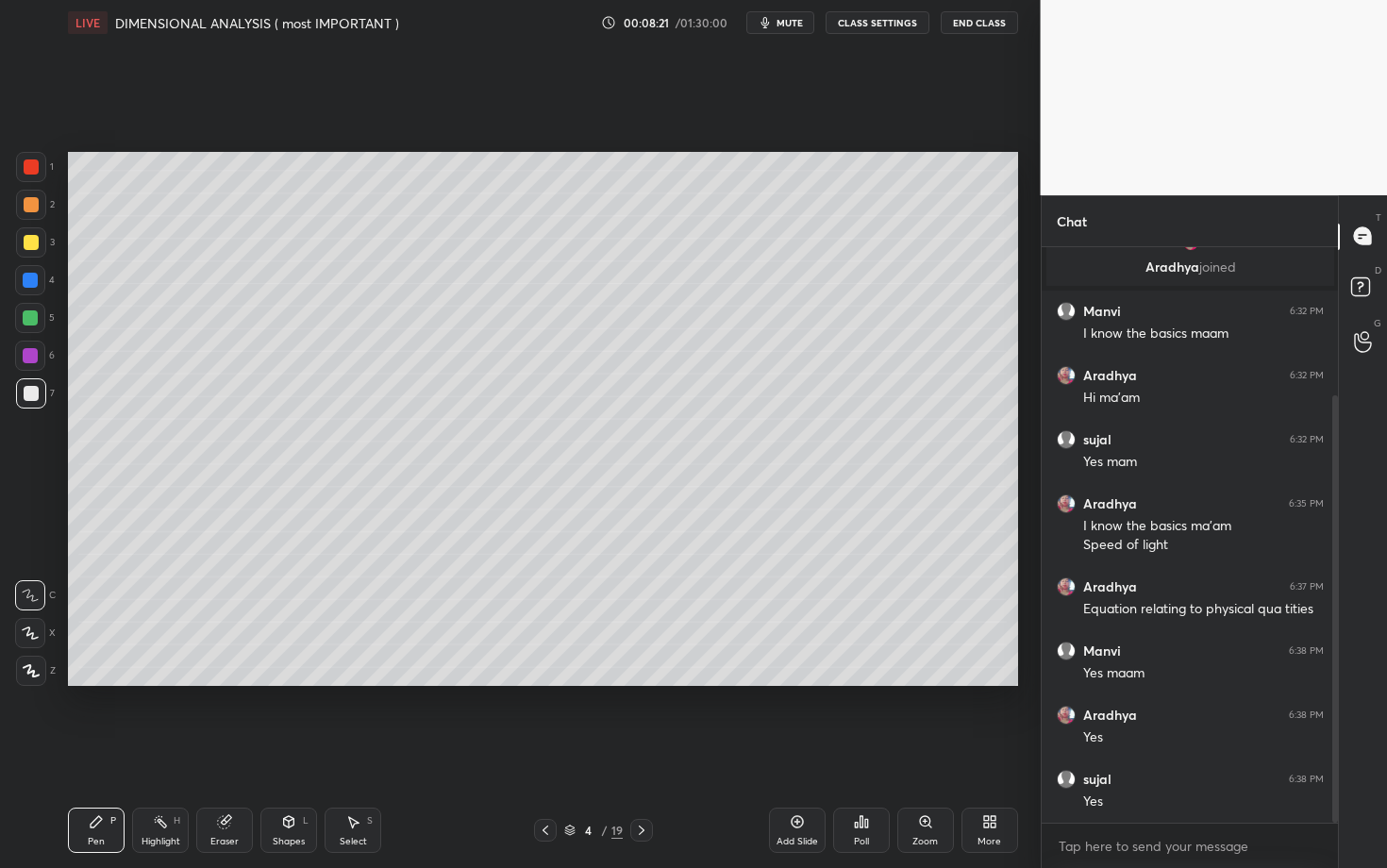 click 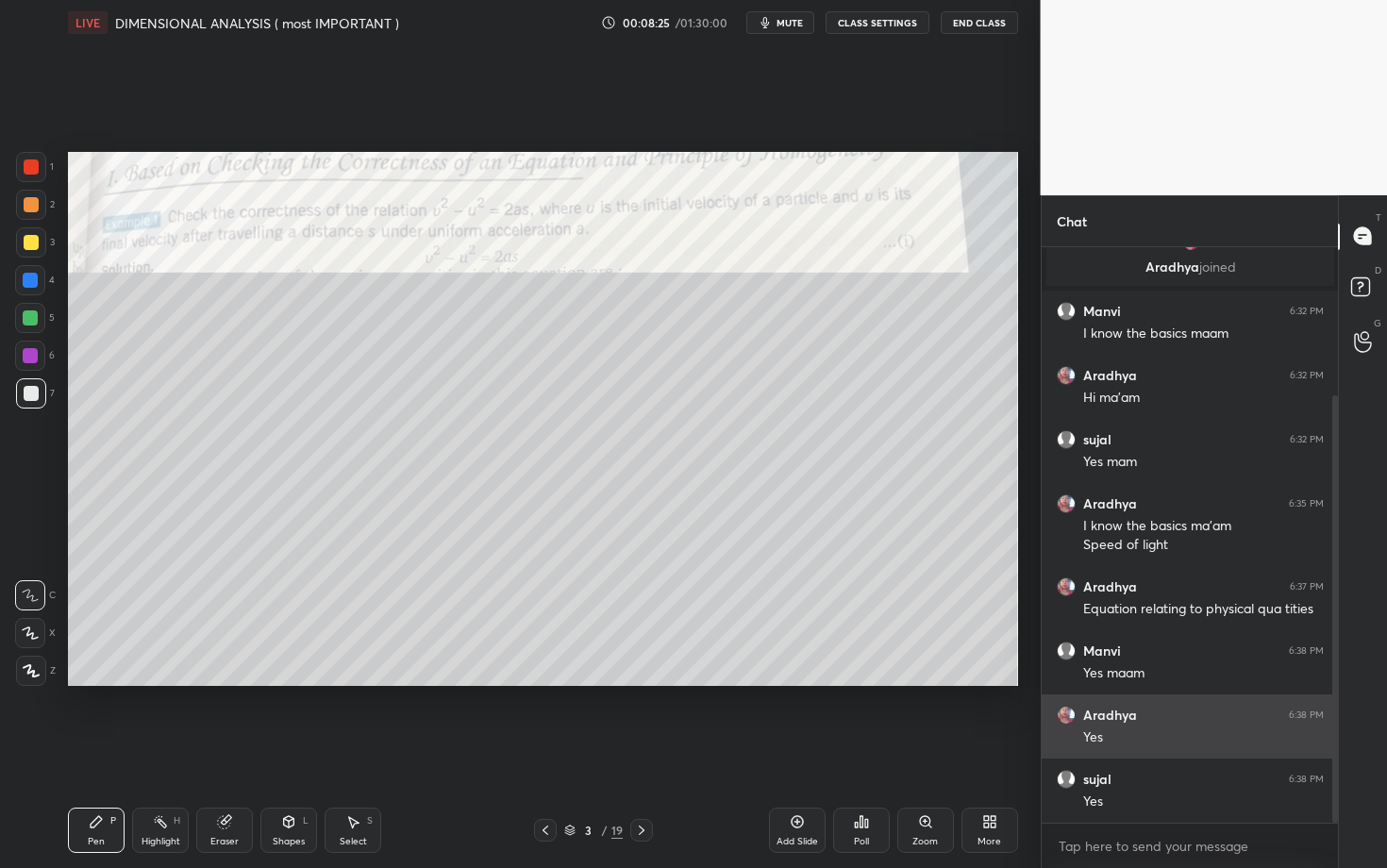 click at bounding box center (1066, 715) 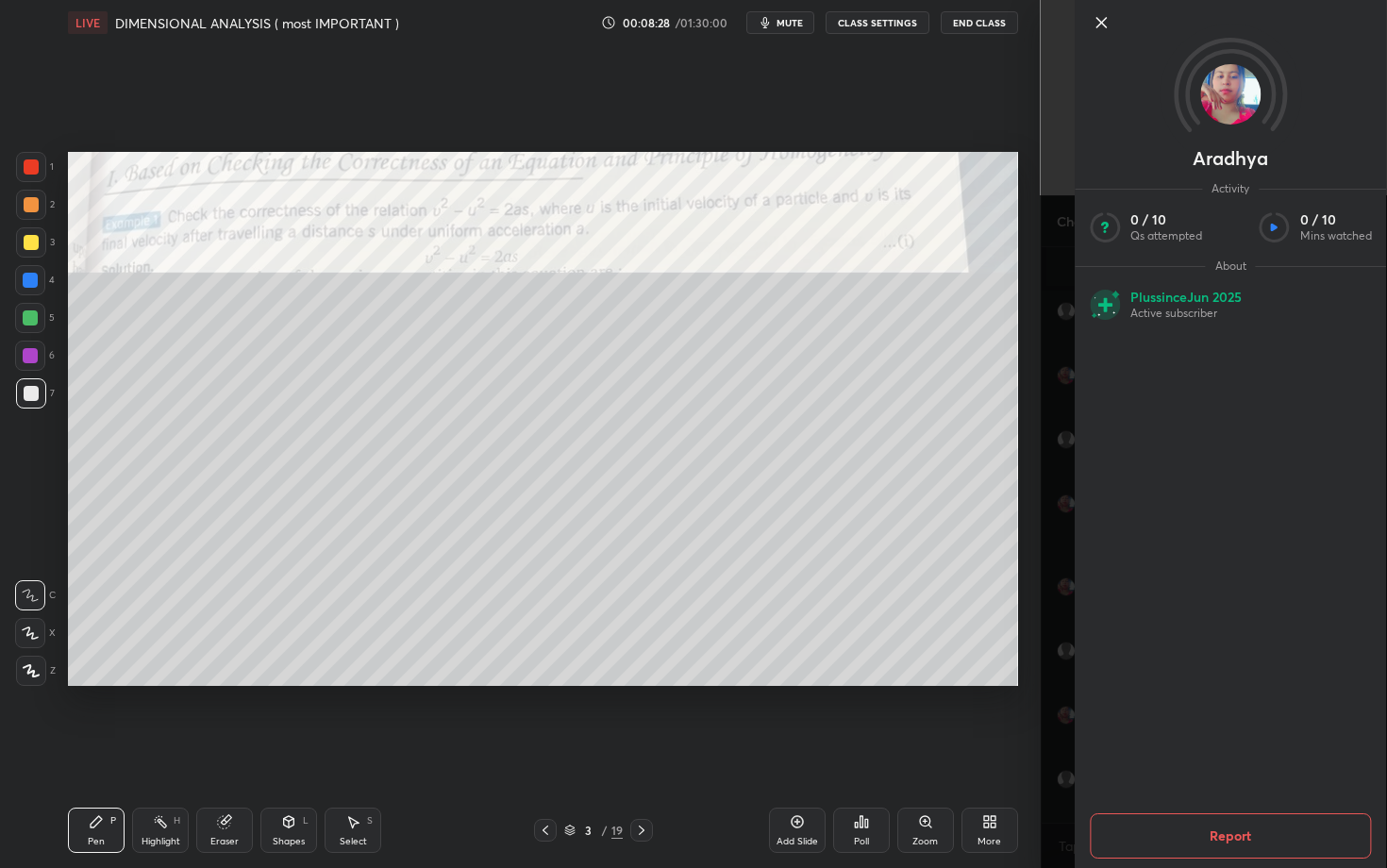 scroll, scrollTop: 264, scrollLeft: 0, axis: vertical 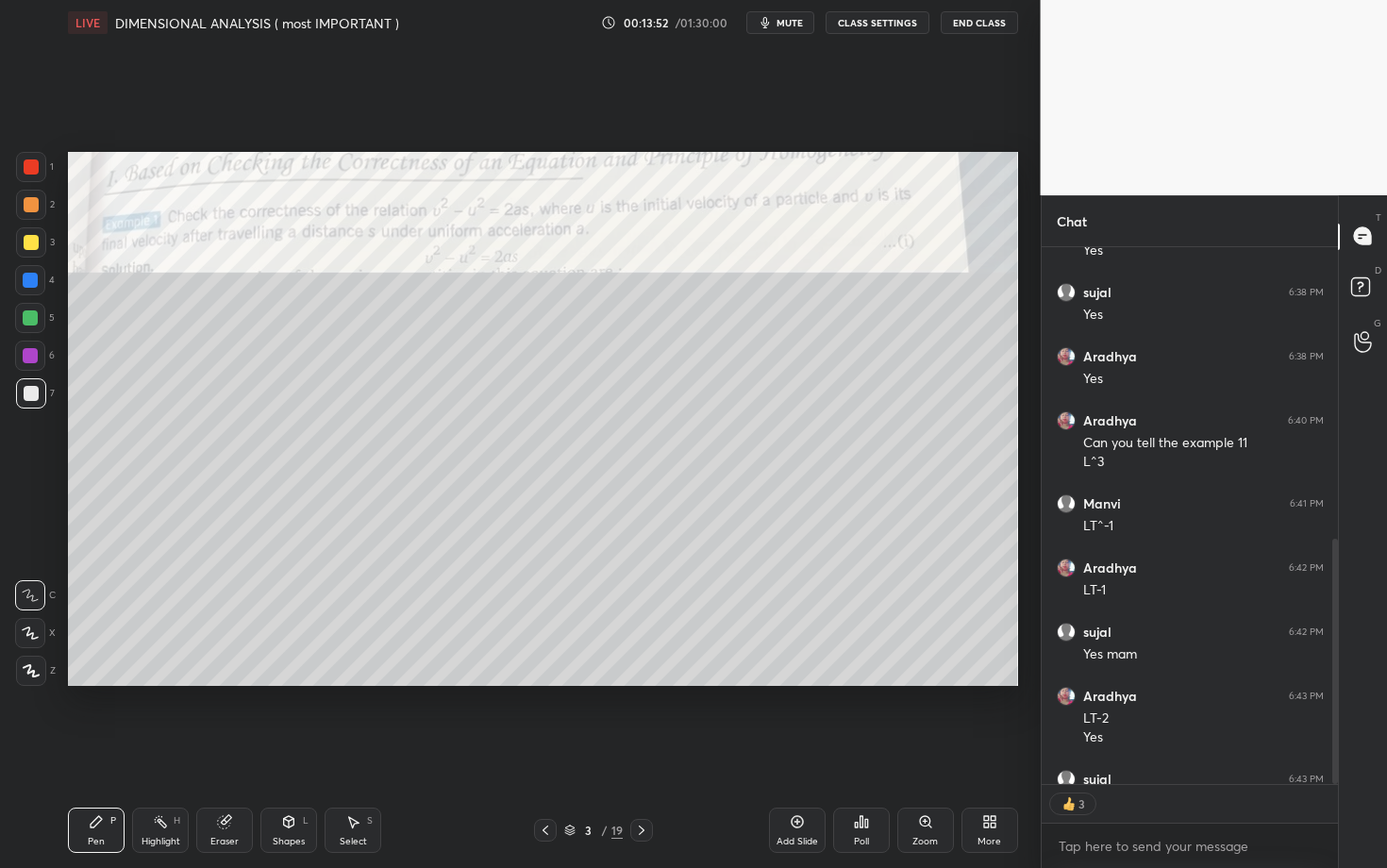 click 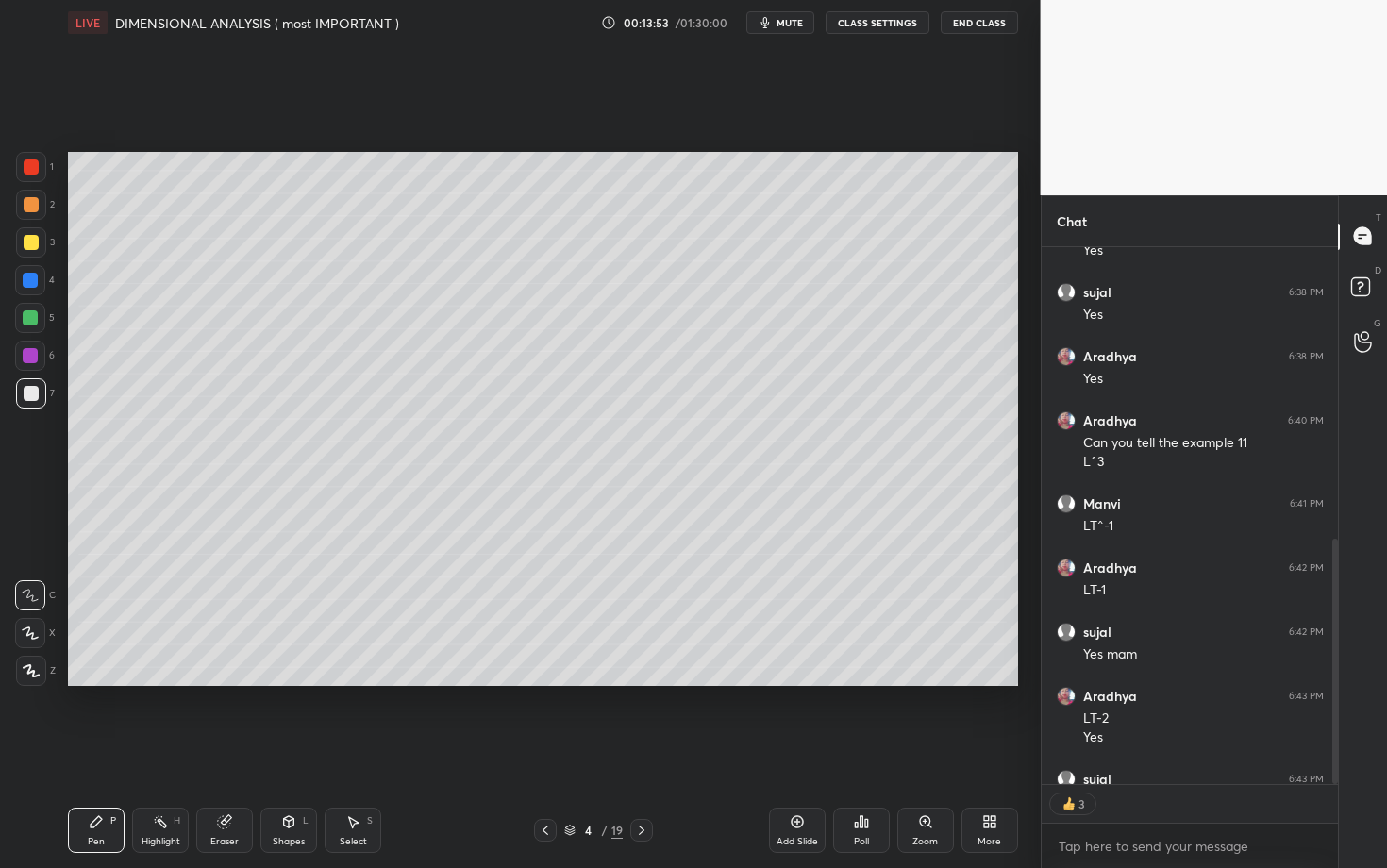 click 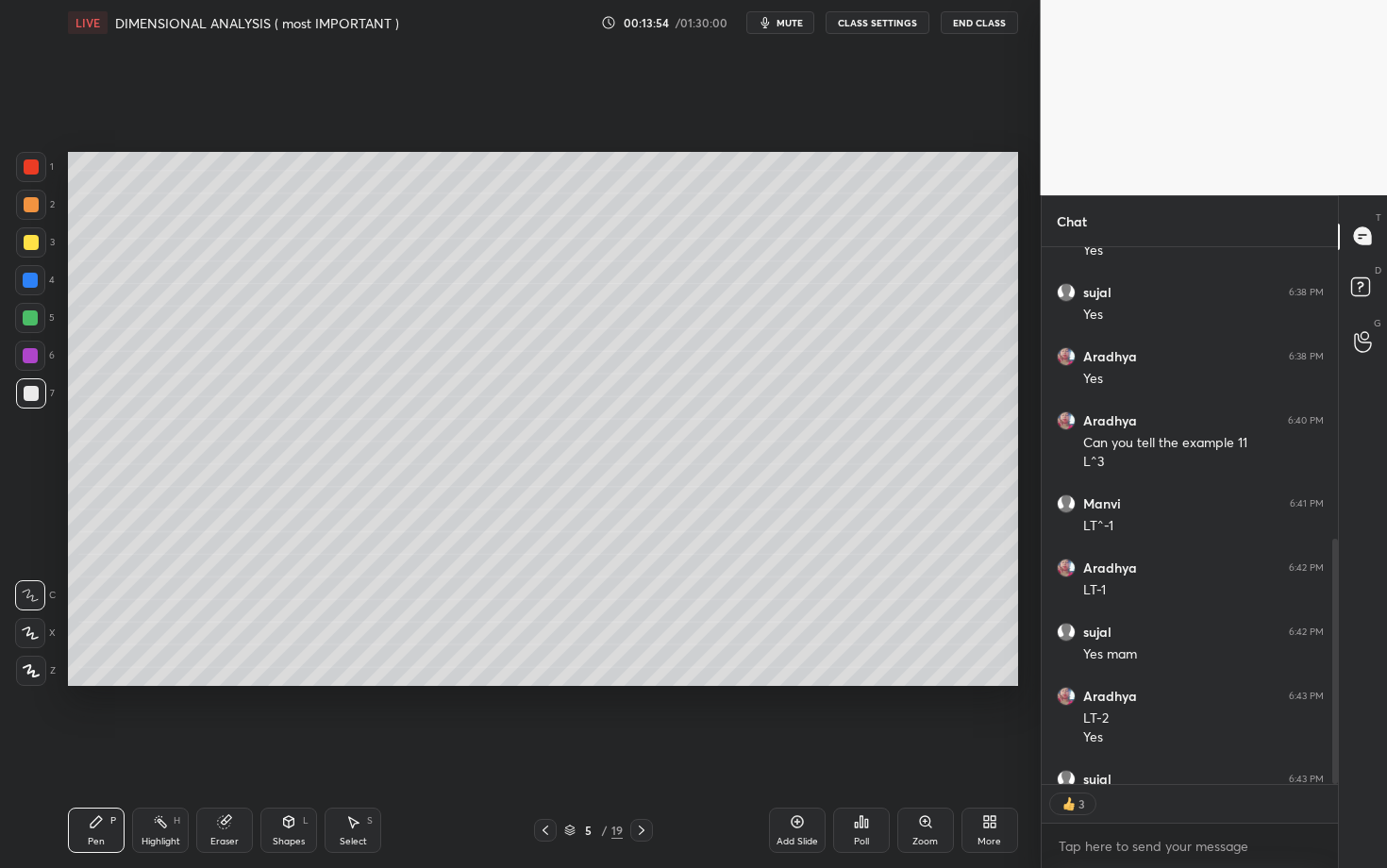 click 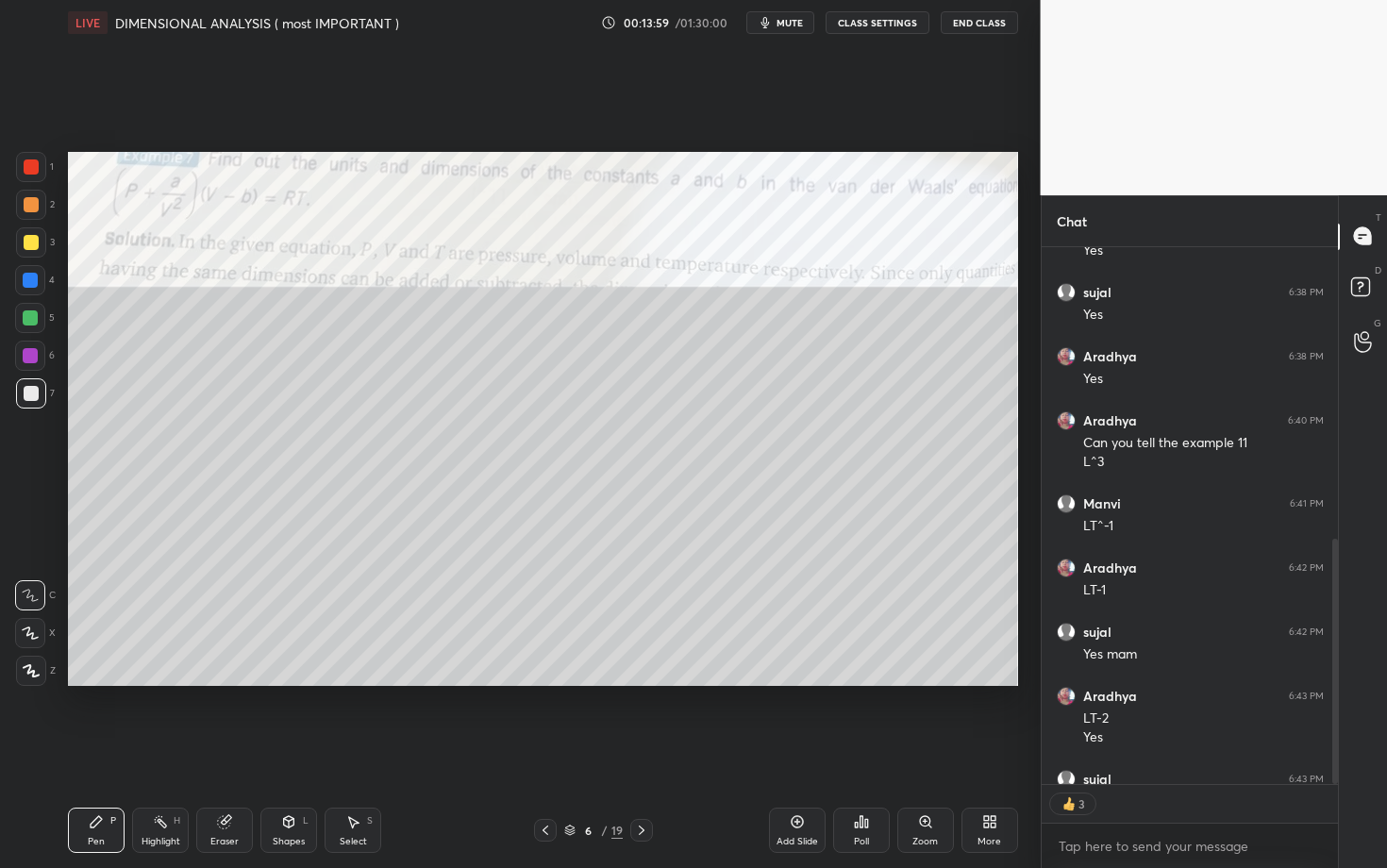 scroll, scrollTop: 6, scrollLeft: 7, axis: both 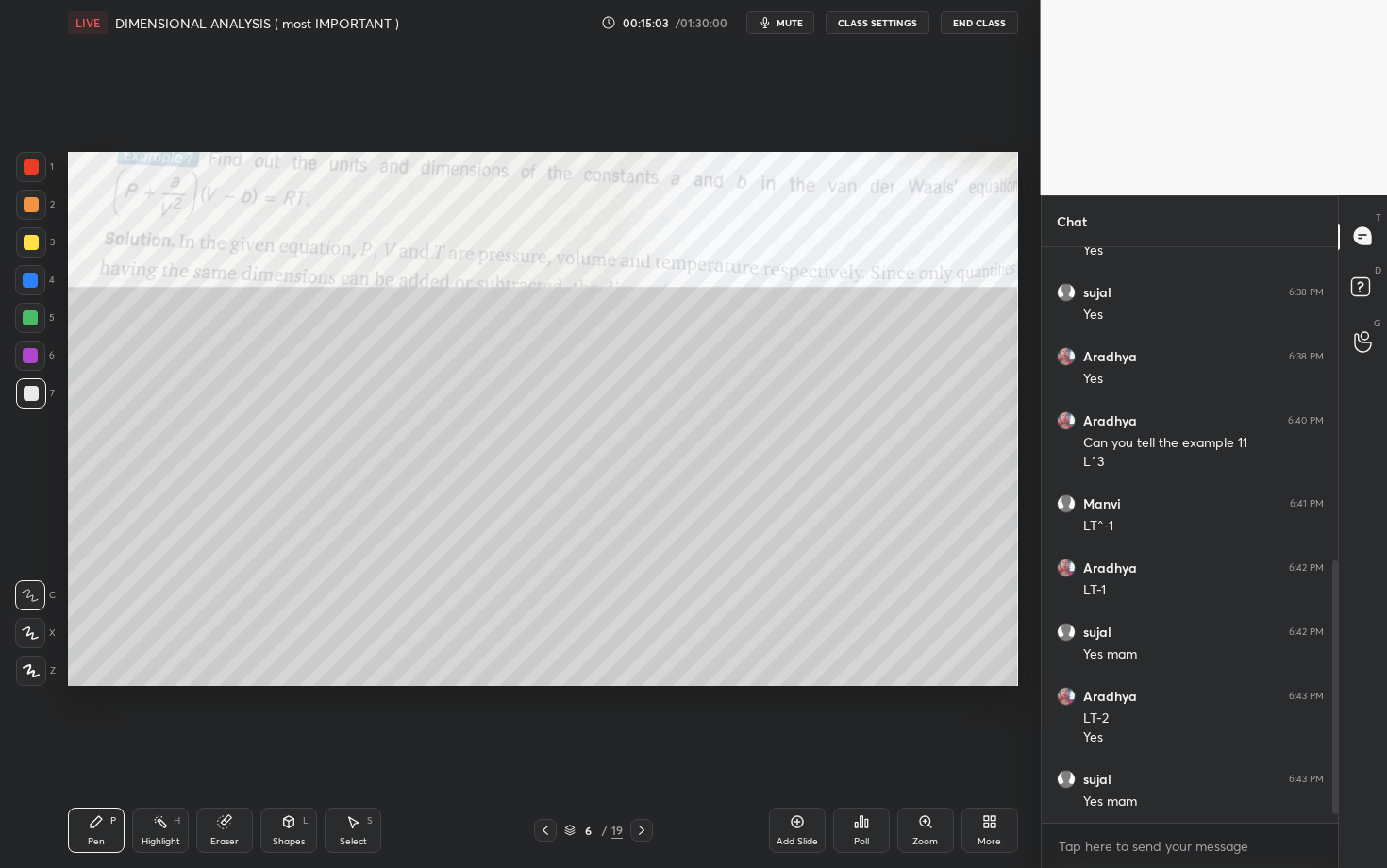 click at bounding box center [31, 167] 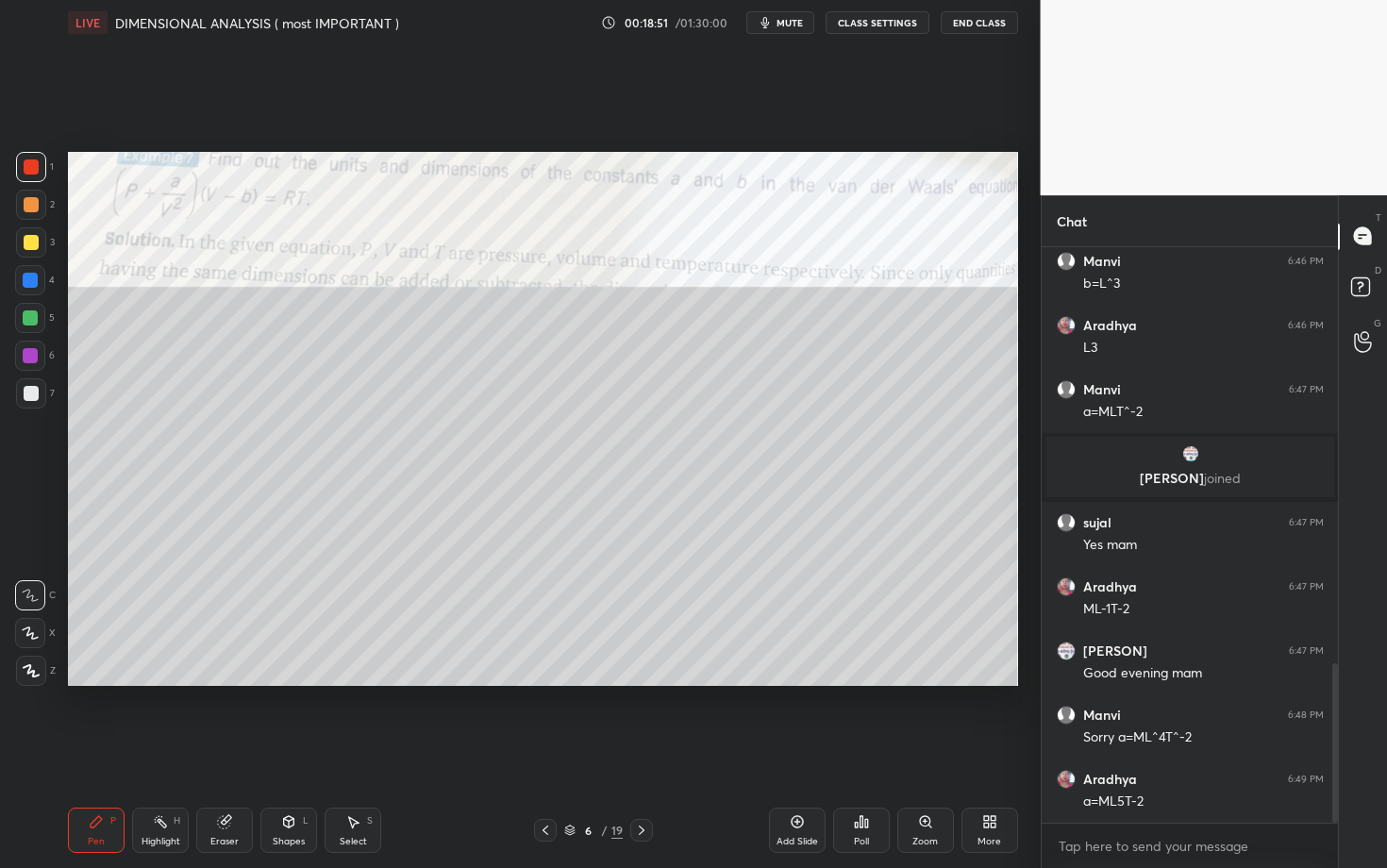 scroll, scrollTop: 1501, scrollLeft: 0, axis: vertical 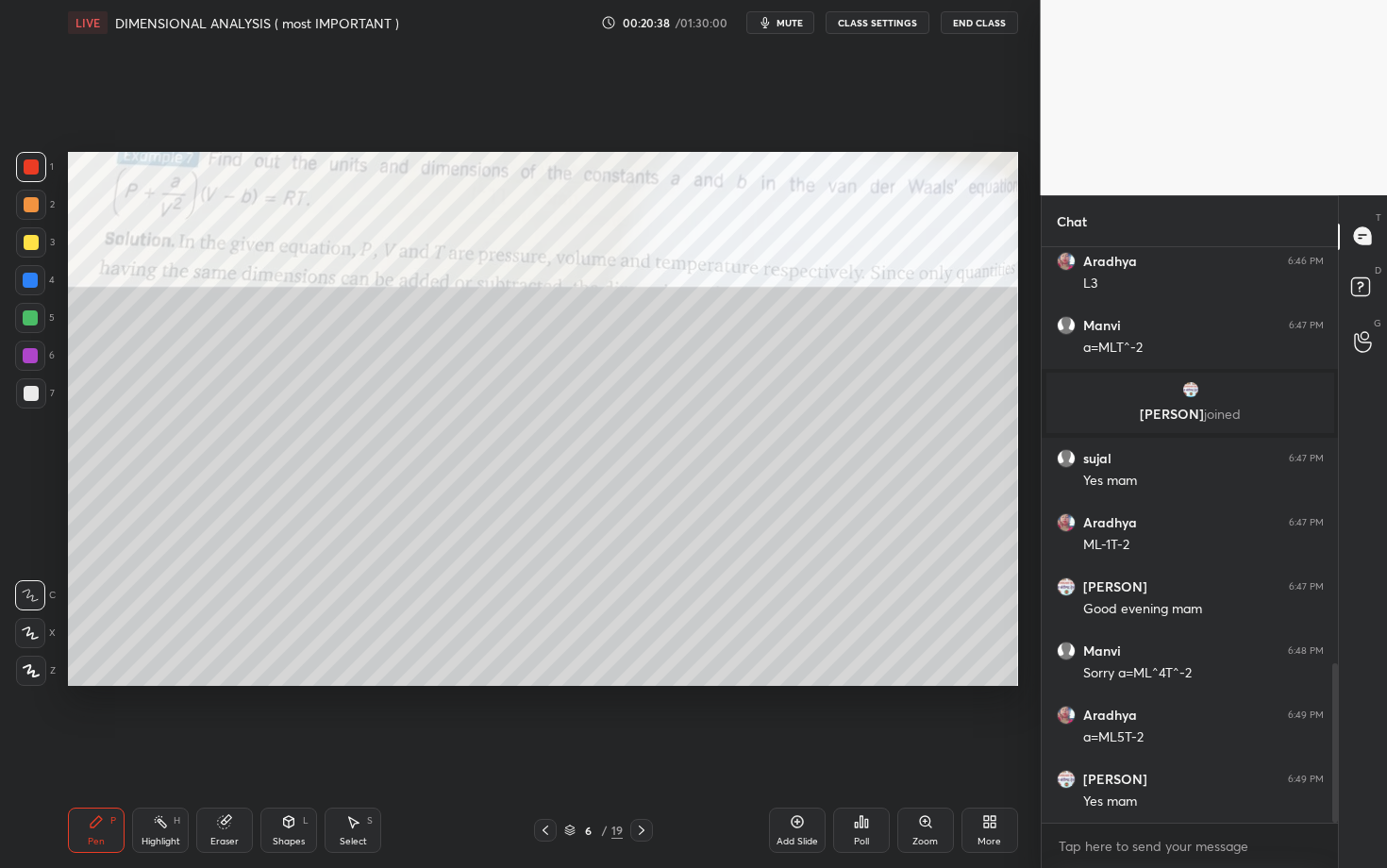 click 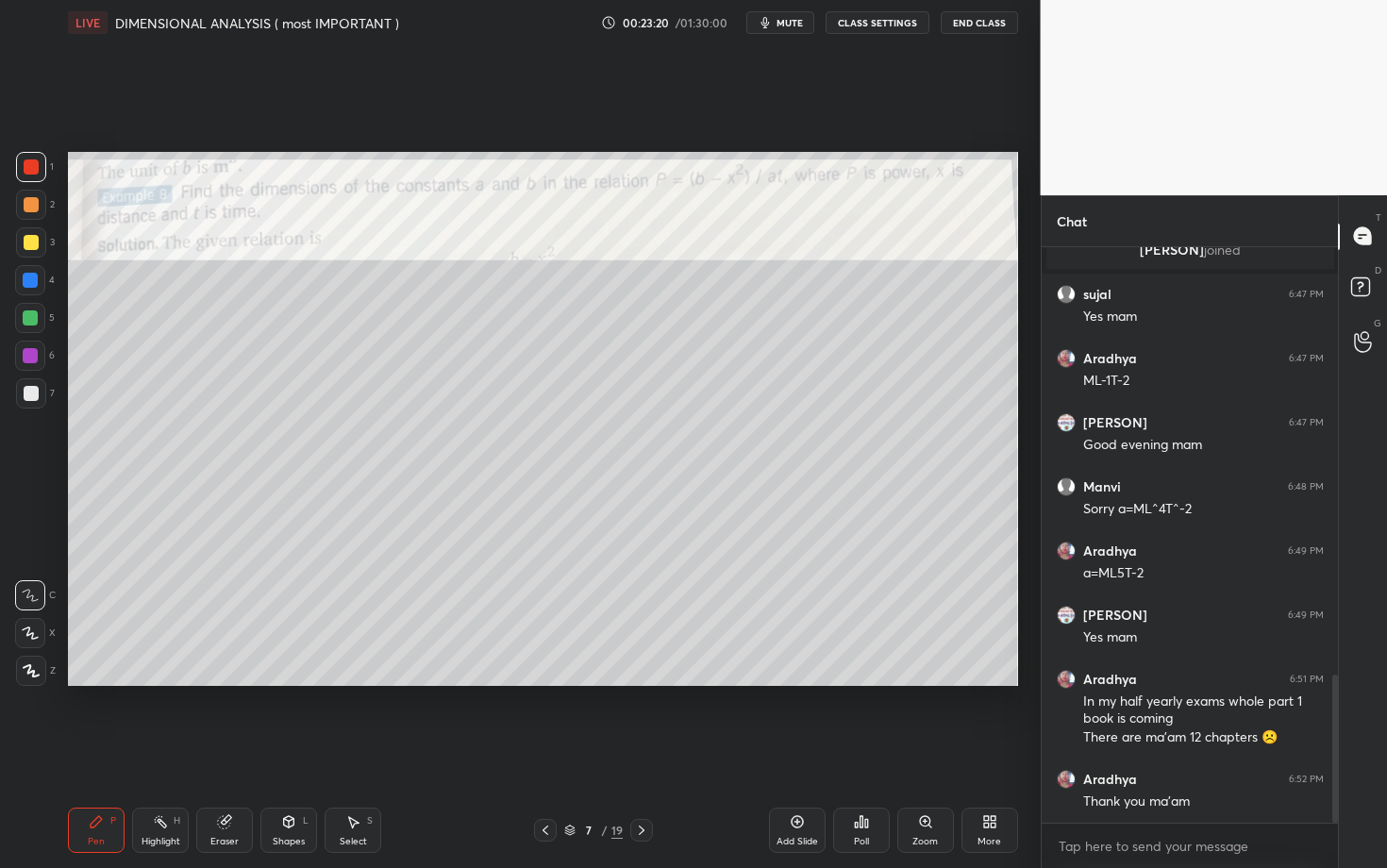 scroll, scrollTop: 1729, scrollLeft: 0, axis: vertical 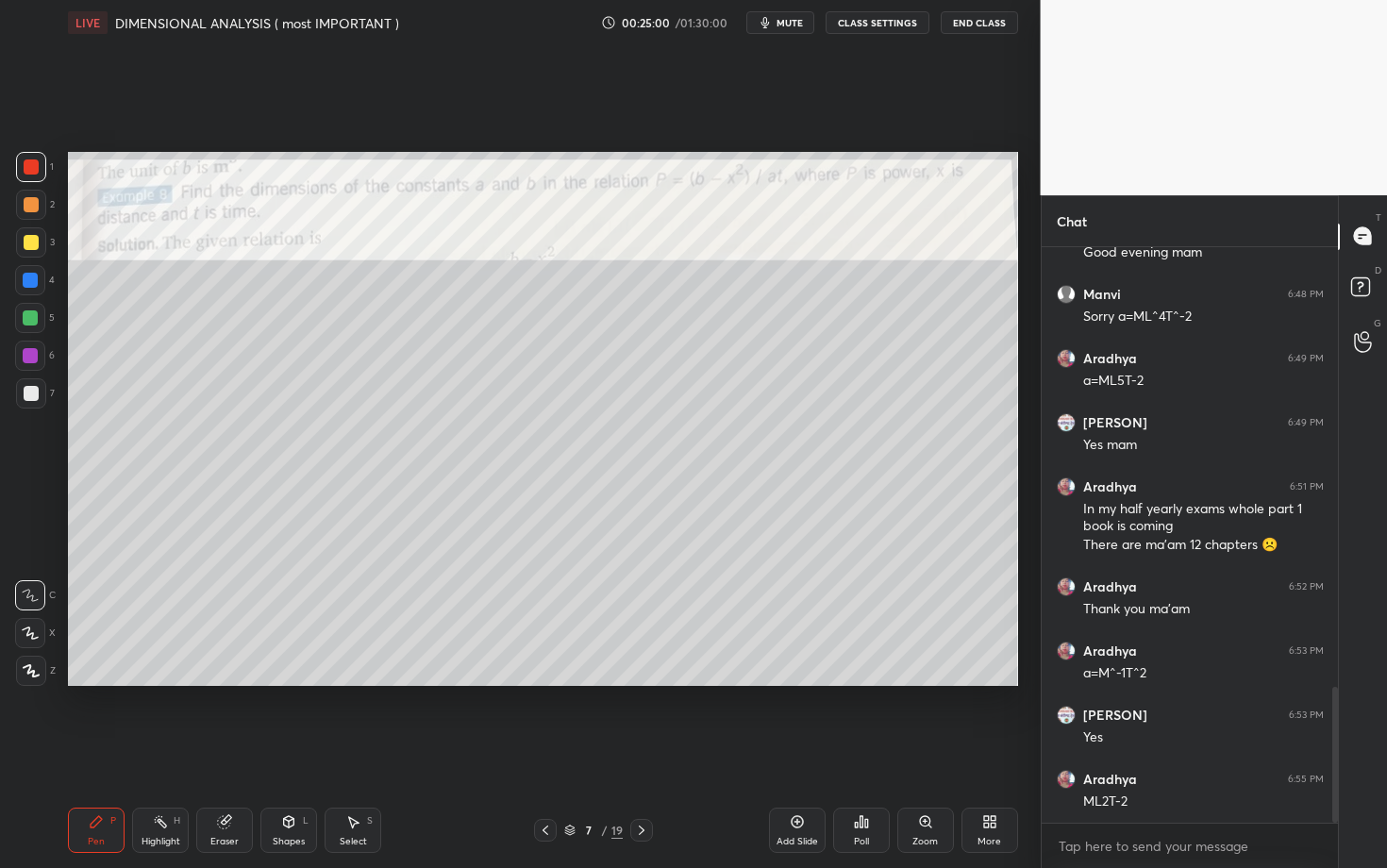 drag, startPoint x: 234, startPoint y: 823, endPoint x: 254, endPoint y: 797, distance: 32.80244 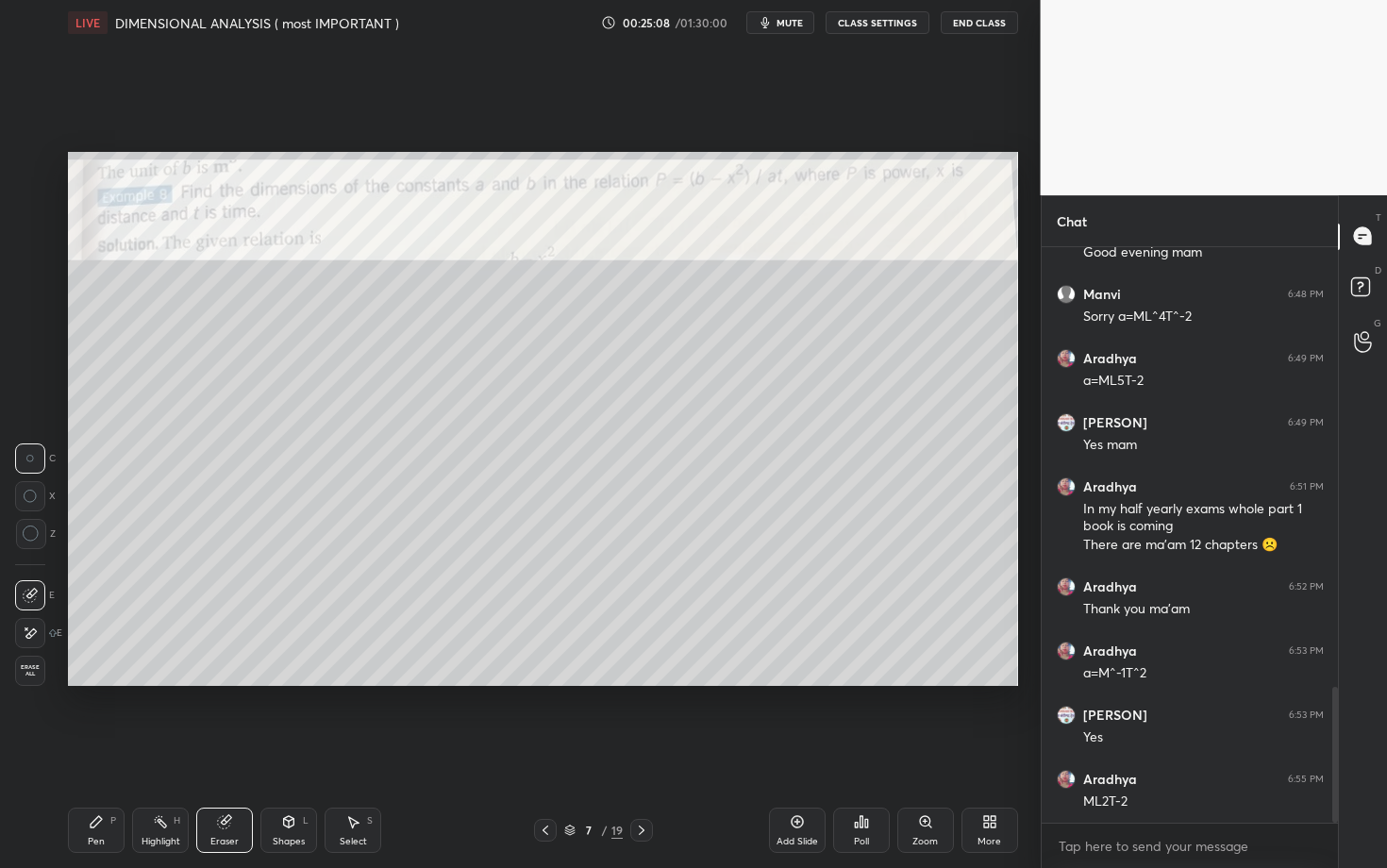 click 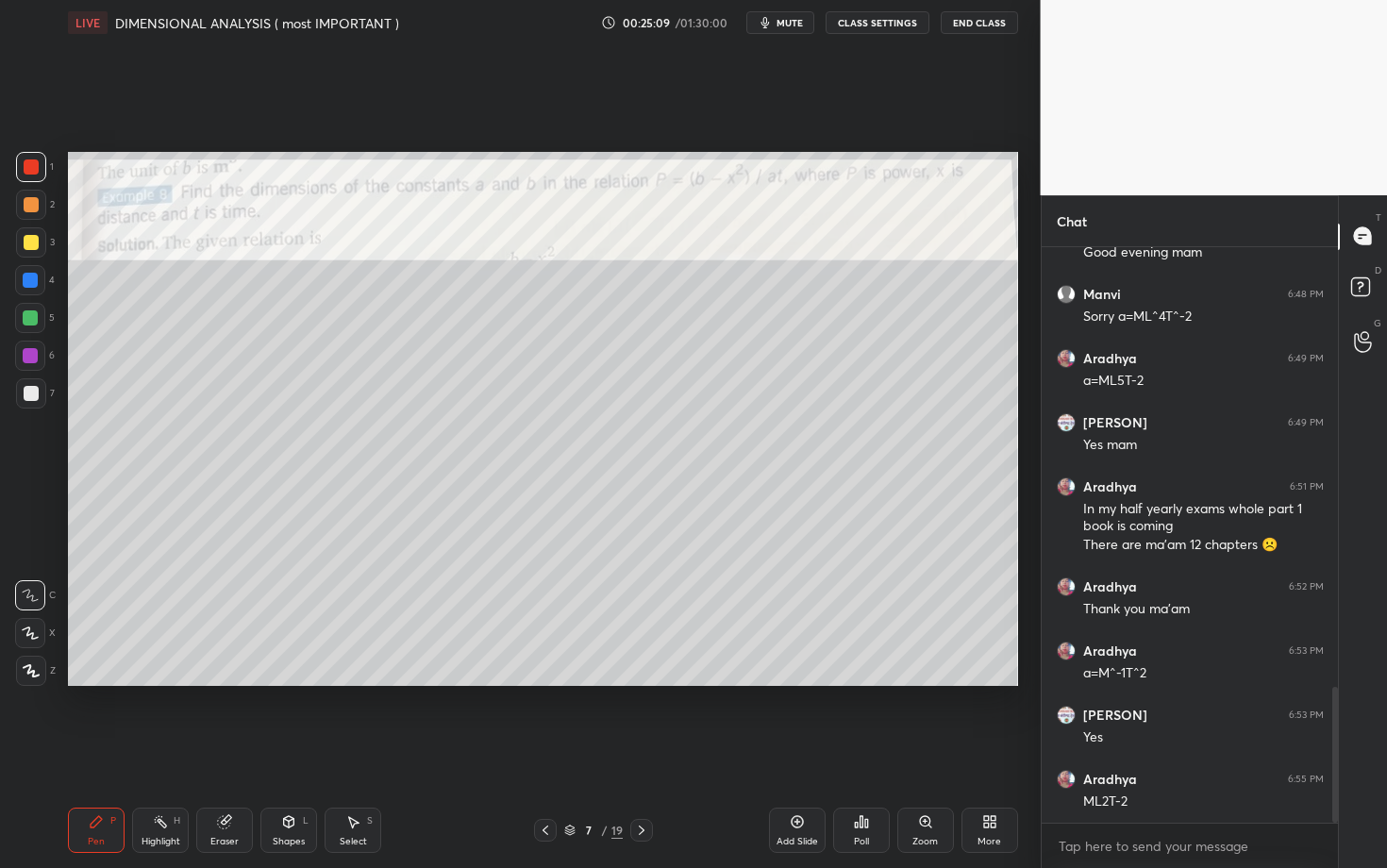 click at bounding box center (31, 393) 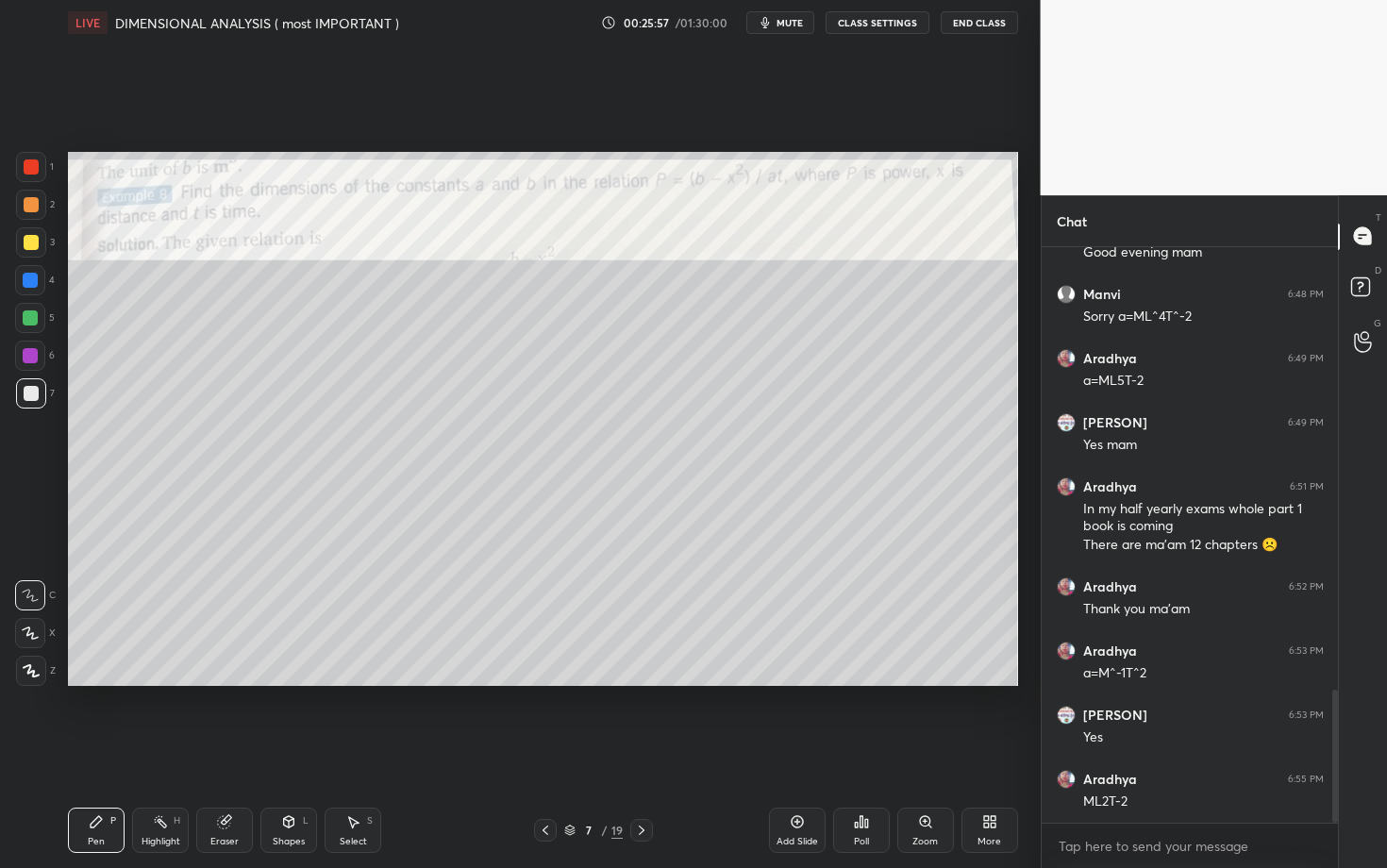 scroll, scrollTop: 1922, scrollLeft: 0, axis: vertical 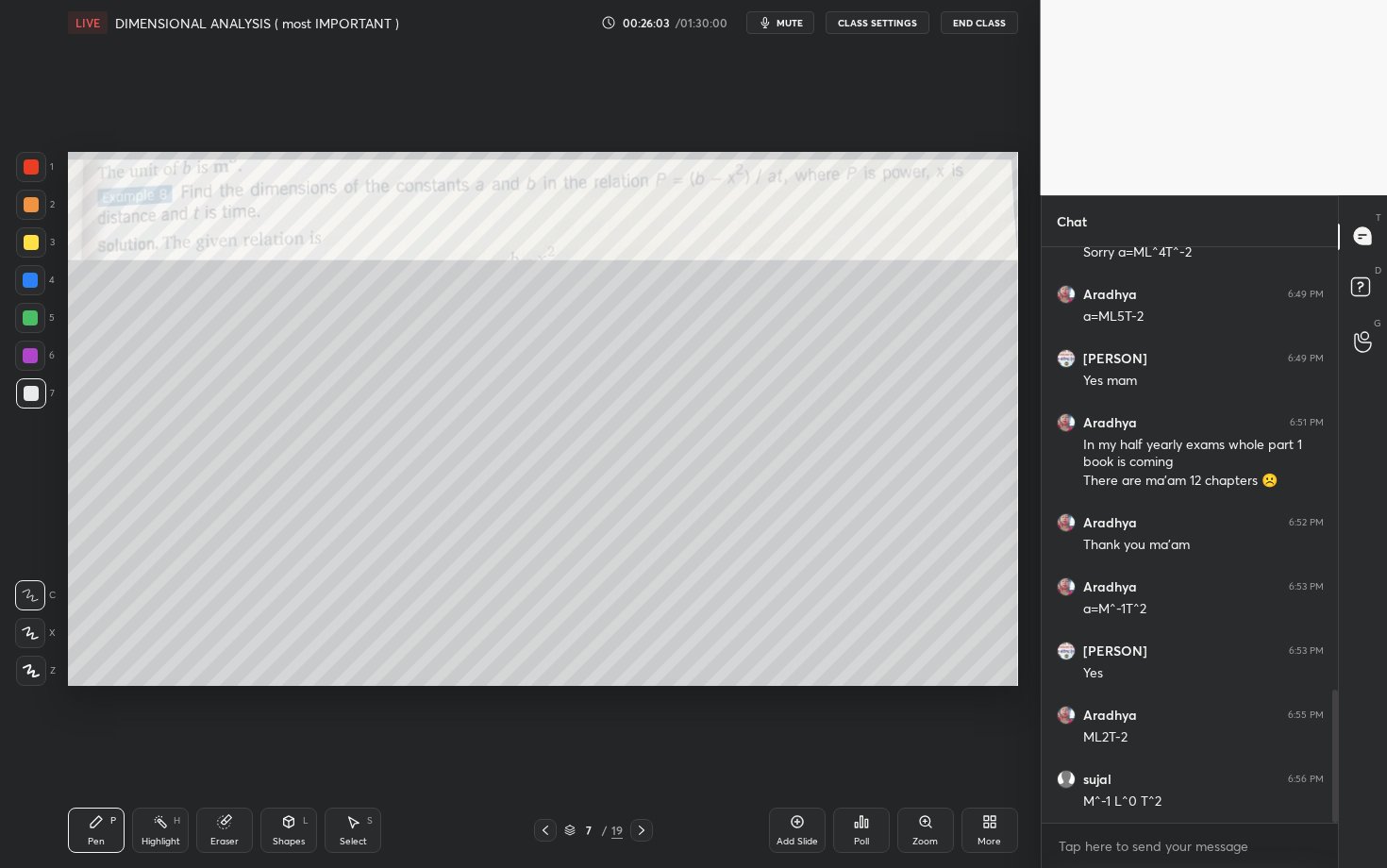 drag, startPoint x: 229, startPoint y: 816, endPoint x: 237, endPoint y: 802, distance: 16 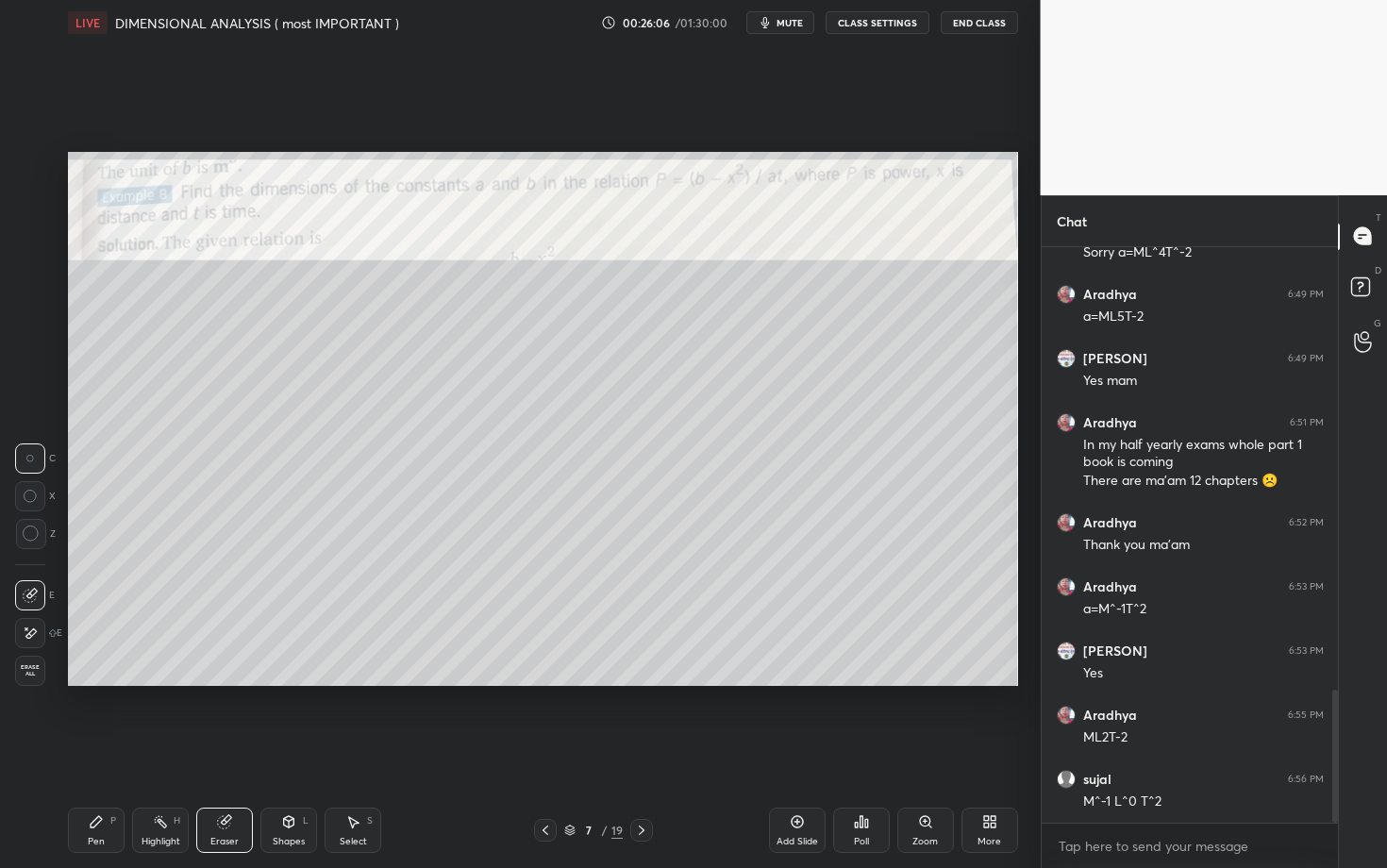 drag, startPoint x: 1354, startPoint y: 106, endPoint x: 1379, endPoint y: 113, distance: 25.96151 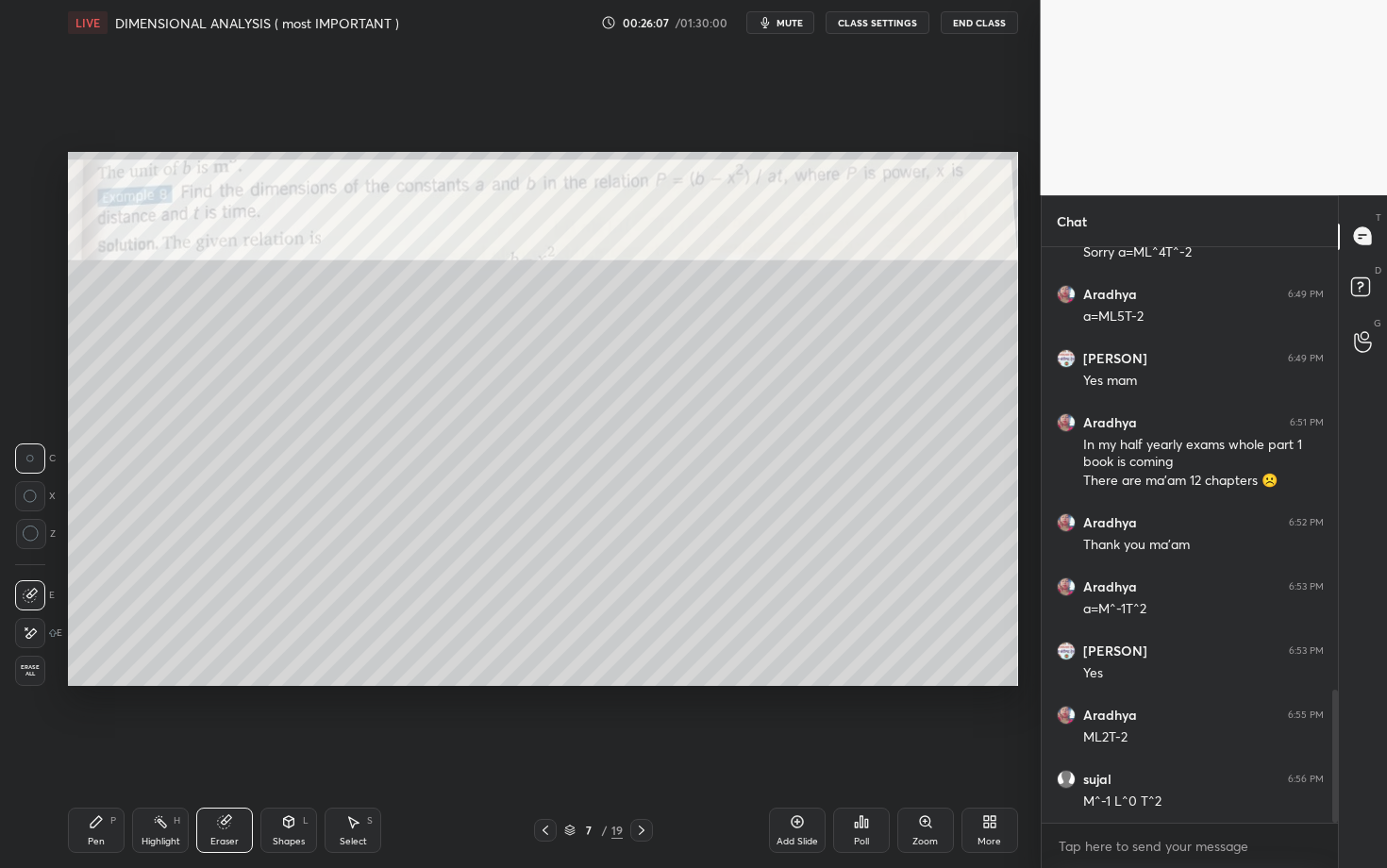 drag, startPoint x: 1379, startPoint y: 113, endPoint x: 1306, endPoint y: 157, distance: 85.23497 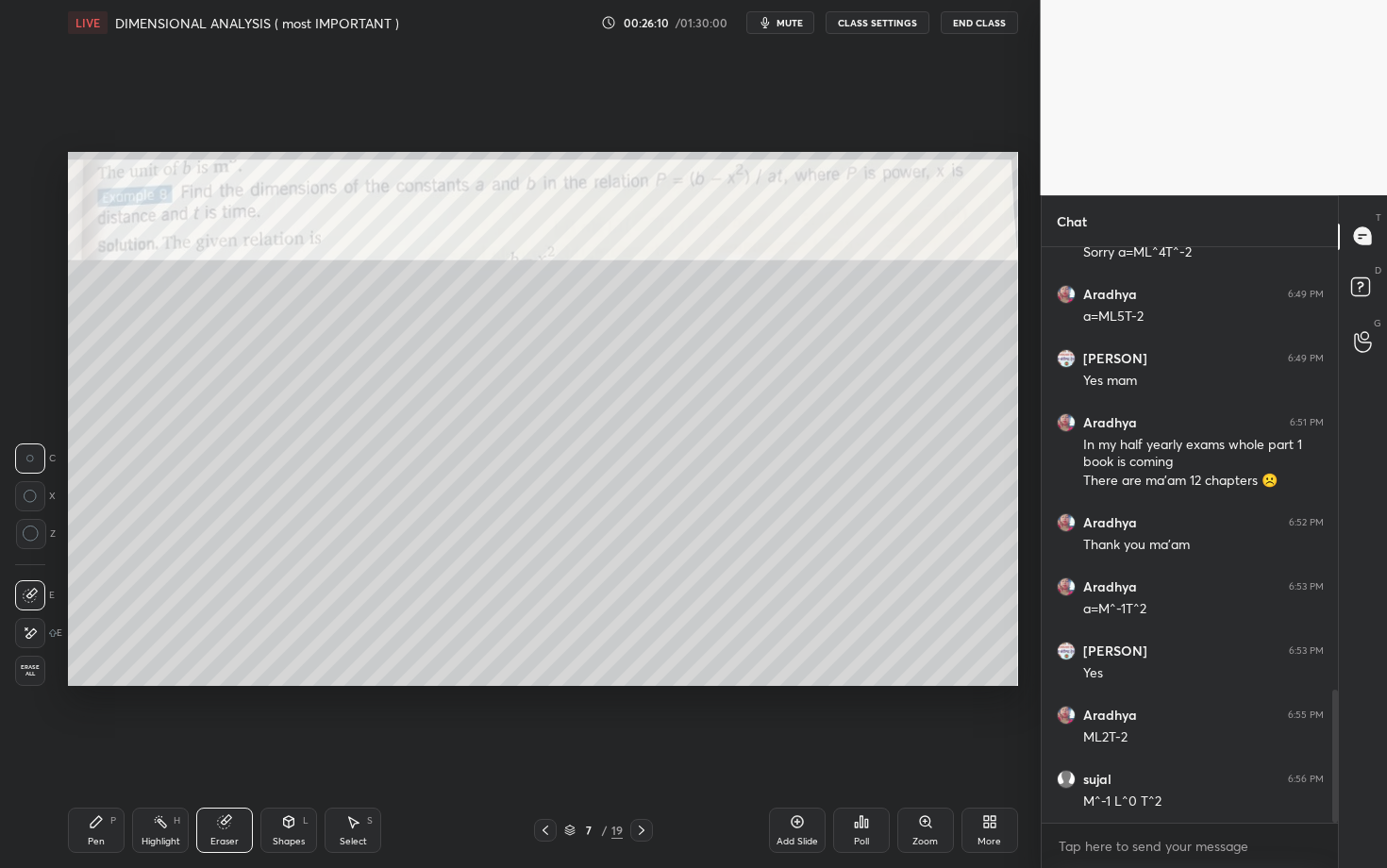 click on "1 2 3 4 5 6 7 C X Z C X Z E E Erase all   H H LIVE DIMENSIONAL ANALYSIS ( most IMPORTANT ) 00:26:10 /  01:30:00 mute CLASS SETTINGS End Class Setting up your live class Poll for   secs No correct answer Start poll Back DIMENSIONAL ANALYSIS ( most IMPORTANT ) • L1 of PHYSICAL WORLD and MEASUREMENTS [PERSON] Pen P Highlight H Eraser Shapes L Select S 7 / 19 Add Slide Poll Zoom More" at bounding box center [512, 434] 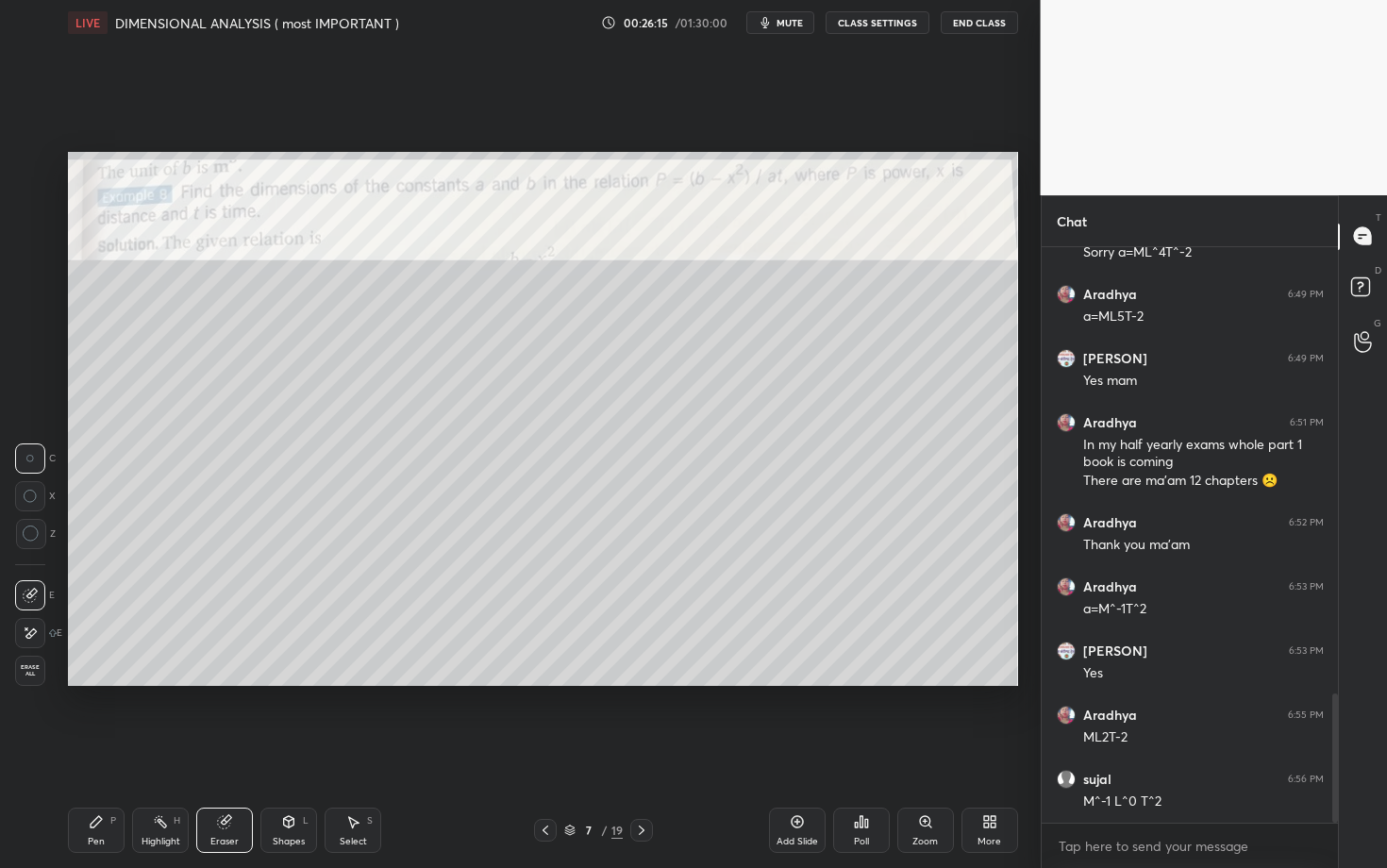 scroll, scrollTop: 1986, scrollLeft: 0, axis: vertical 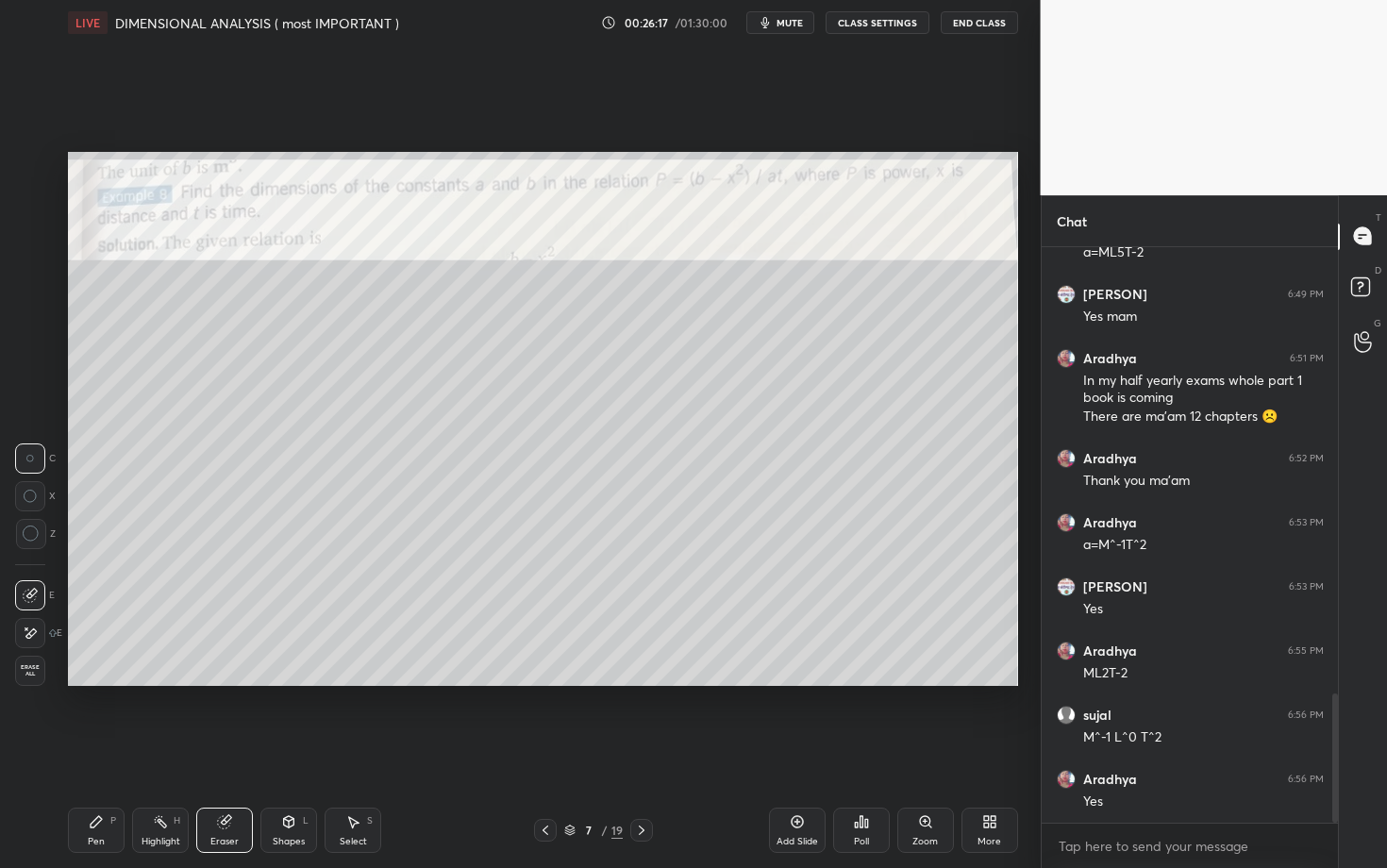 click 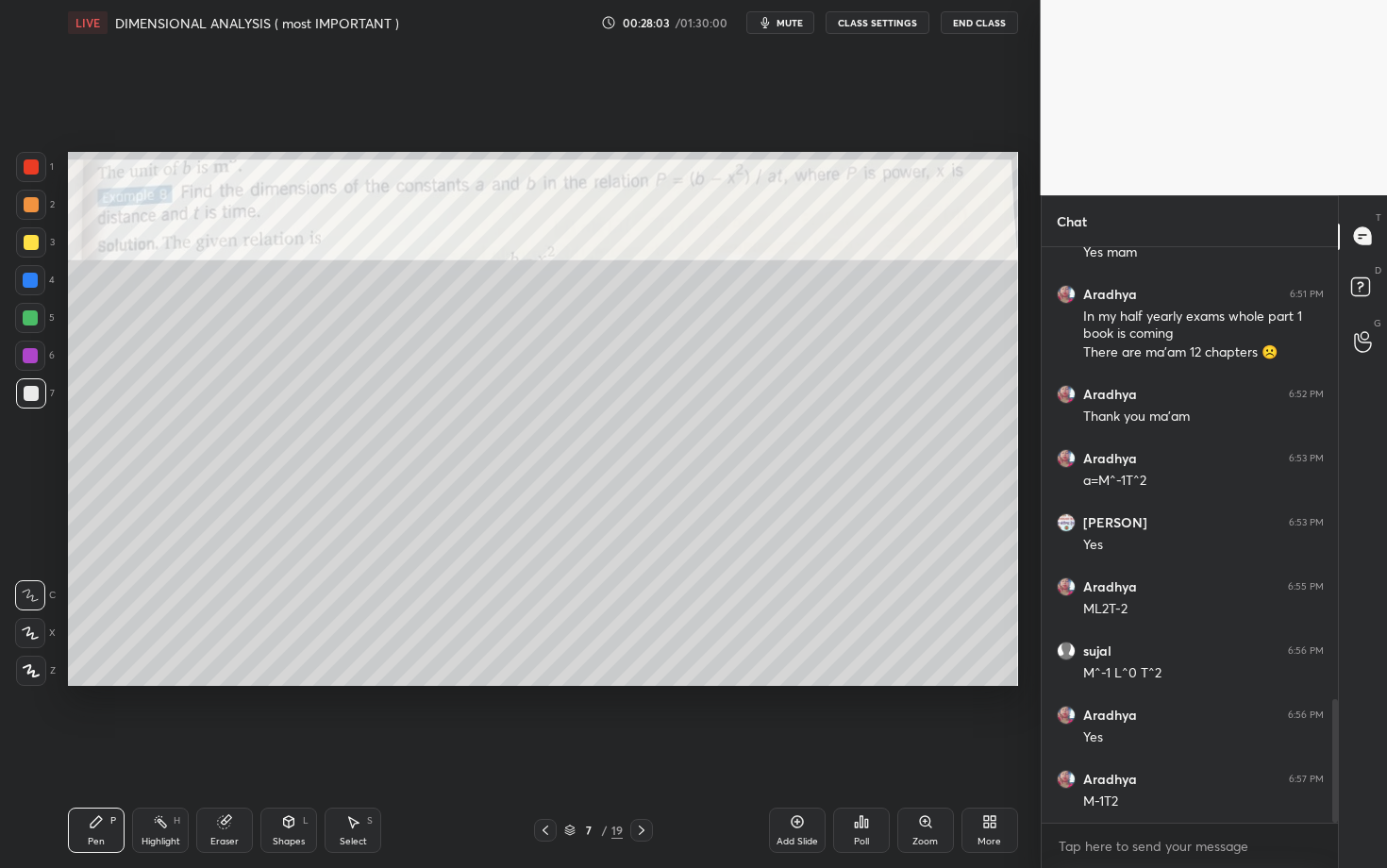 scroll, scrollTop: 2114, scrollLeft: 0, axis: vertical 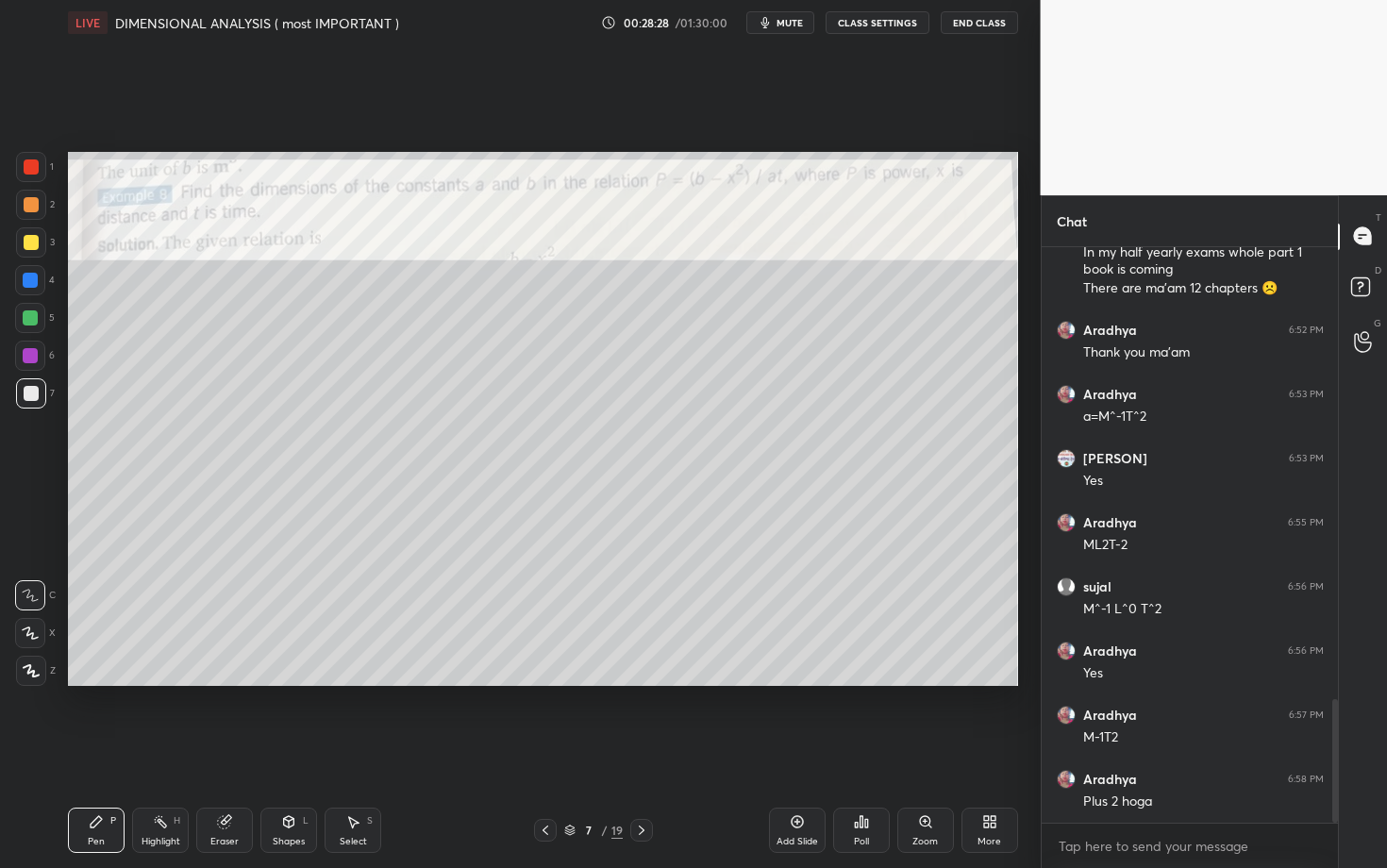 click on "7 / 19" at bounding box center (593, 830) 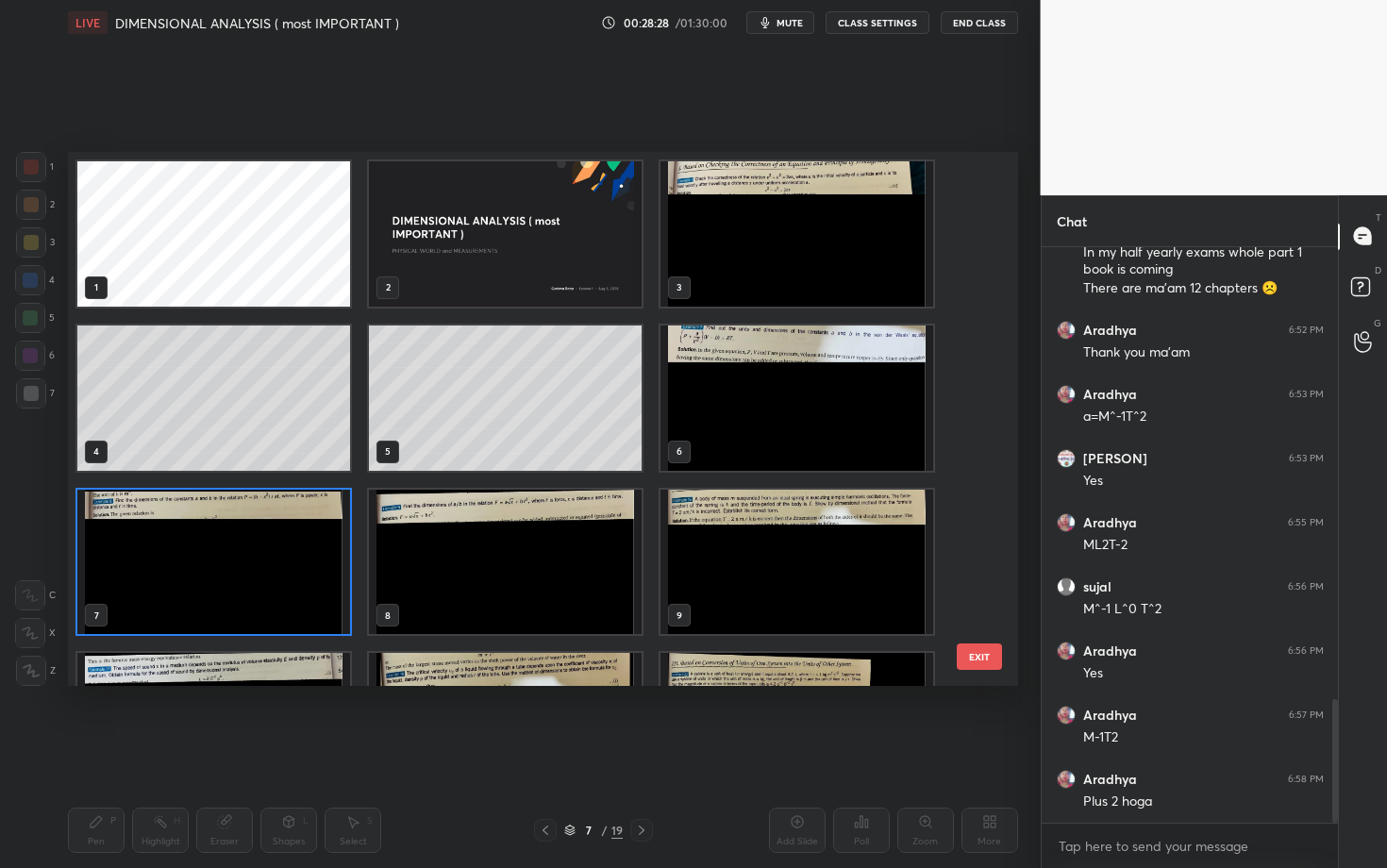 scroll, scrollTop: 7, scrollLeft: 10, axis: both 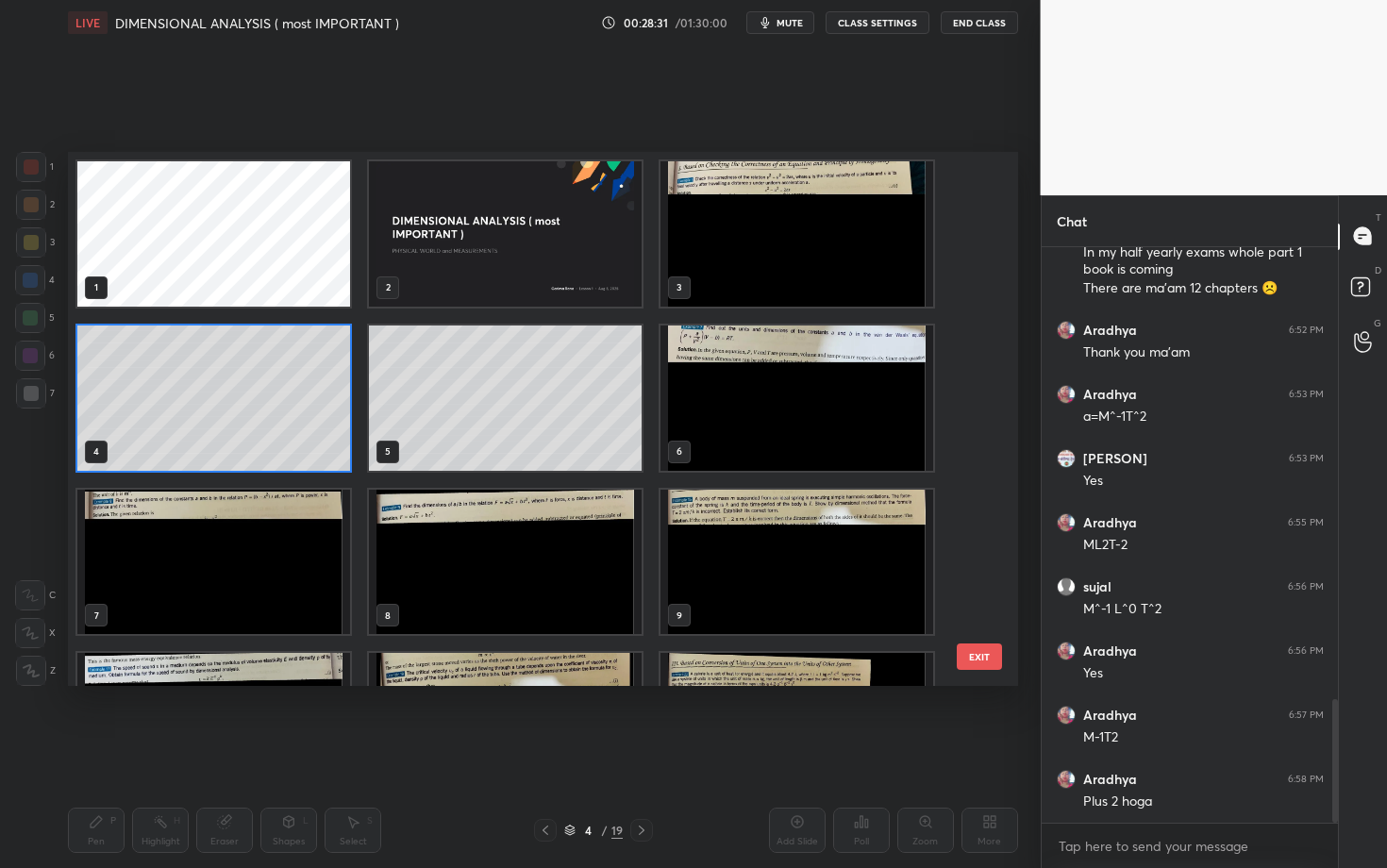 click on "EXIT" at bounding box center [979, 657] 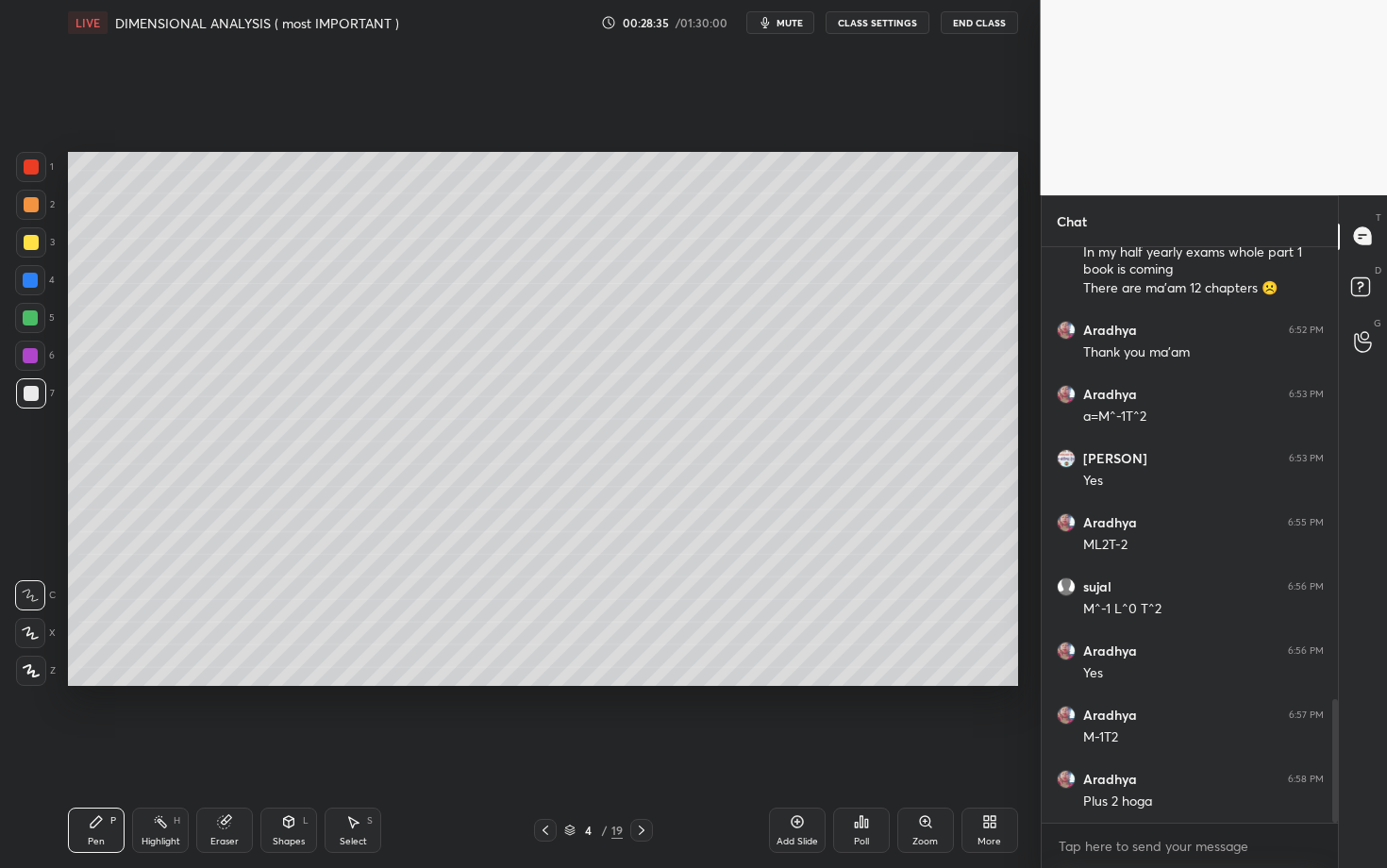 drag, startPoint x: 32, startPoint y: 320, endPoint x: 57, endPoint y: 309, distance: 27.313001 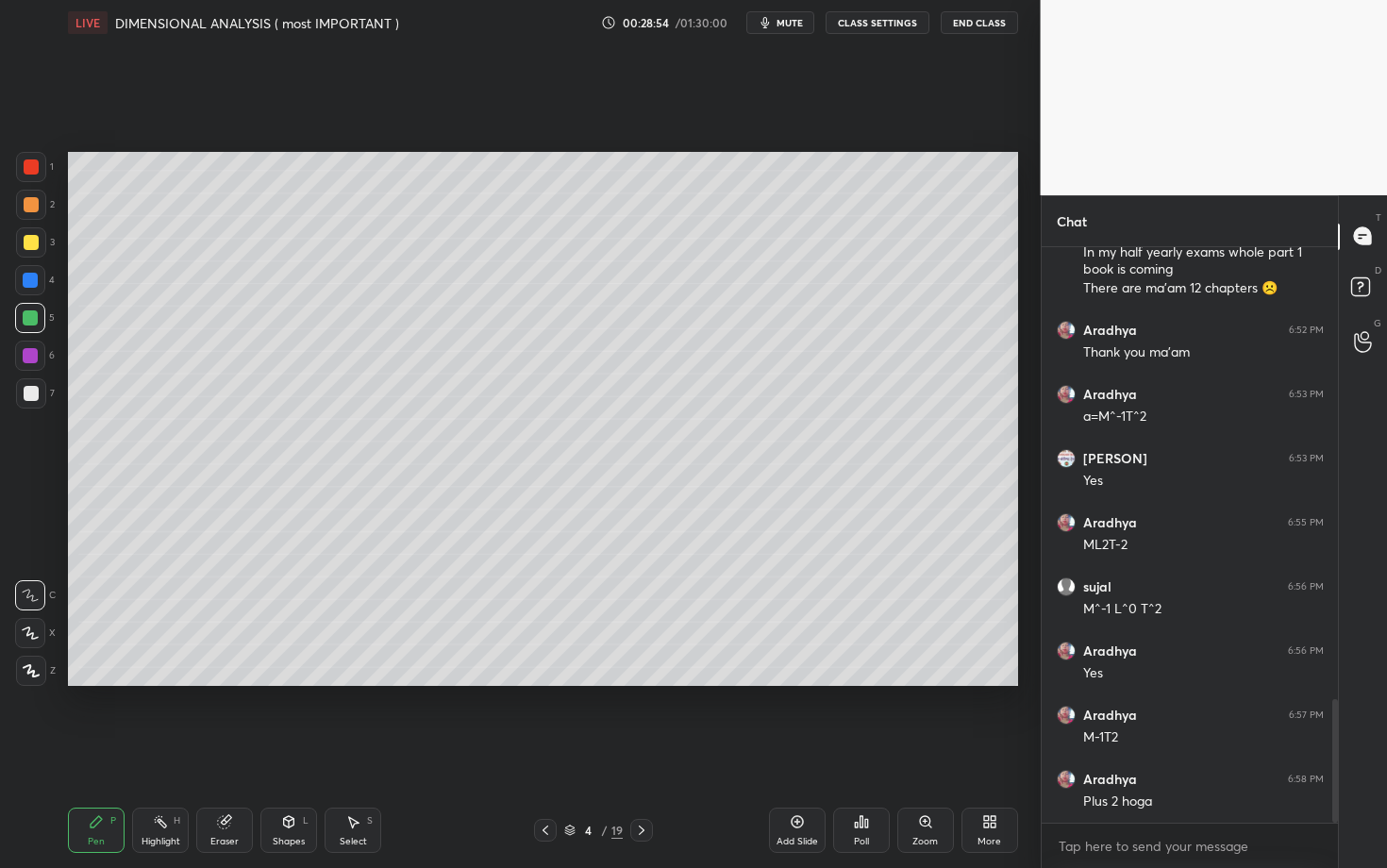 click 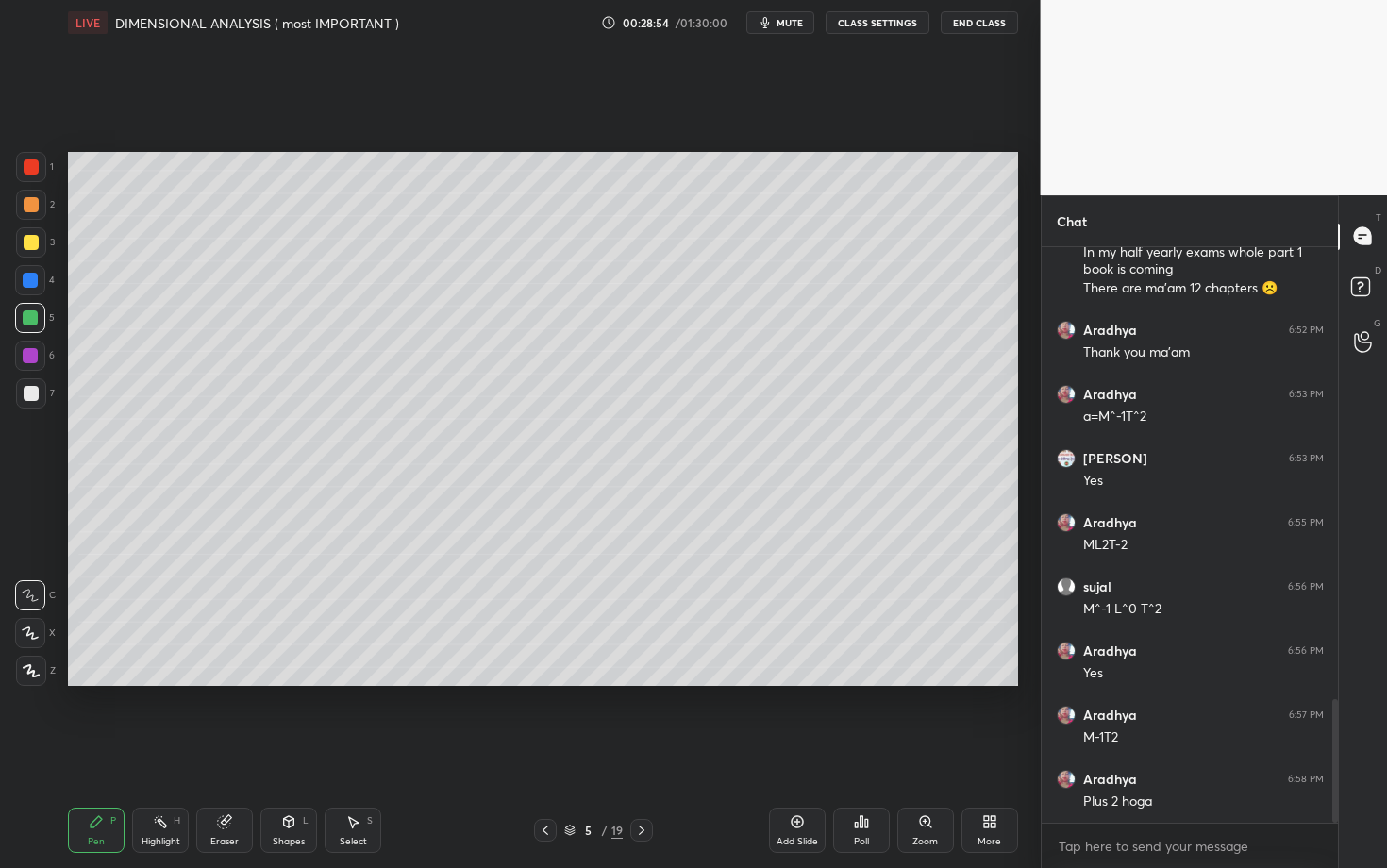click 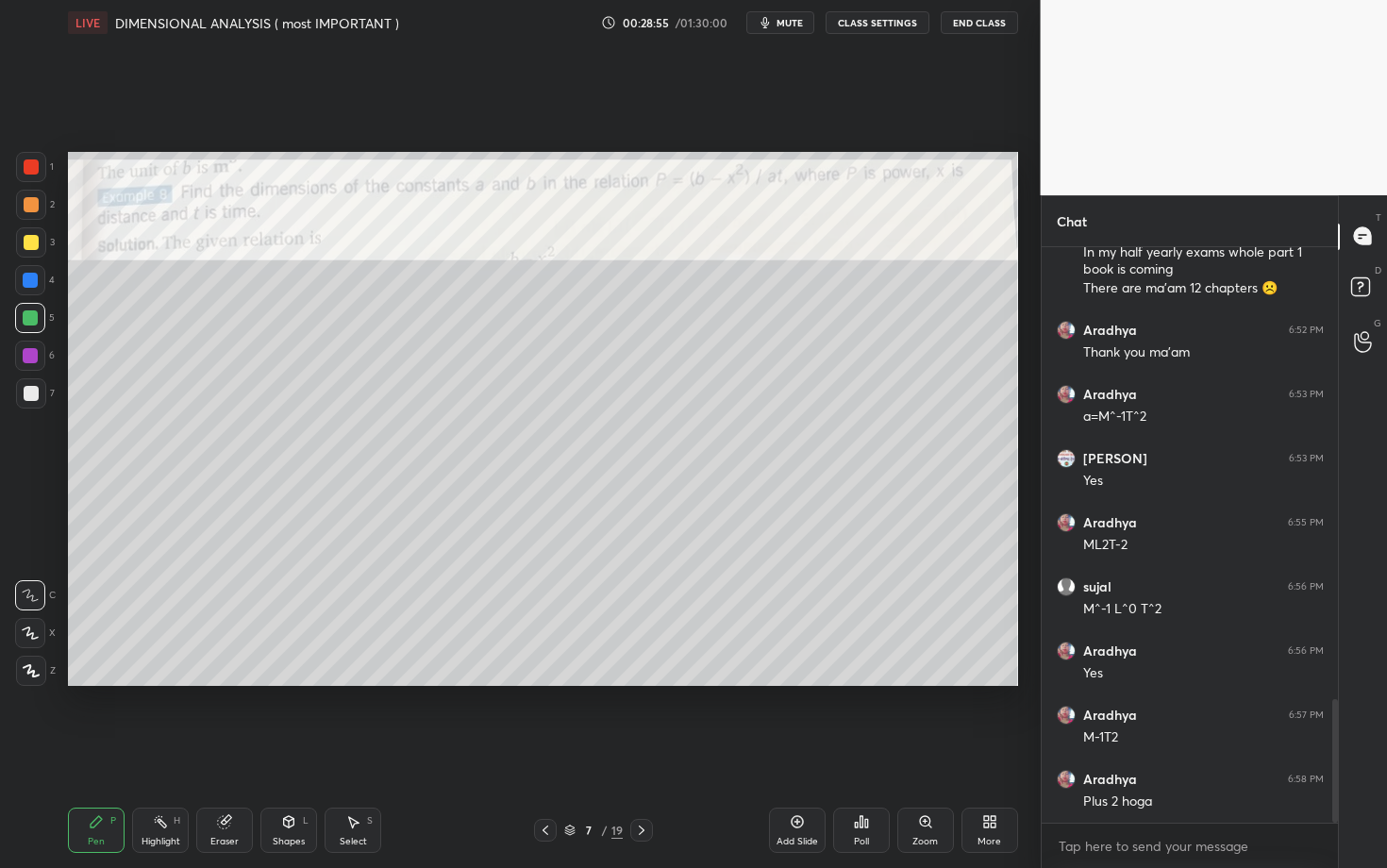 click 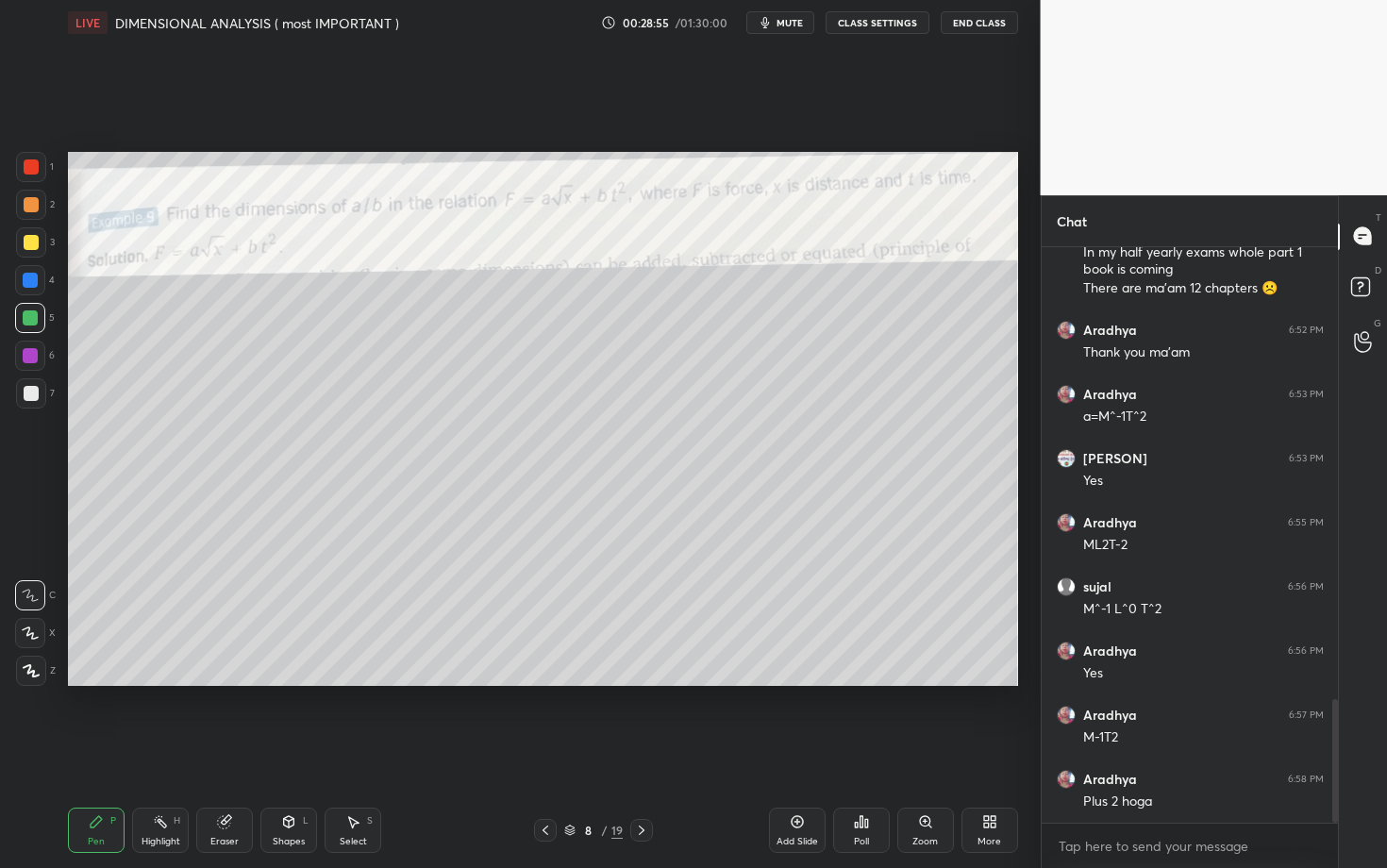 click 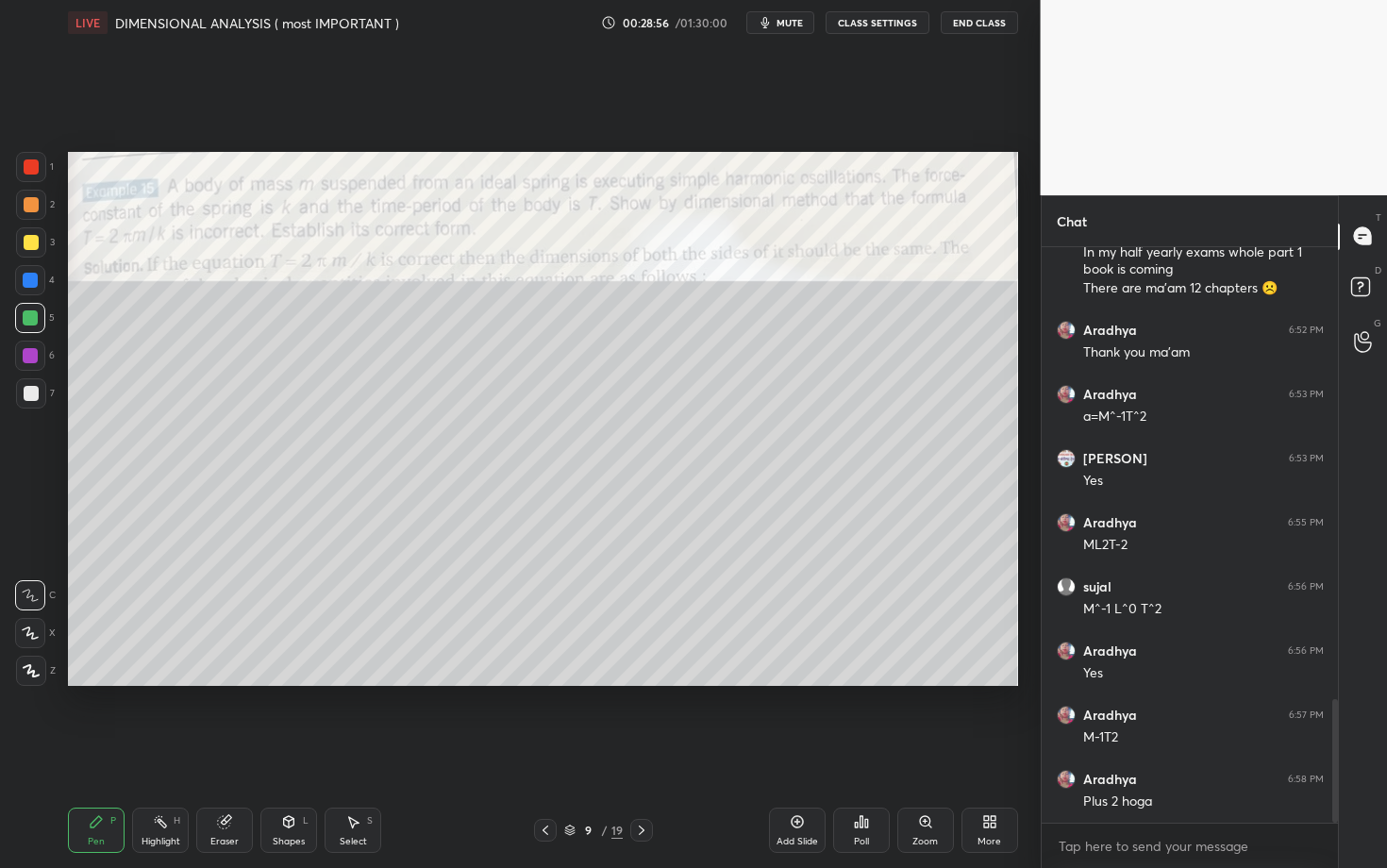 click 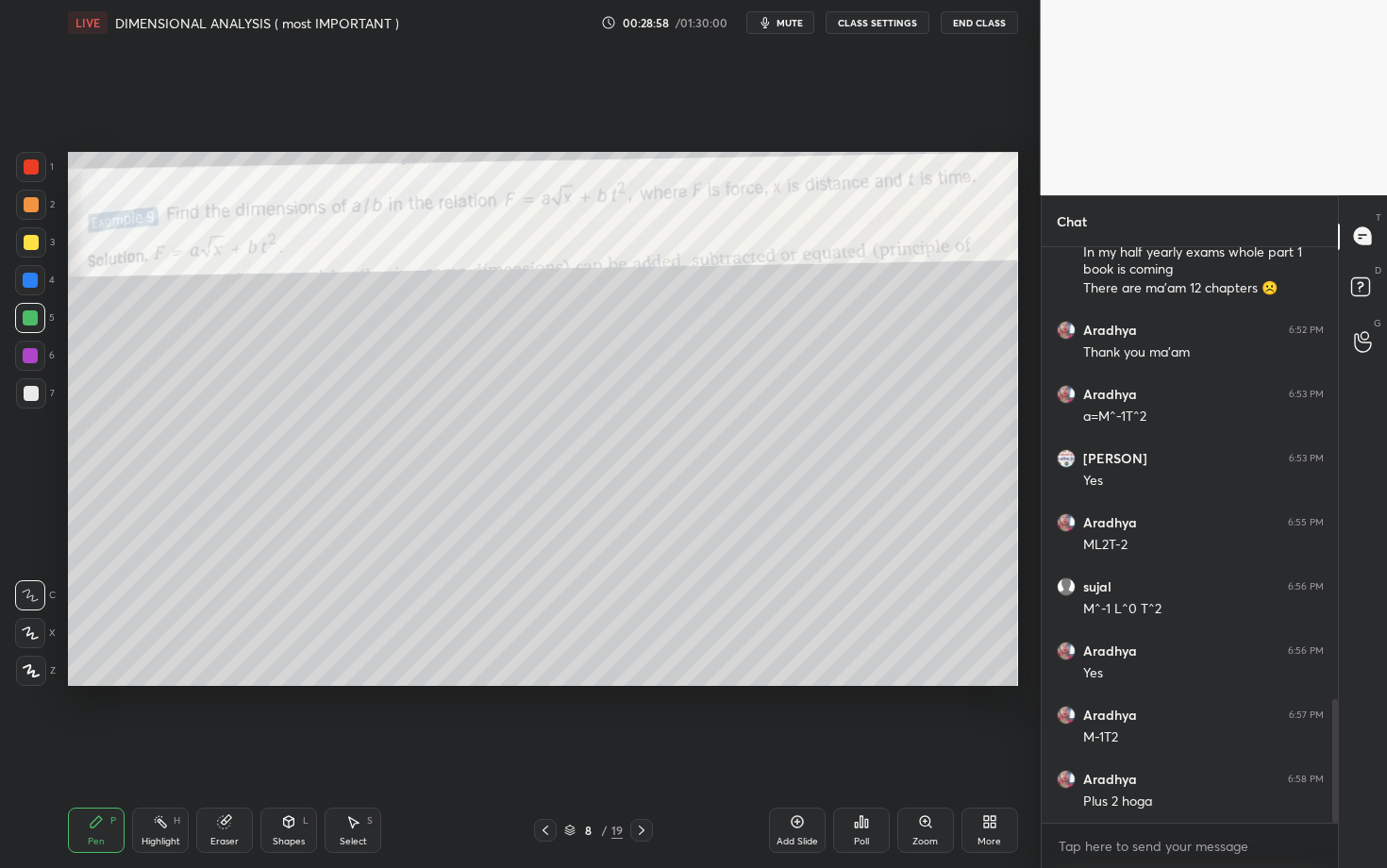 click 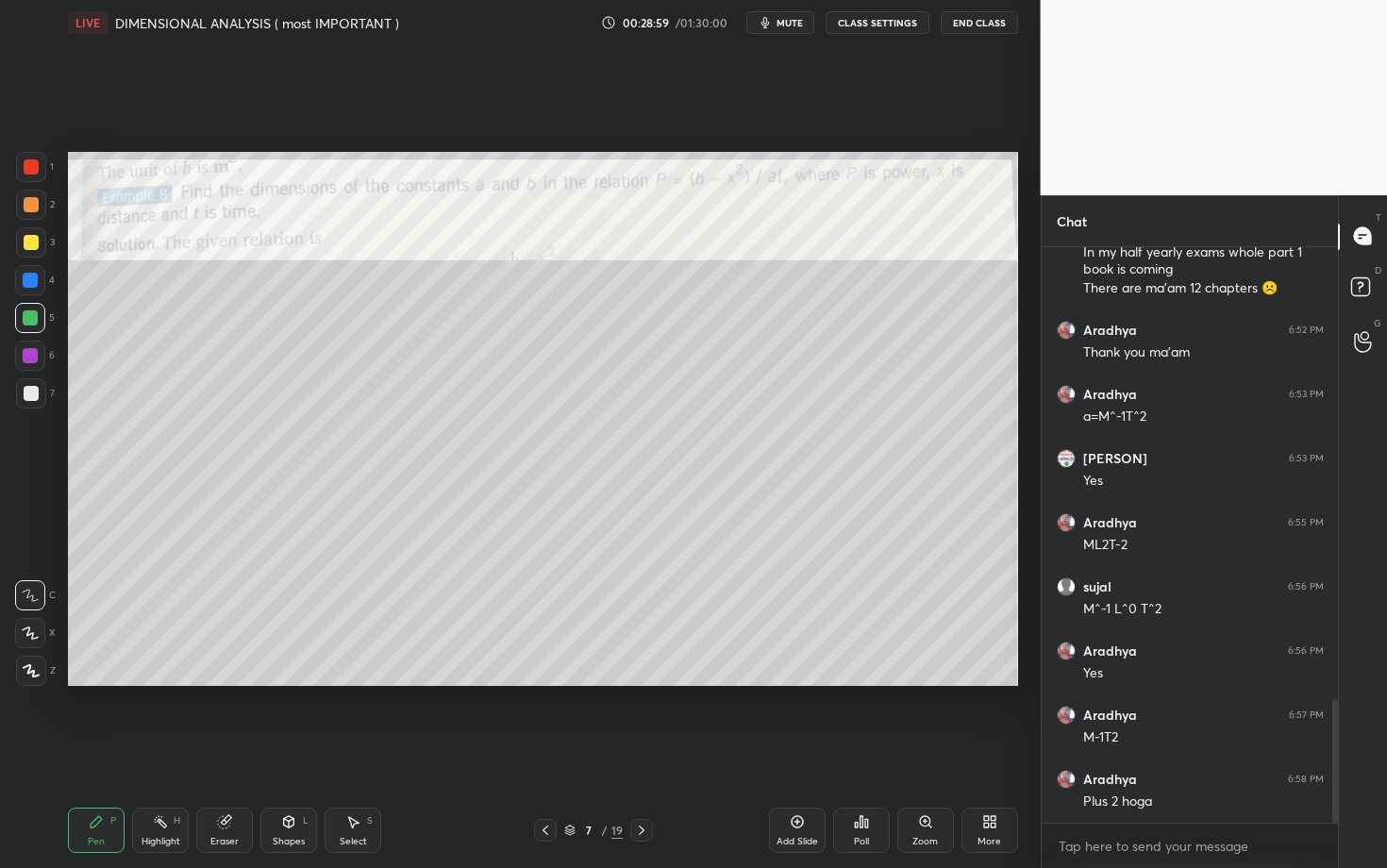 click 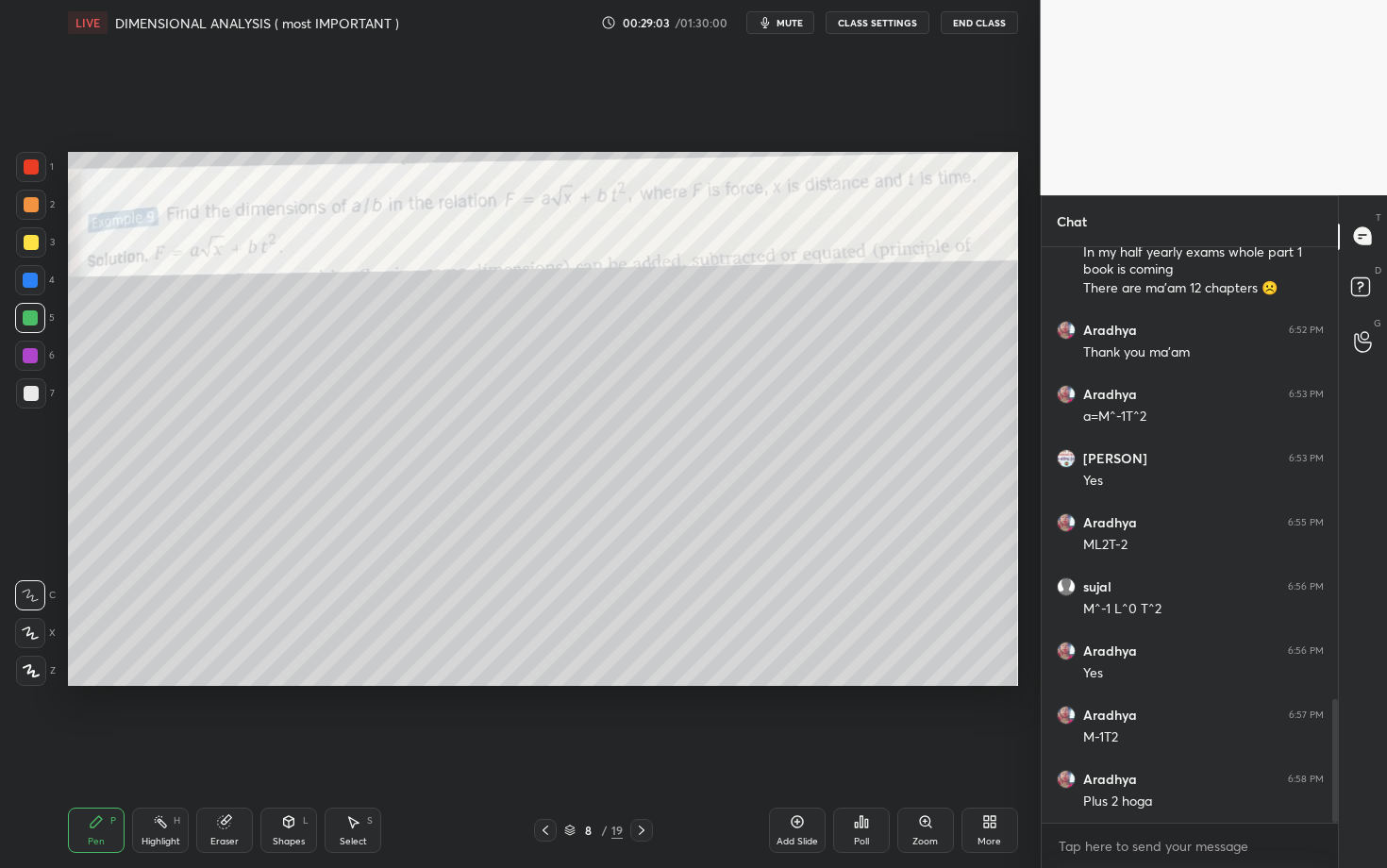 click 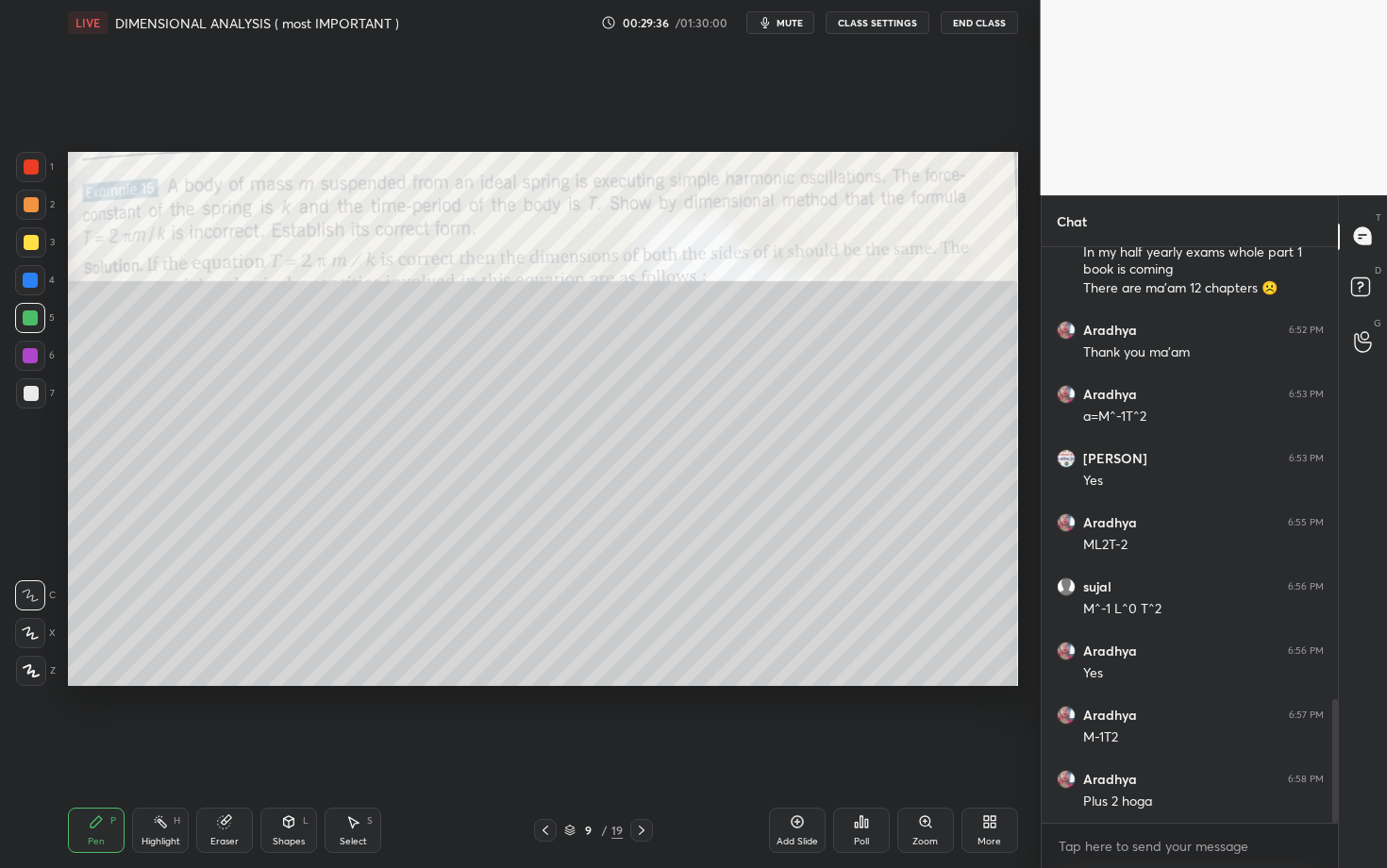 click at bounding box center [31, 167] 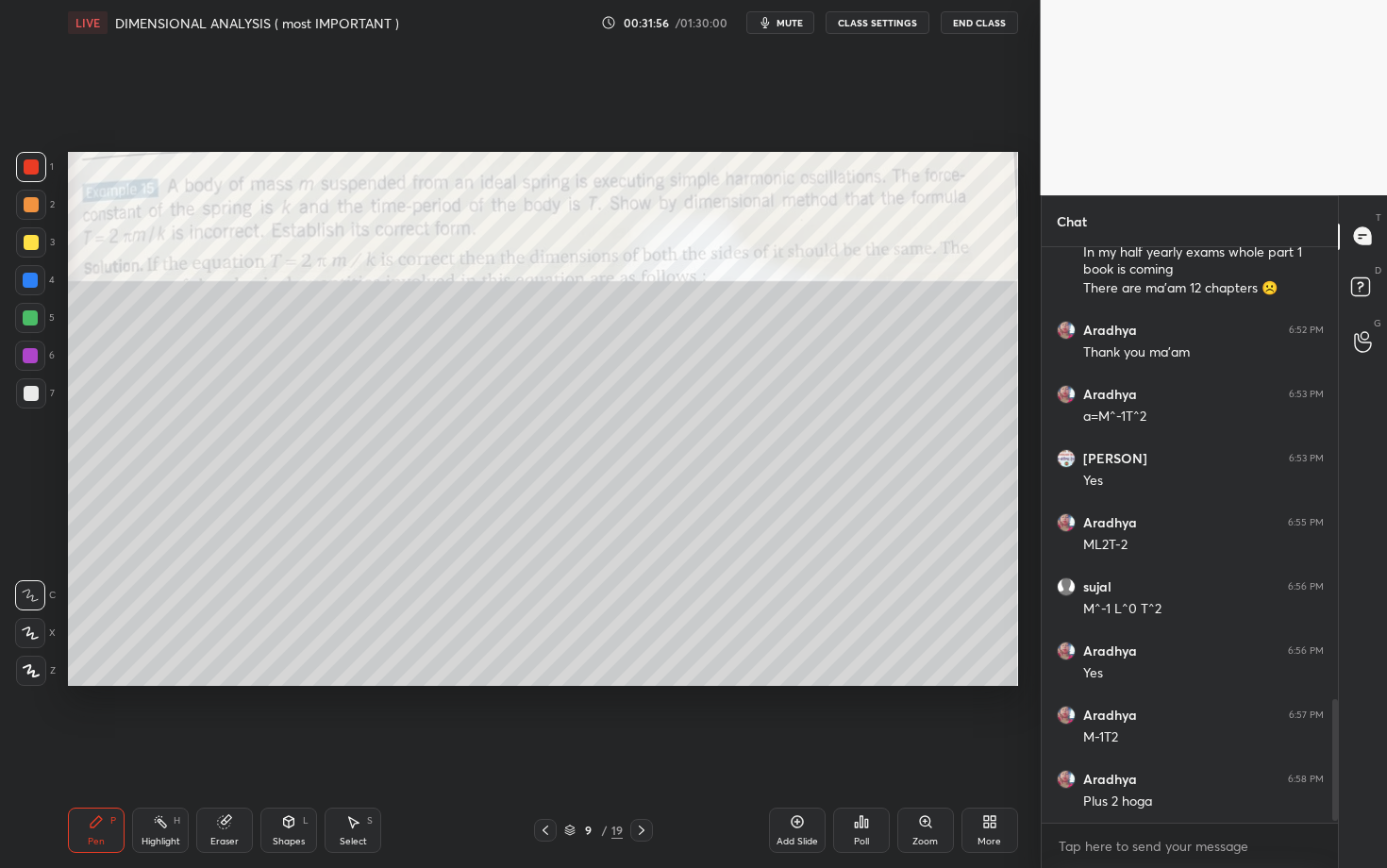 scroll, scrollTop: 2178, scrollLeft: 0, axis: vertical 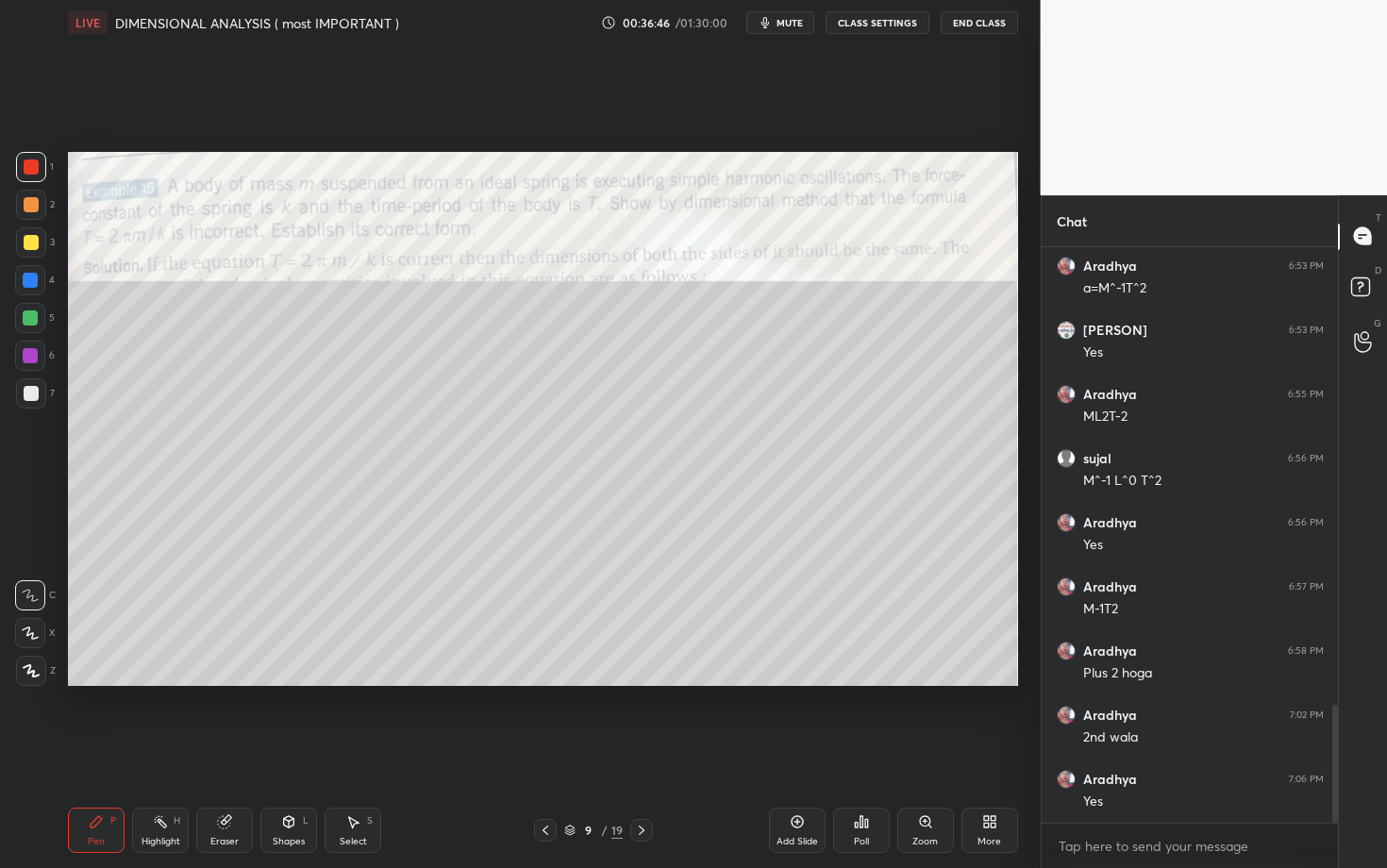 click on "1 2 3 4 5 6 7 C X Z C X Z E E Erase all   H H LIVE DIMENSIONAL ANALYSIS ( most IMPORTANT ) 00:36:46 /  01:30:00 mute CLASS SETTINGS End Class Setting up your live class Poll for   secs No correct answer Start poll Back DIMENSIONAL ANALYSIS ( most IMPORTANT ) • L1 of PHYSICAL WORLD and MEASUREMENTS [PERSON] Pen P Highlight H Eraser Shapes L Select S 9 / 19 Add Slide Poll Zoom More Chat [PERSON] 6:52 PM Thank you ma'am [PERSON] 6:53 PM a=M^-1T^2 [PERSON] 6:53 PM Yes [PERSON] 6:55 PM ML2T-2 [PERSON] 6:56 PM M^-1 L^0 T^2 [PERSON] 6:56 PM Yes [PERSON] 6:57 PM M-1T2 [PERSON] 6:58 PM Plus 2 hoga [PERSON] 7:02 PM 2nd wala [PERSON] 7:06 PM Yes JUMP TO LATEST Enable hand raising Enable raise hand to speak to learners. Once enabled, chat will be turned off temporarily. Enable x   introducing Raise a hand with a doubt Now learners can raise their hand along with a doubt  How it works? Doubts asked by learners will show up here NEW DOUBTS ASKED No one has raised a hand yet Can't raise hand Got it T Messages (T) D Doubts (D) G ​" at bounding box center [694, 434] 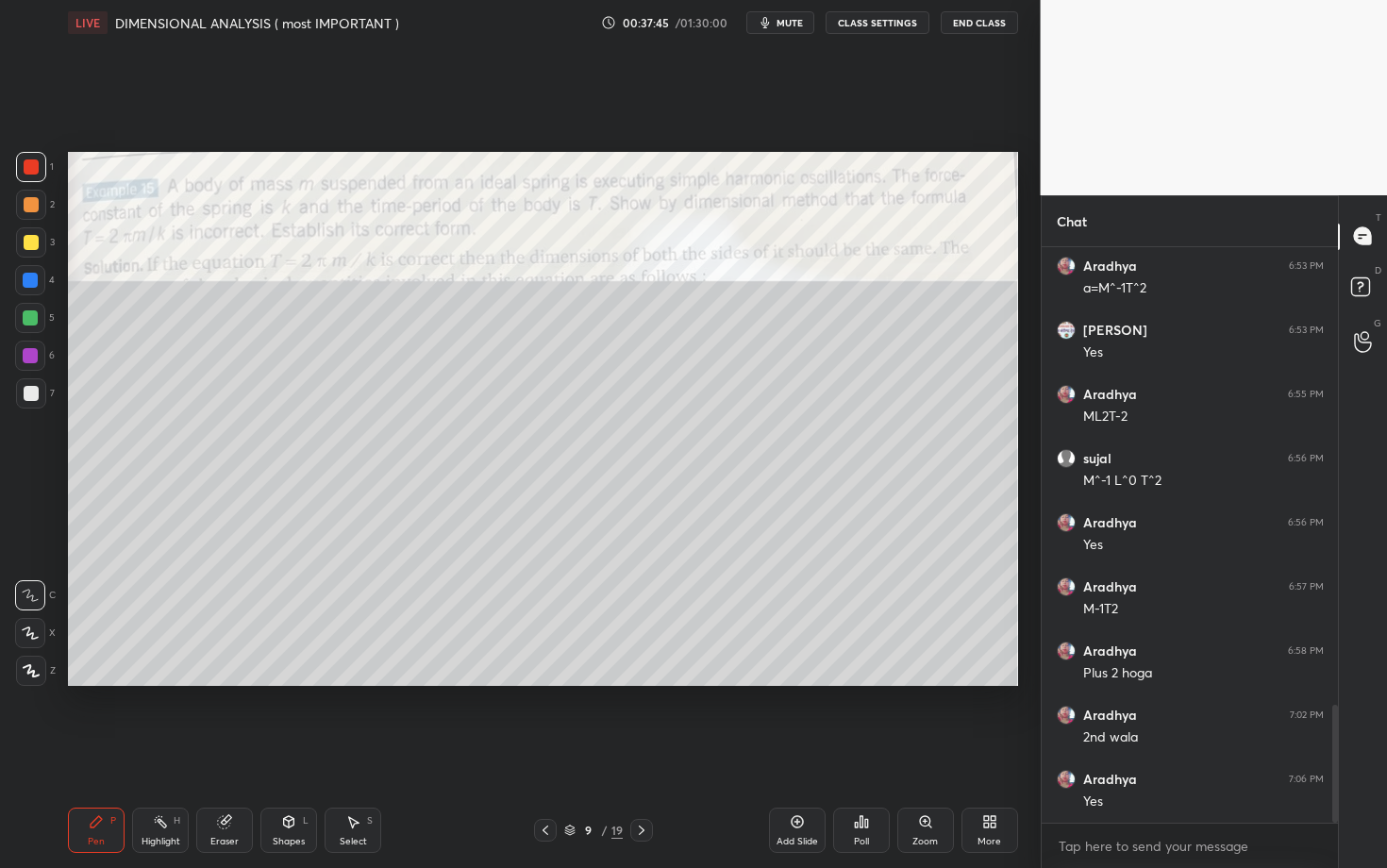 drag, startPoint x: 405, startPoint y: 839, endPoint x: 426, endPoint y: 836, distance: 21.213203 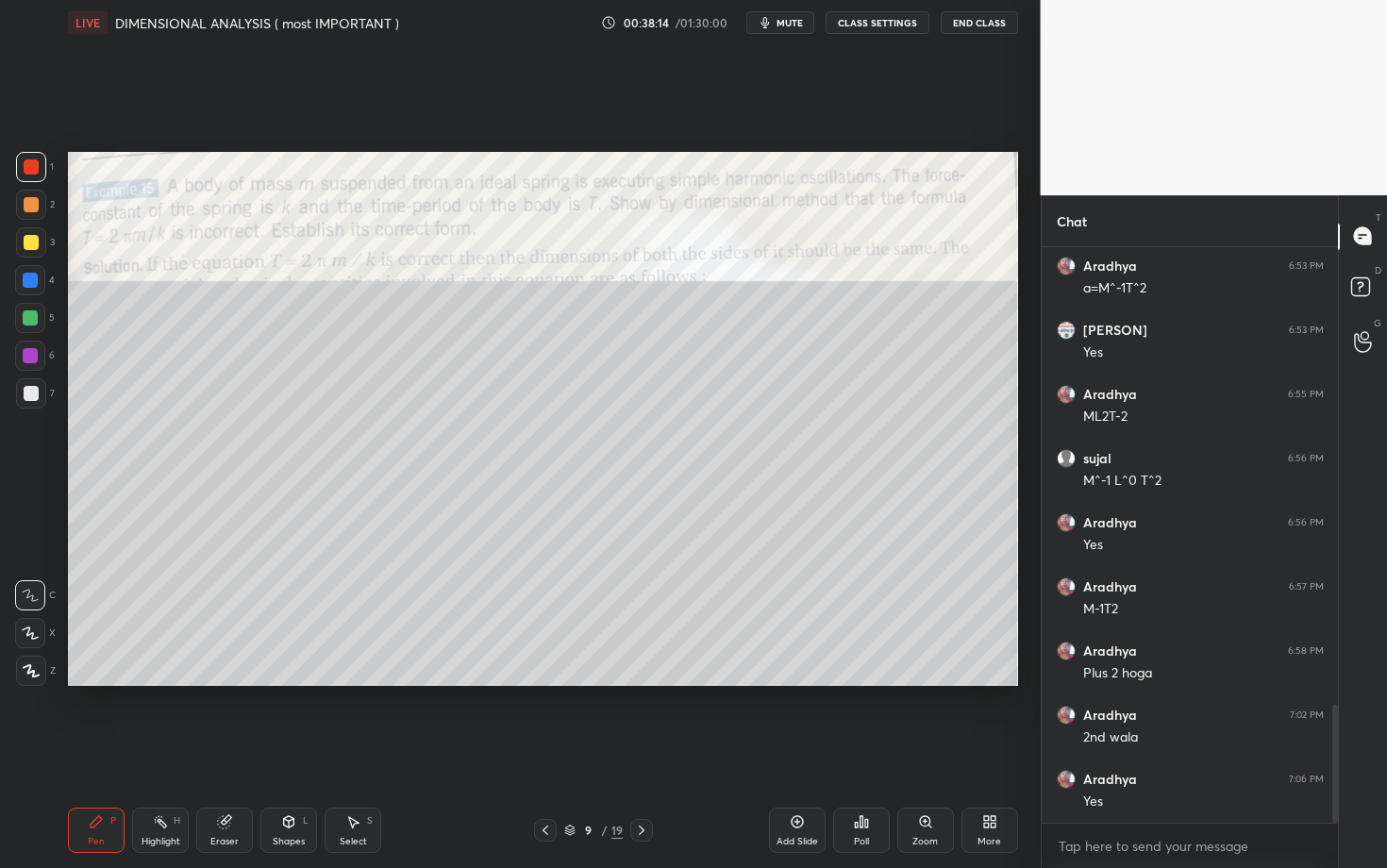 scroll, scrollTop: 531, scrollLeft: 291, axis: both 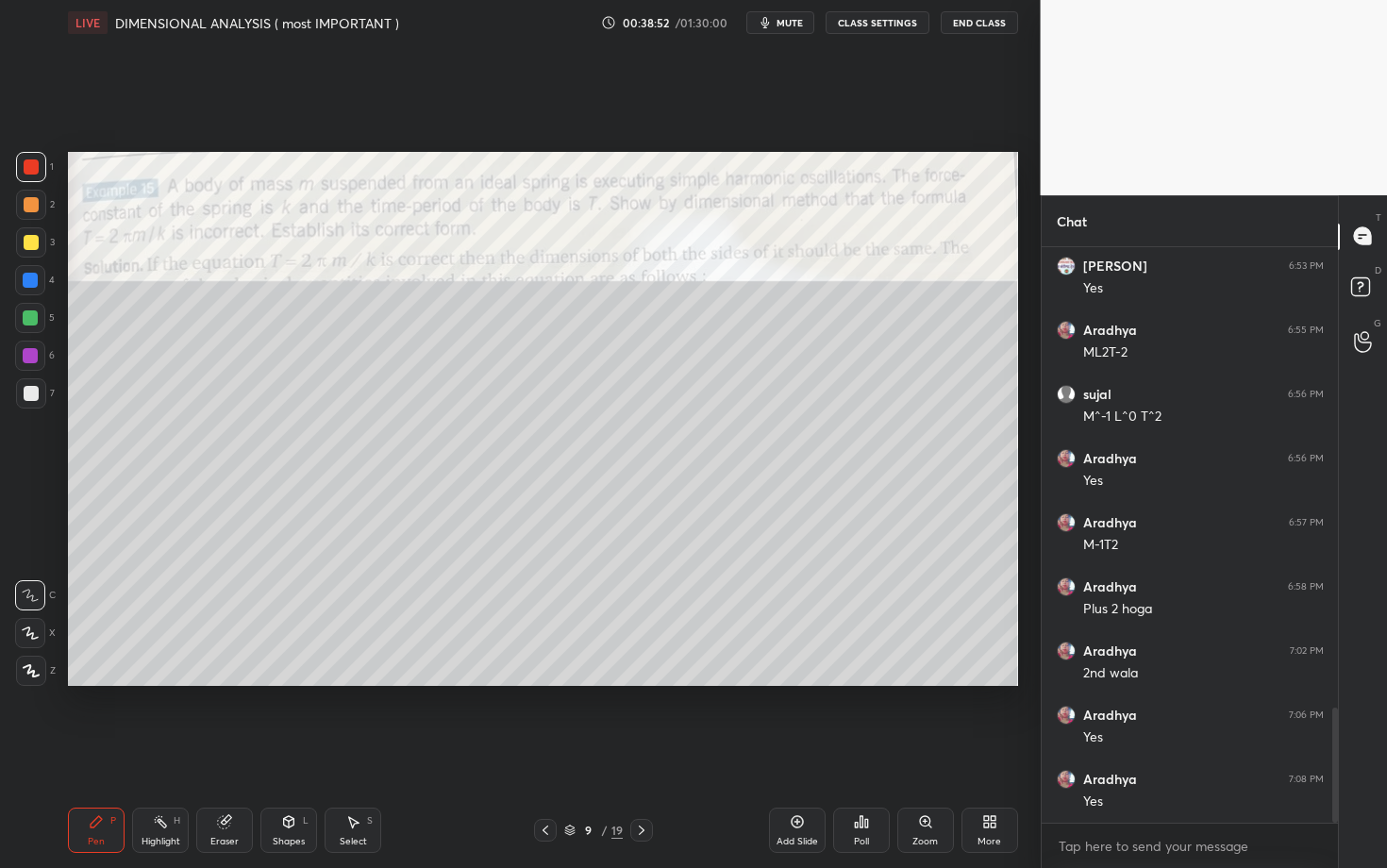 click 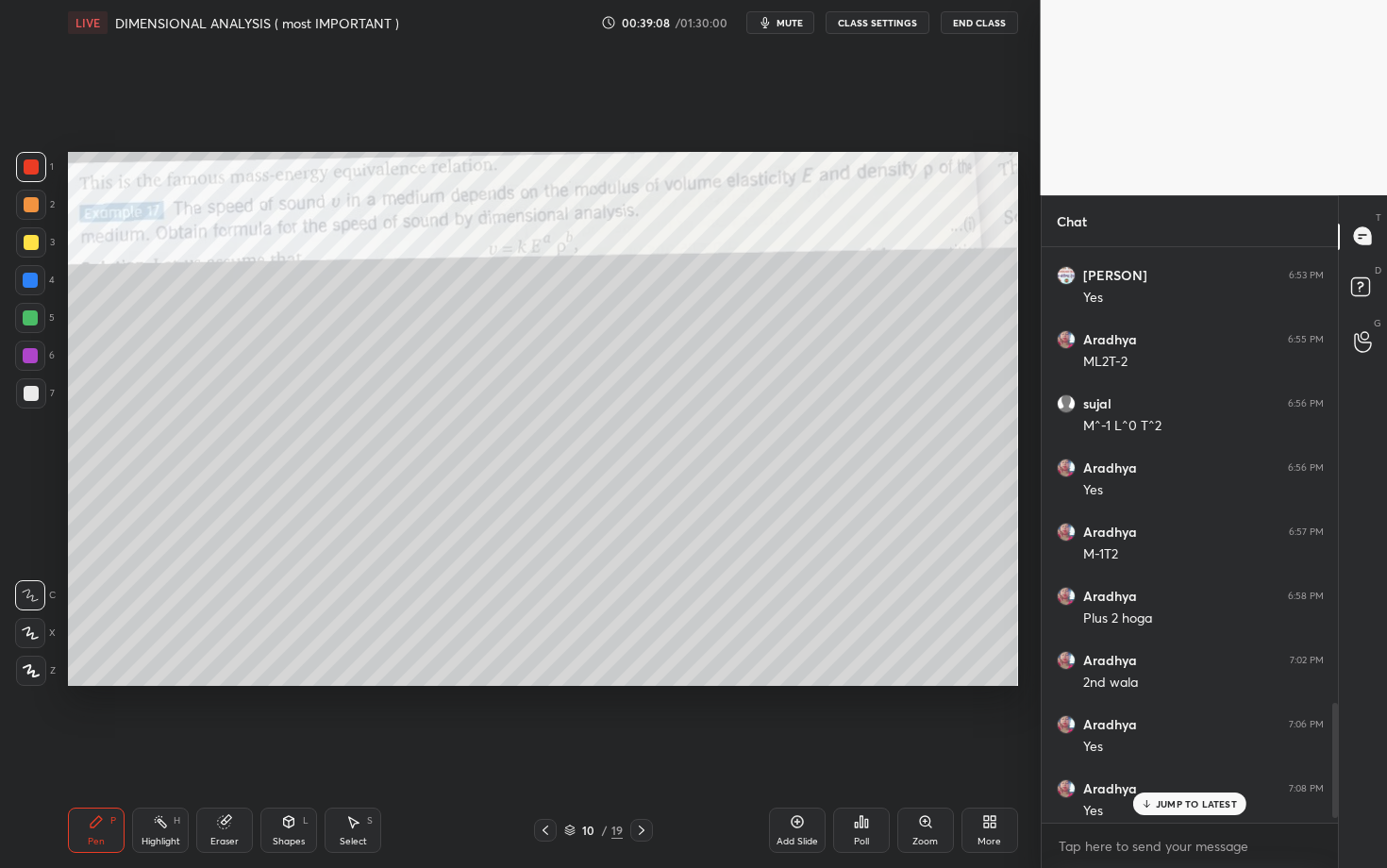 scroll, scrollTop: 2307, scrollLeft: 0, axis: vertical 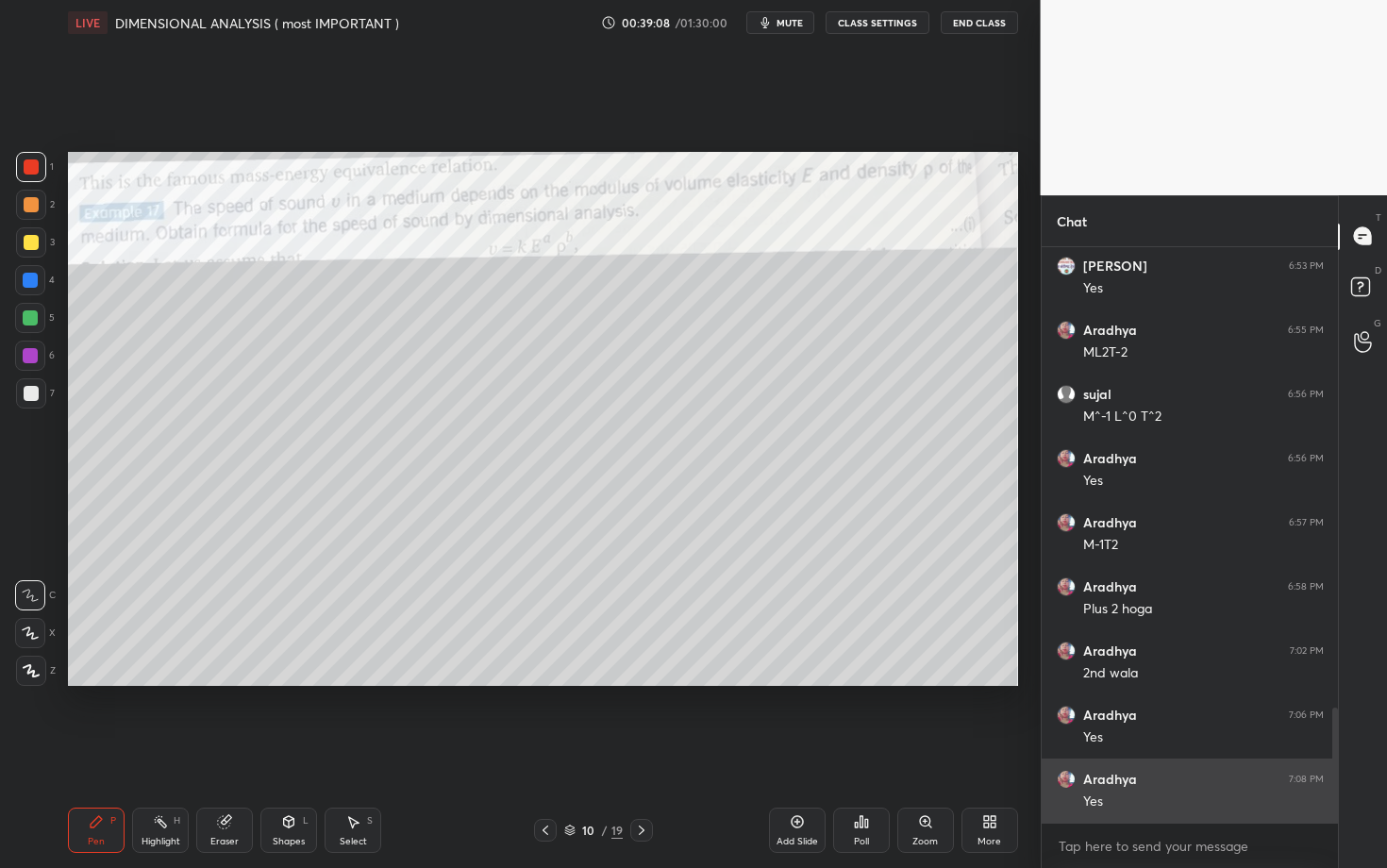 drag, startPoint x: 1334, startPoint y: 775, endPoint x: 1283, endPoint y: 776, distance: 51.0098 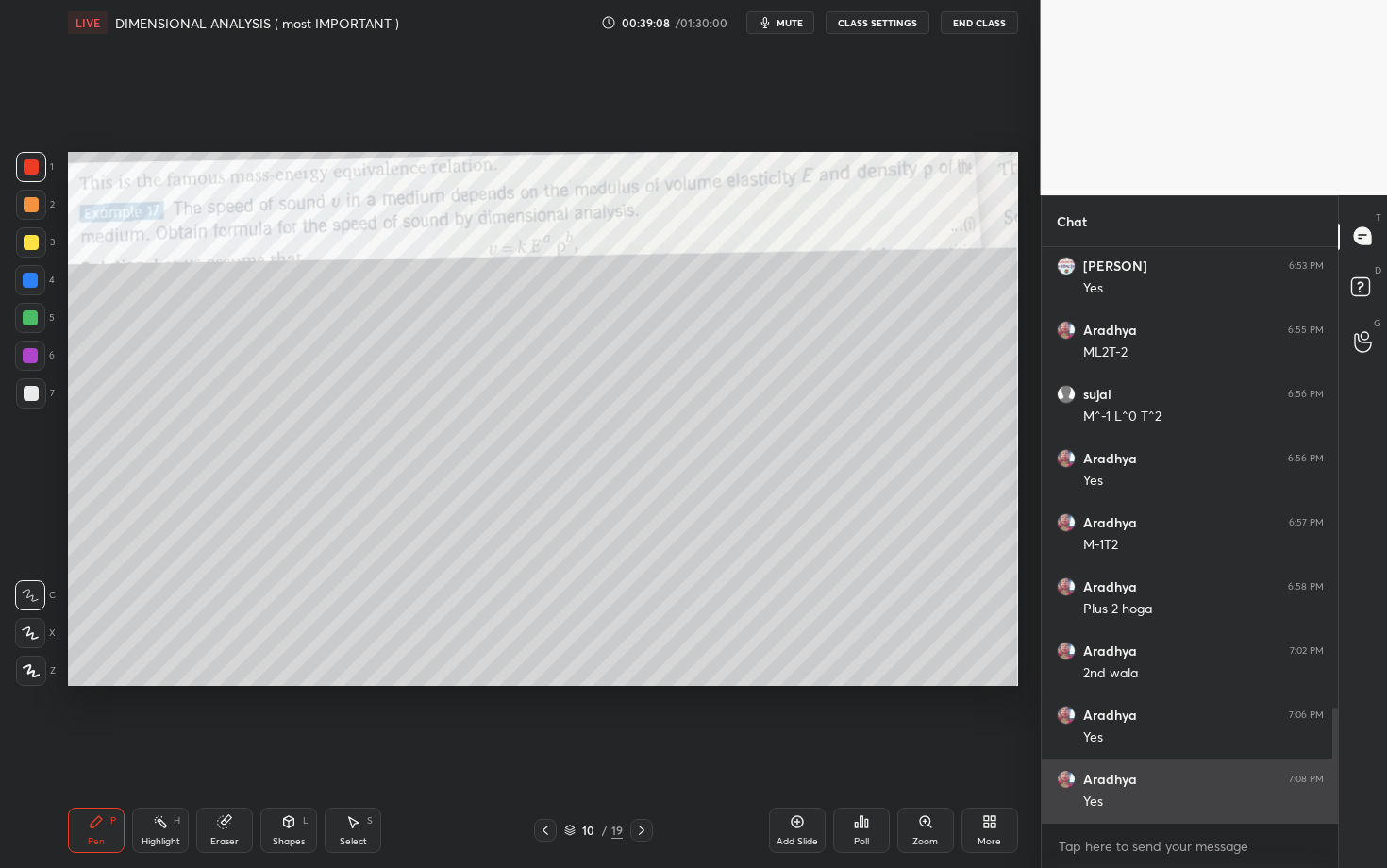 click on "[PERSON] 6:53 PM a=M^-1T^2 [PERSON] 6:53 PM Yes [PERSON] 6:55 PM ML2T-2 [PERSON] 6:56 PM M^-1 L^0 T^2 [PERSON] 6:56 PM Yes [PERSON] 6:57 PM M-1T2 [PERSON] 6:58 PM Plus 2 hoga [PERSON] 7:02 PM 2nd wala [PERSON] 7:06 PM Yes [PERSON] 7:08 PM Yes JUMP TO LATEST" at bounding box center (1190, 535) 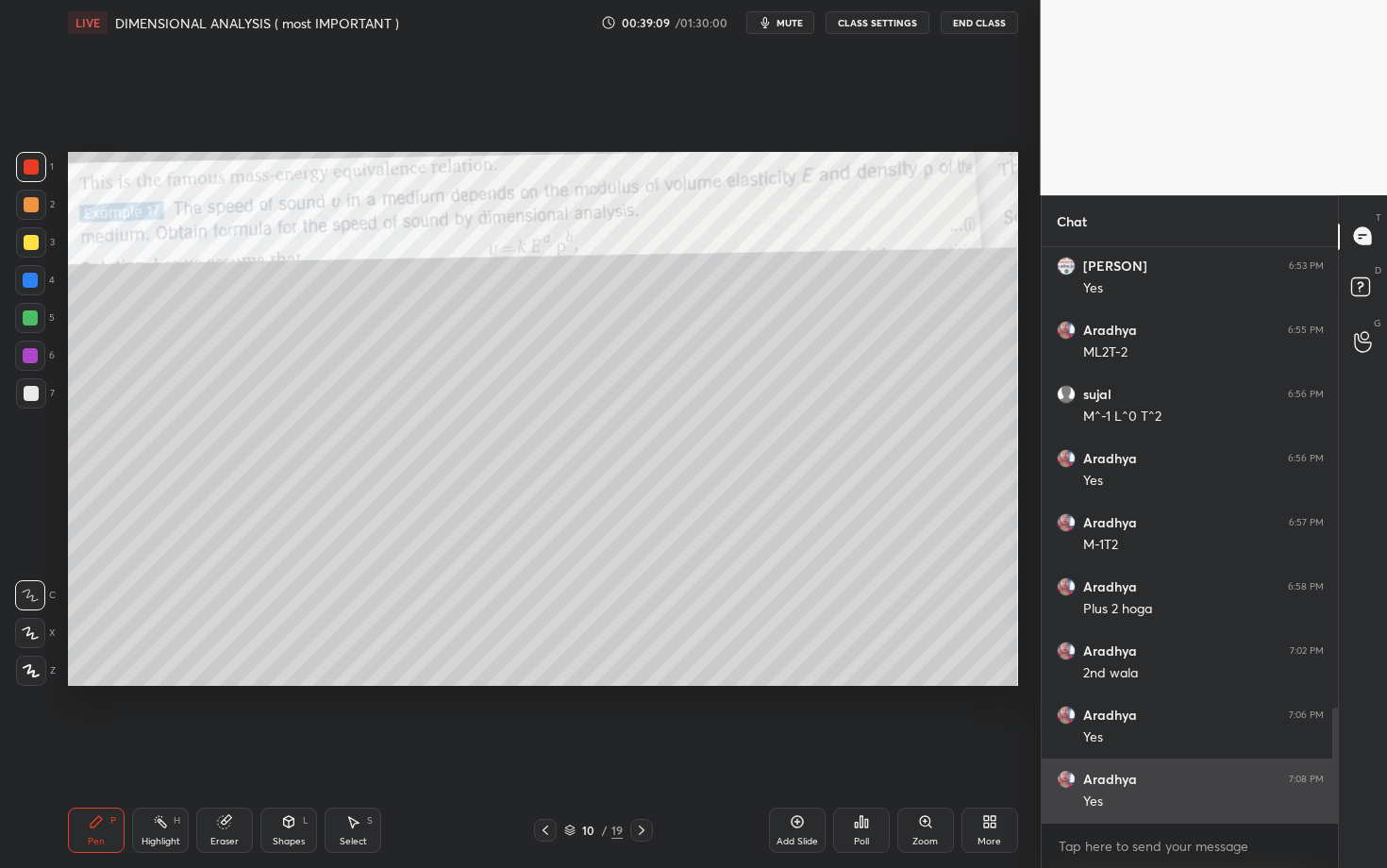 click on "[PERSON] 7:08 PM" at bounding box center (1190, 779) 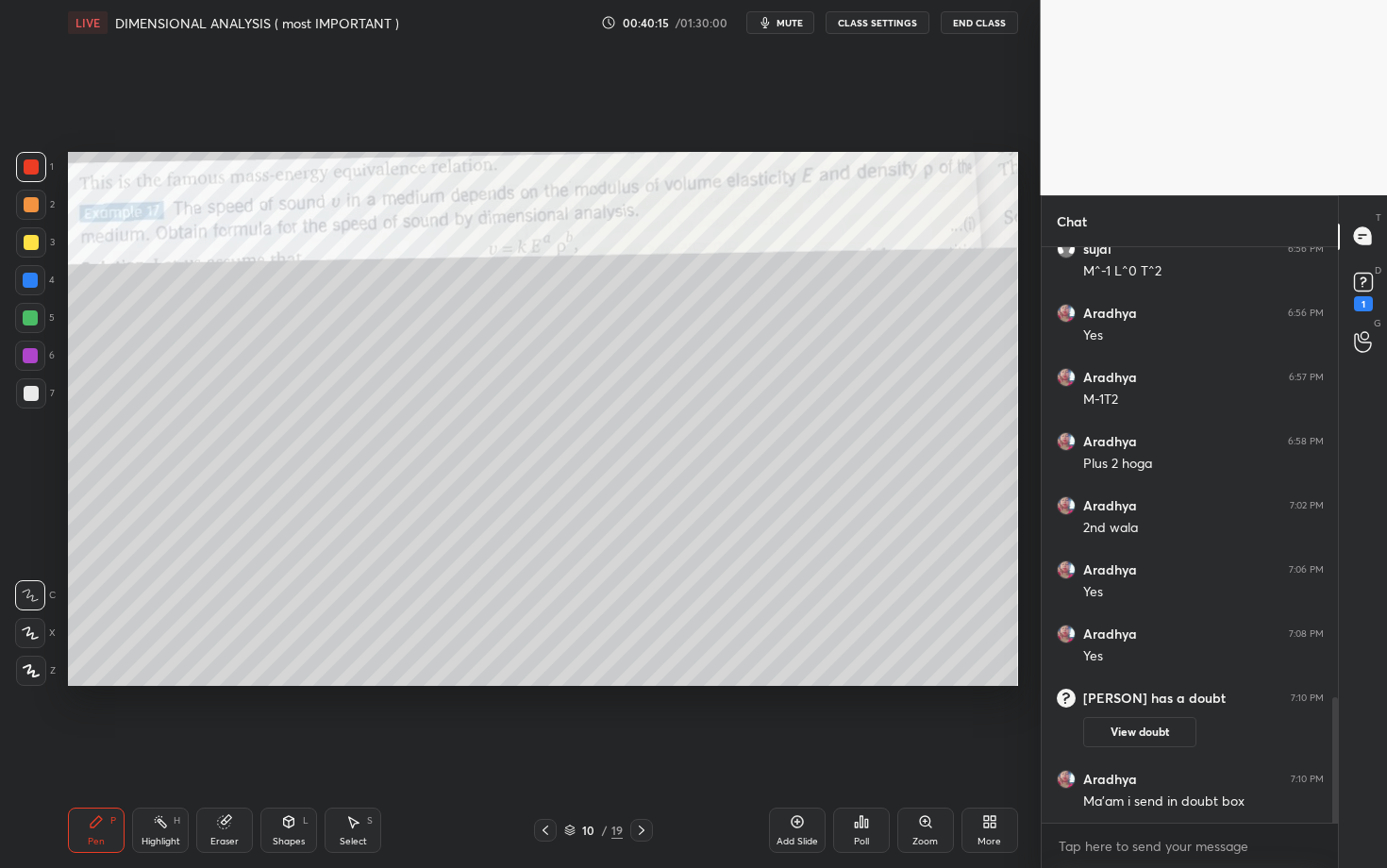 scroll, scrollTop: 2073, scrollLeft: 0, axis: vertical 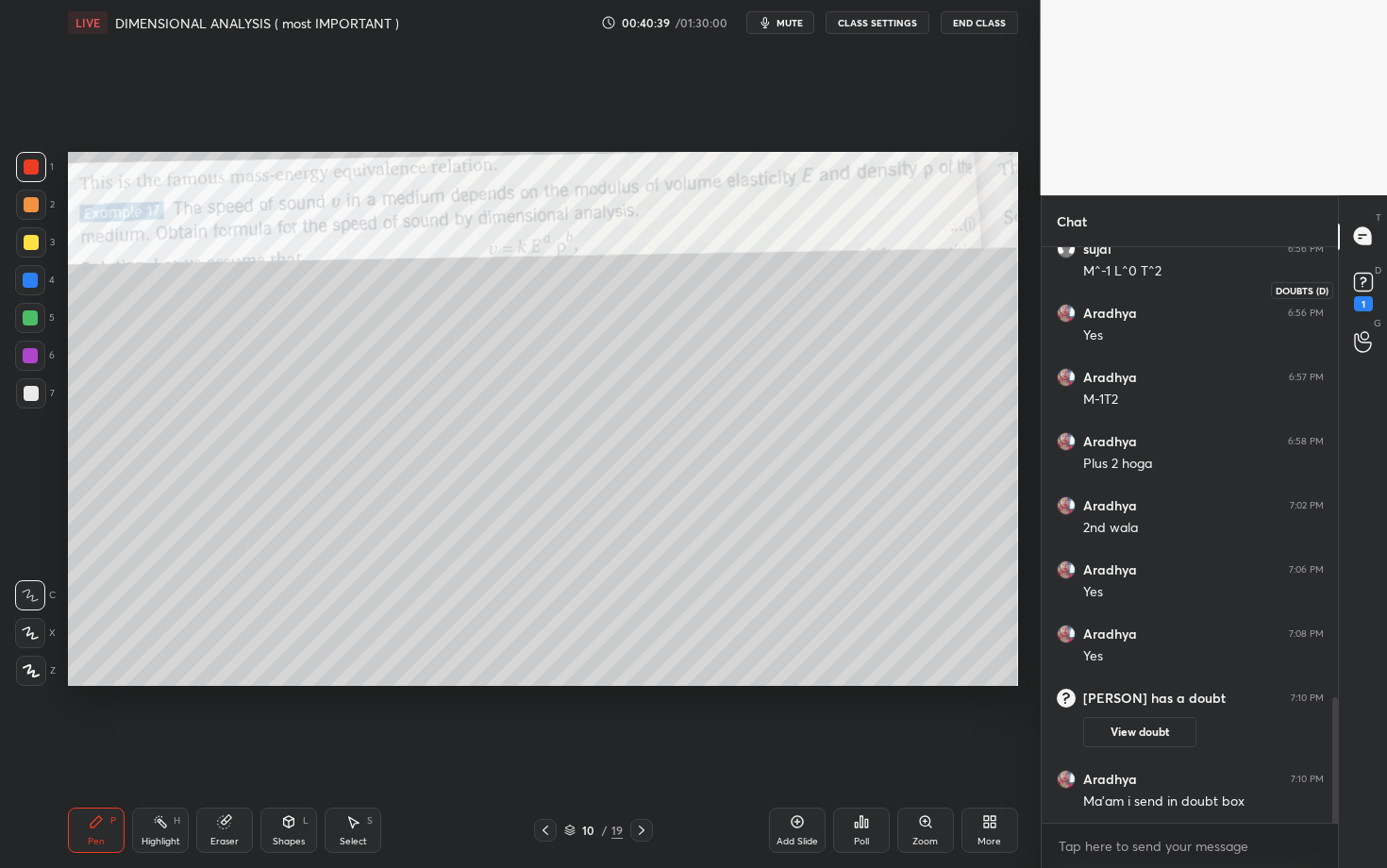 click 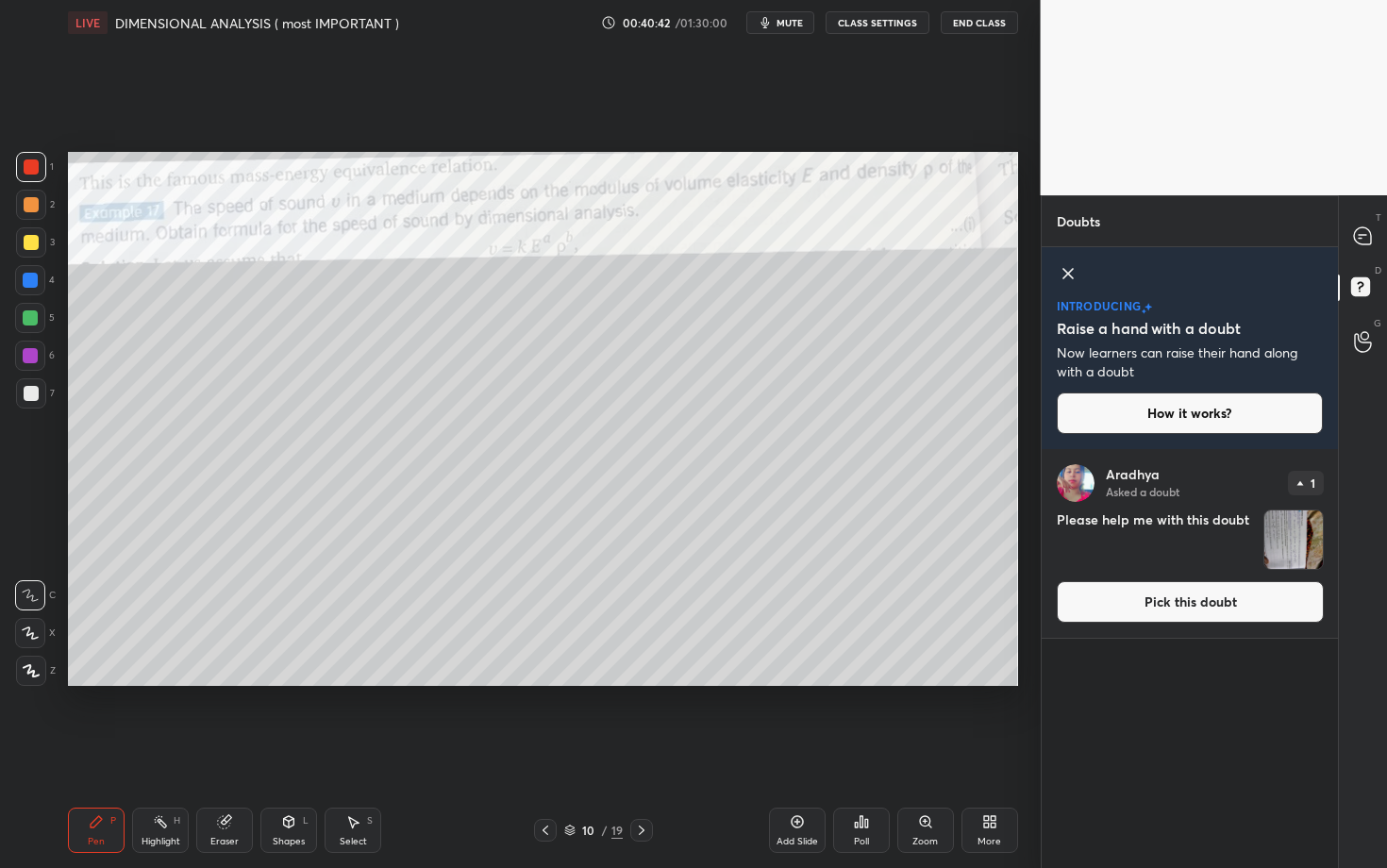 click on "Pick this doubt" at bounding box center (1190, 602) 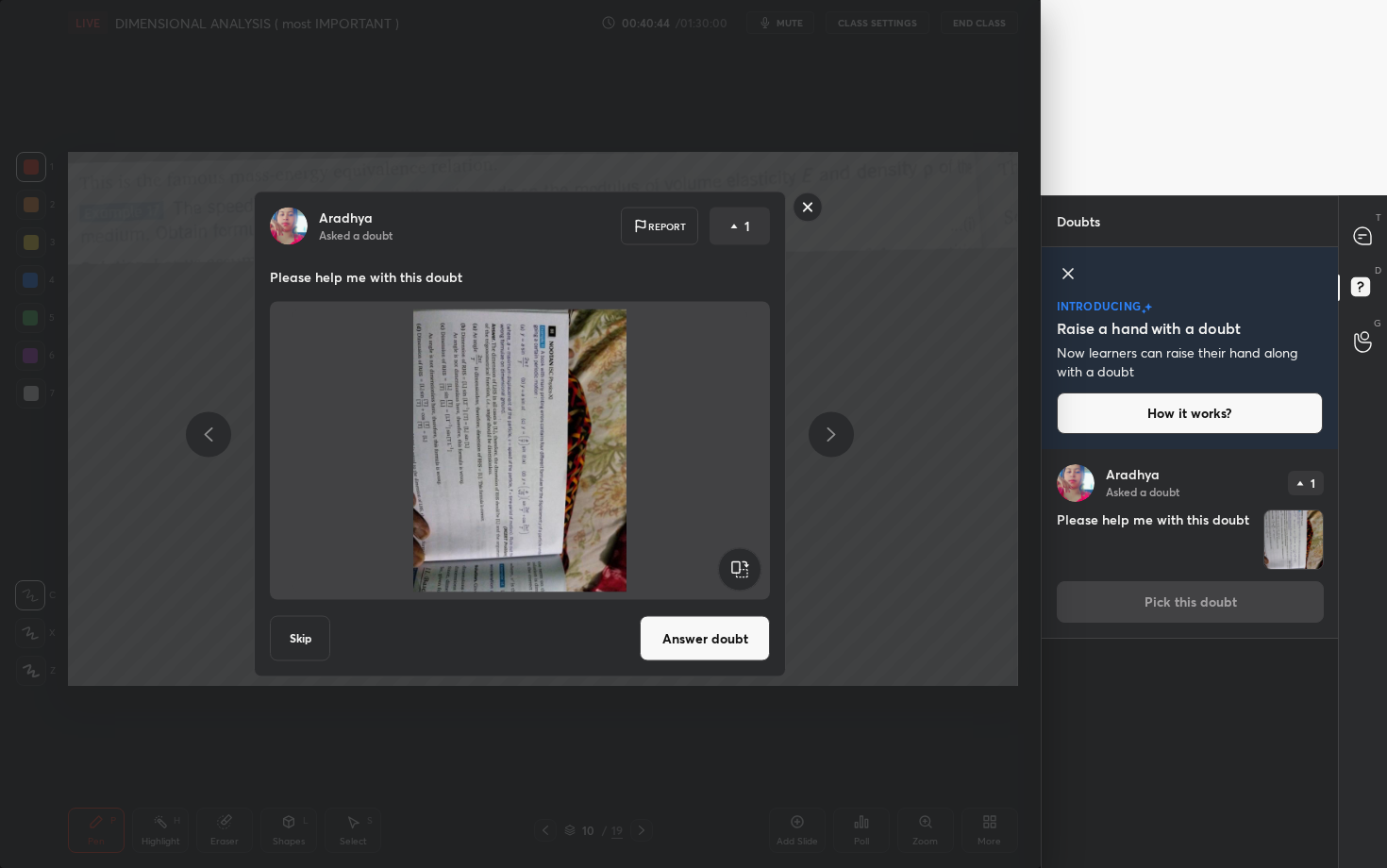 click 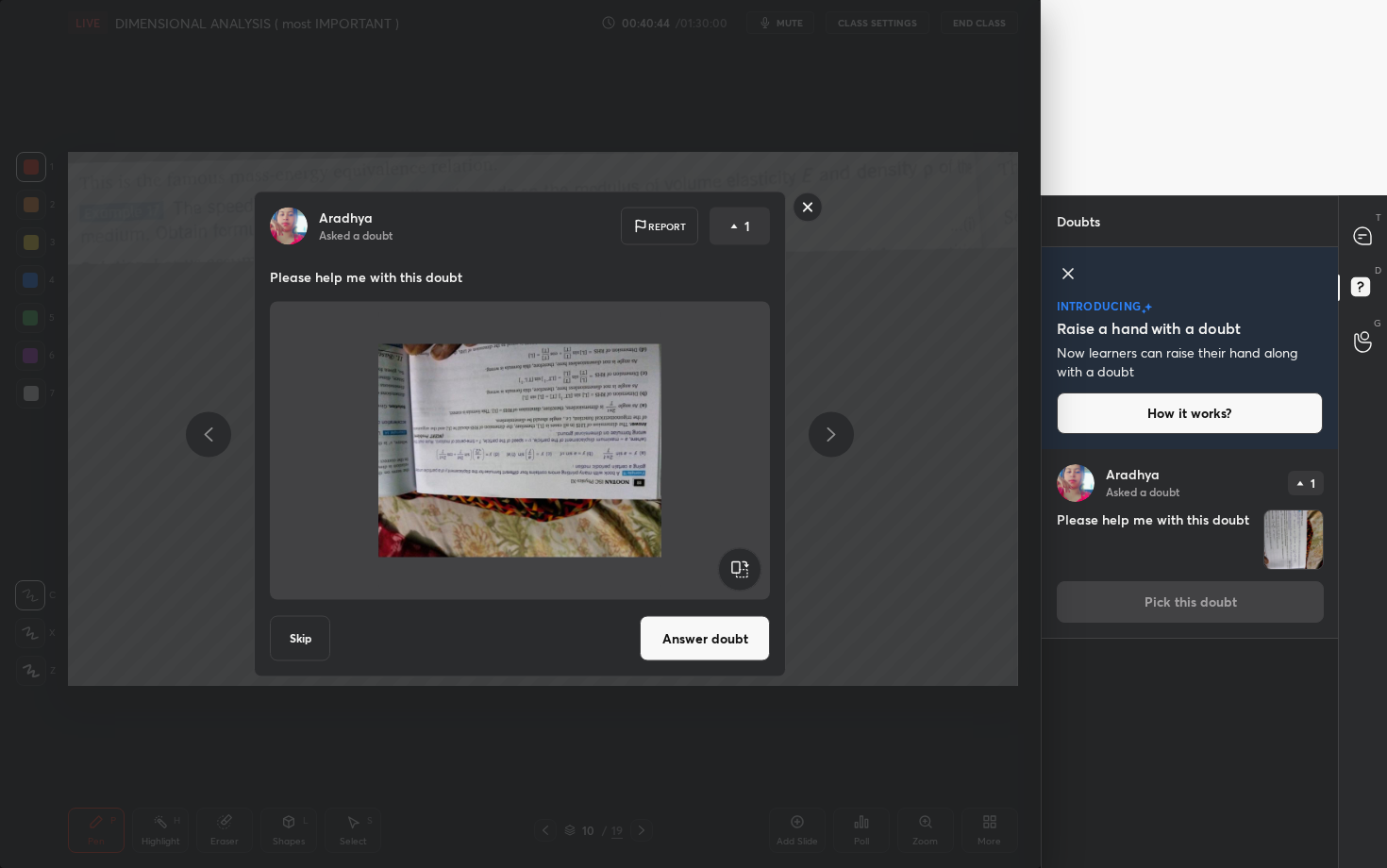 click 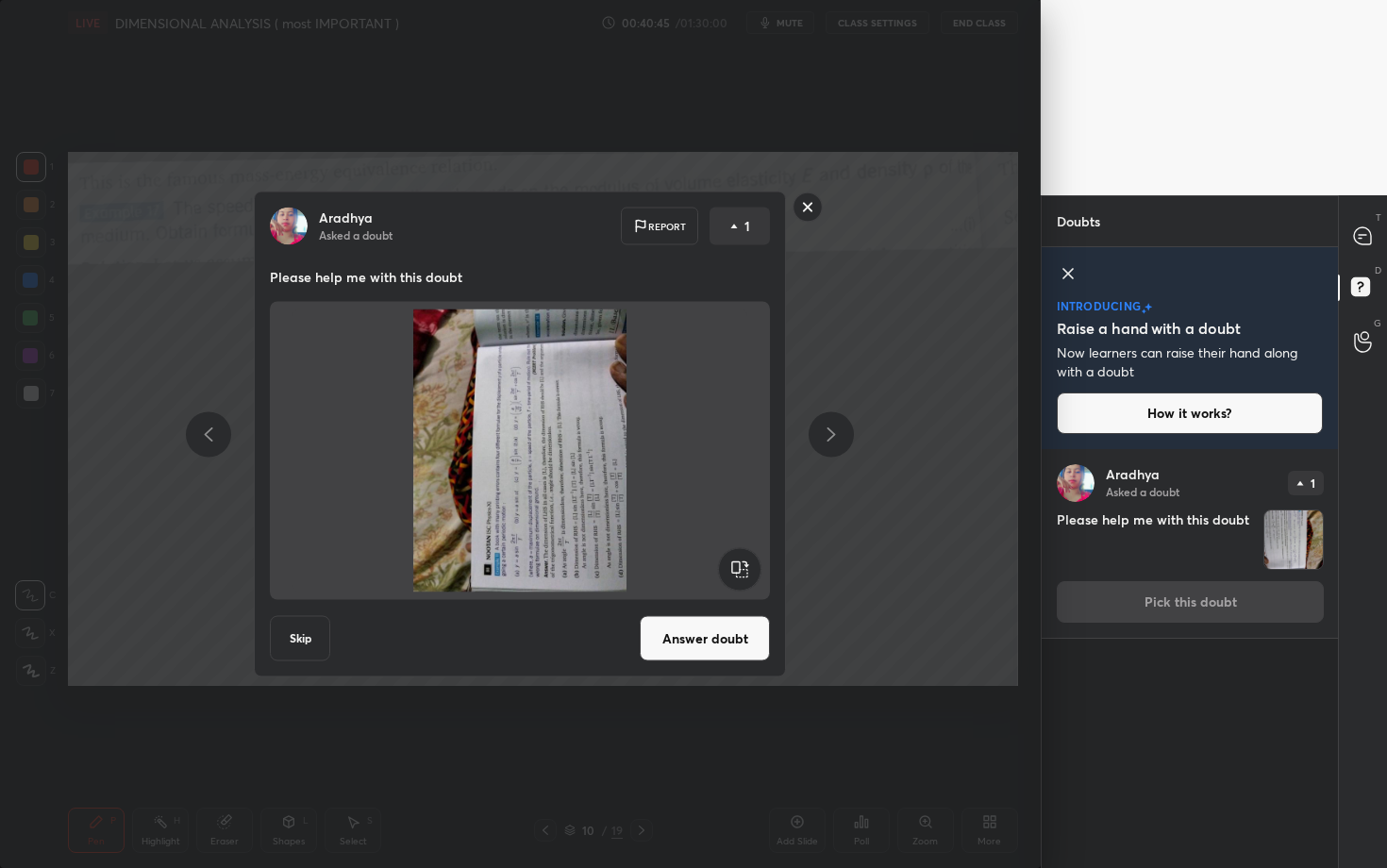 click 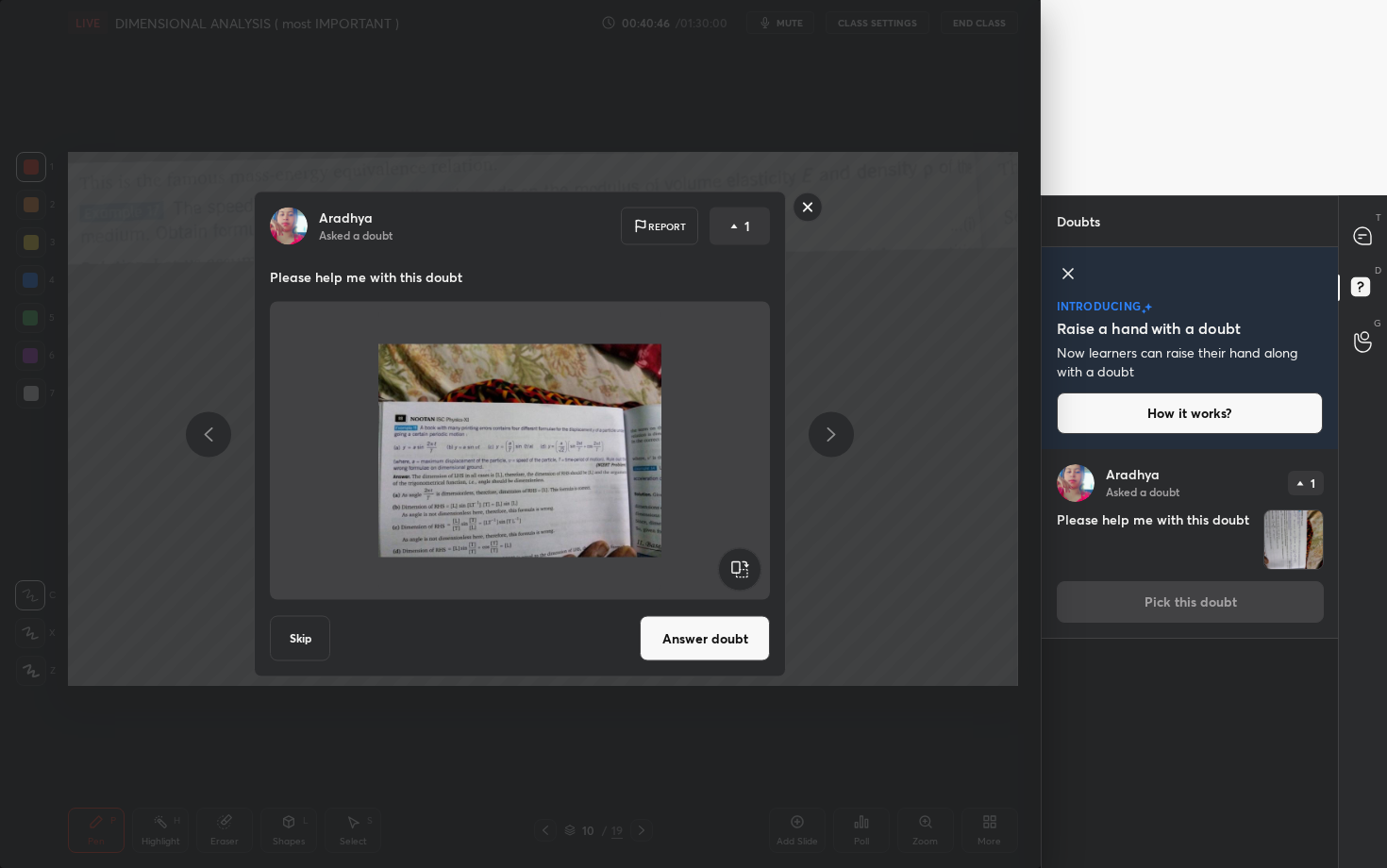 click on "Answer doubt" at bounding box center [705, 639] 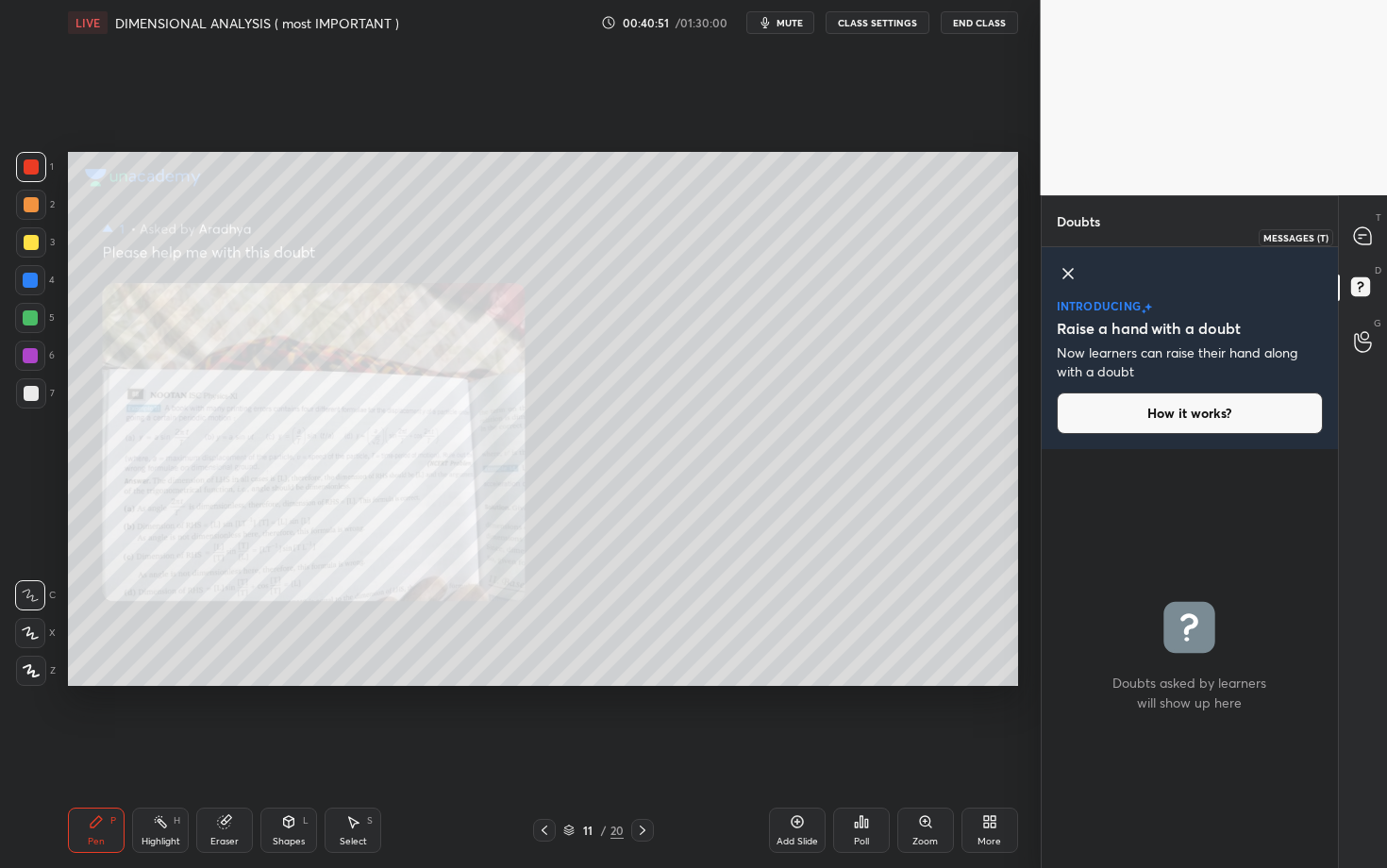 click 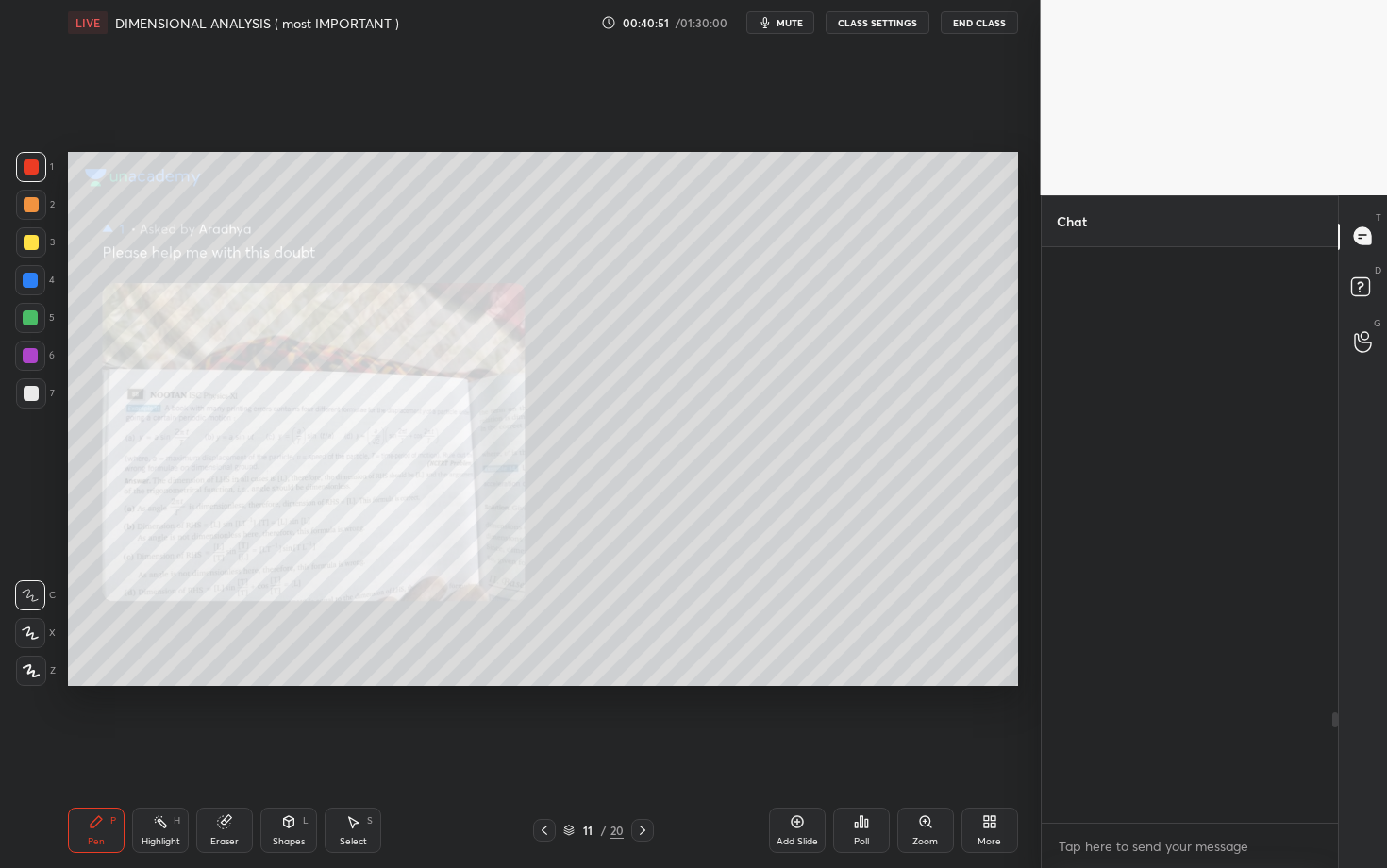 scroll, scrollTop: 2426, scrollLeft: 0, axis: vertical 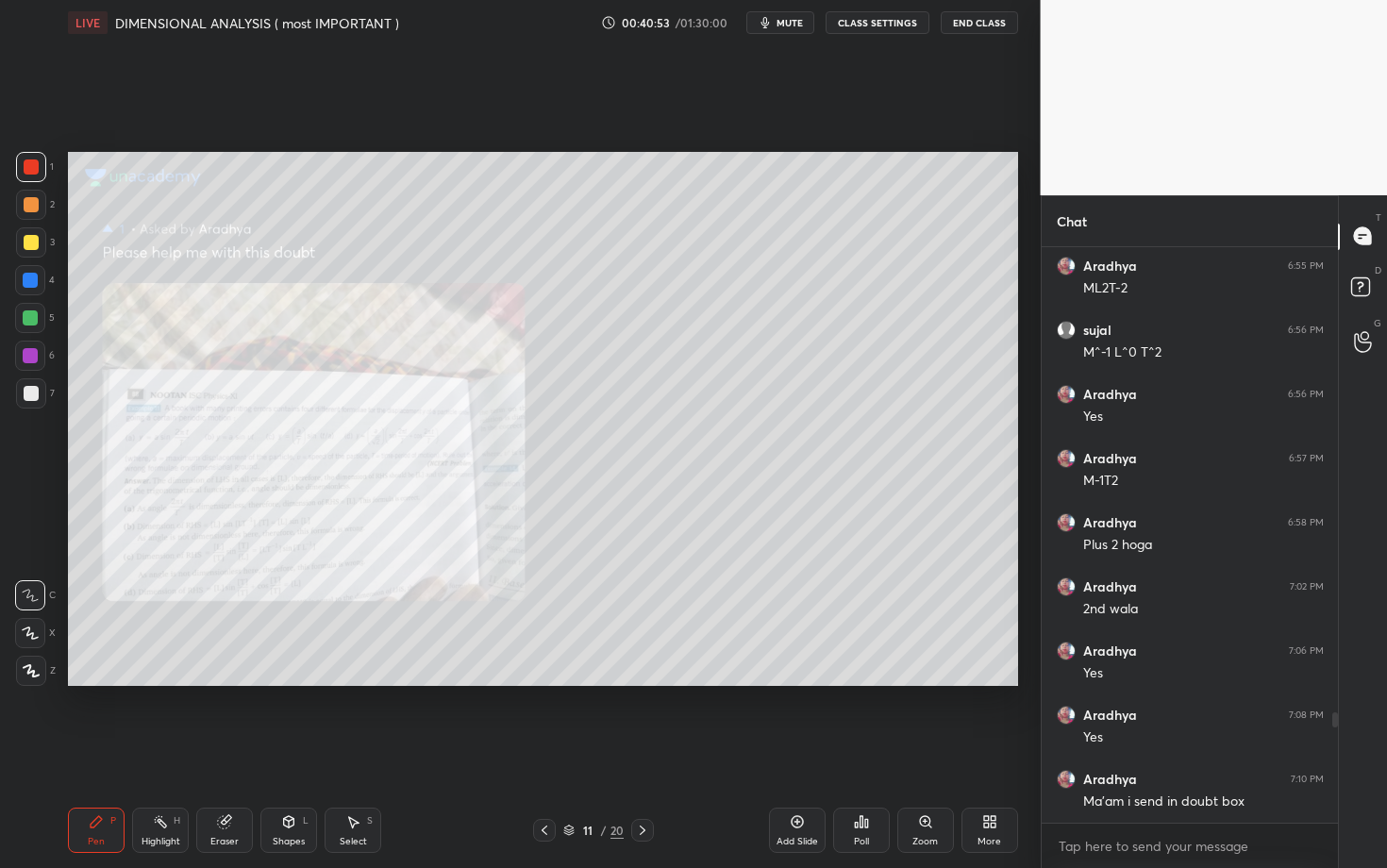 click 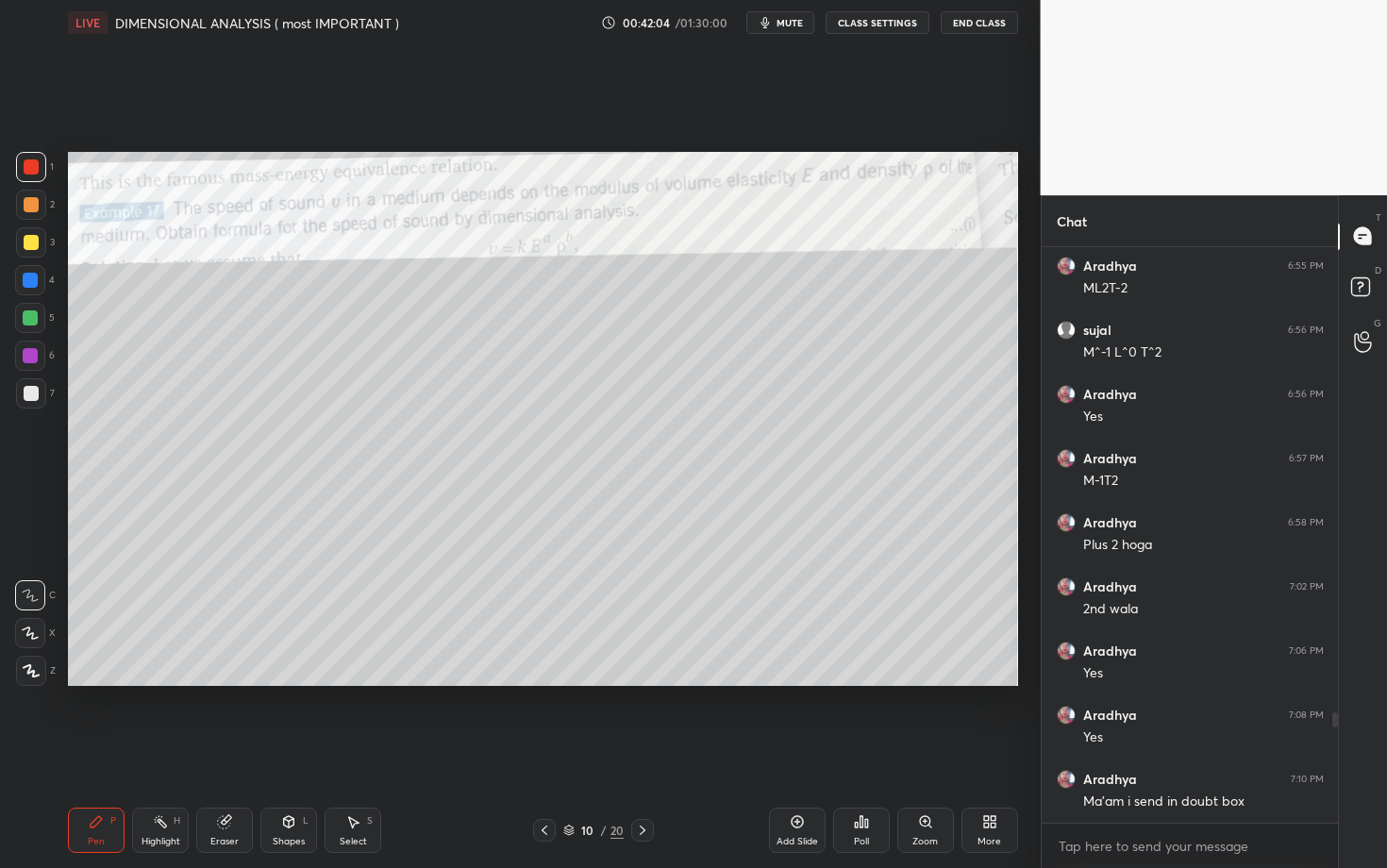 click on "1 2 3 4 5 6 7 C X Z C X Z E E Erase all   H H LIVE DIMENSIONAL ANALYSIS ( most IMPORTANT ) 00:42:04 /  01:30:00 mute CLASS SETTINGS End Class Setting up your live class Poll for   secs No correct answer Start poll Back DIMENSIONAL ANALYSIS ( most IMPORTANT ) • L1 of PHYSICAL WORLD and MEASUREMENTS [PERSON] Pen P Highlight H Eraser Shapes L Select S 10 / 20 Add Slide Poll Zoom More Chat [PERSON] 6:53 PM Yes [PERSON] 6:55 PM ML2T-2 [PERSON] 6:56 PM M^-1 L^0 T^2 [PERSON] 6:56 PM Yes [PERSON] 6:57 PM M-1T2 [PERSON] 6:58 PM Plus 2 hoga [PERSON] 7:02 PM 2nd wala [PERSON] 7:06 PM Yes [PERSON] 7:08 PM Yes [PERSON] 7:10 PM Ma'am i send in doubt box JUMP TO LATEST Enable hand raising Enable raise hand to speak to learners. Once enabled, chat will be turned off temporarily. Enable x   introducing Raise a hand with a doubt Now learners can raise their hand along with a doubt  How it works? Doubts asked by learners will show up here NEW DOUBTS ASKED No one has raised a hand yet Can't raise hand Got it T Messages (T) D Doubts (D) G" at bounding box center (694, 434) 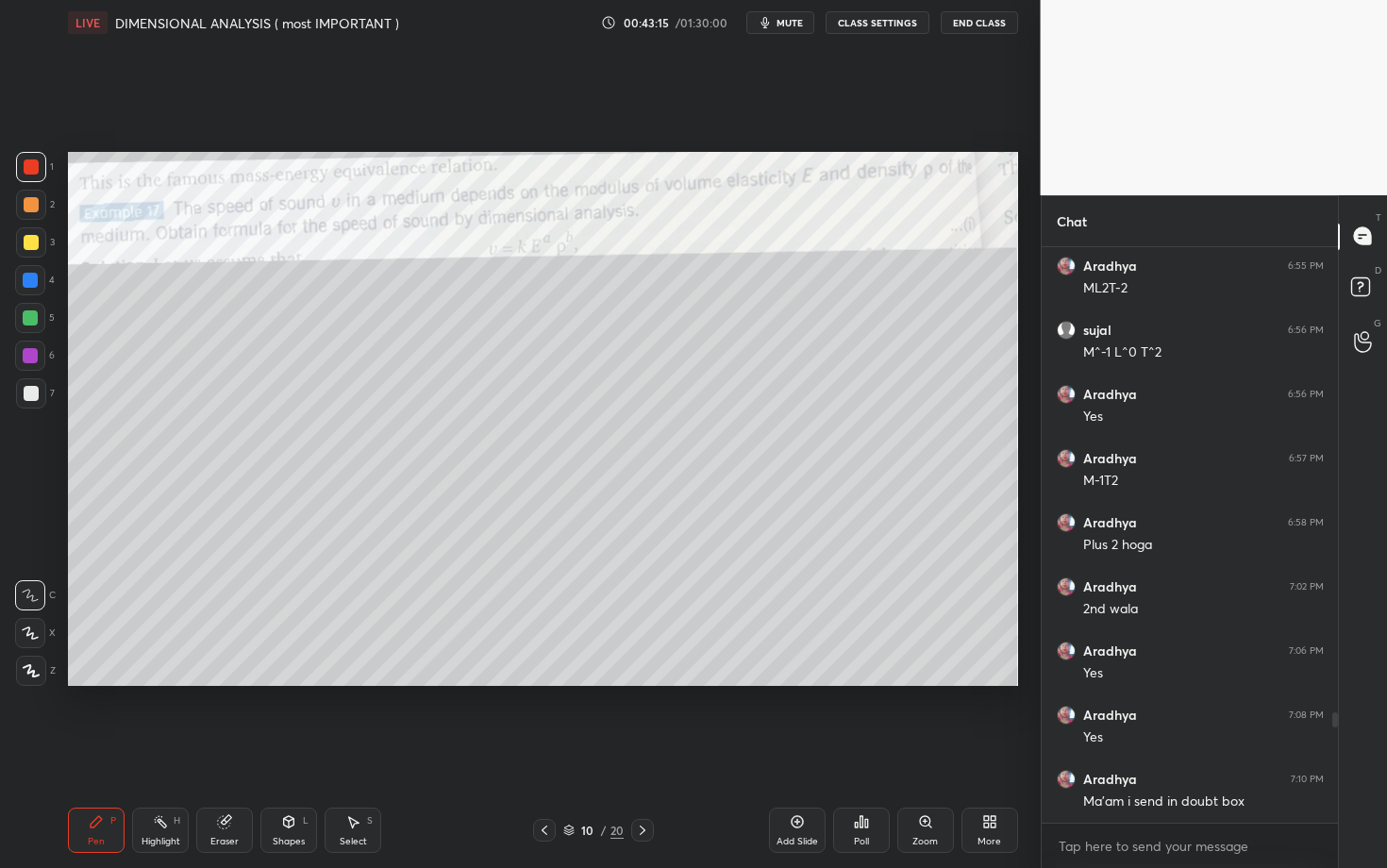 scroll, scrollTop: 2490, scrollLeft: 0, axis: vertical 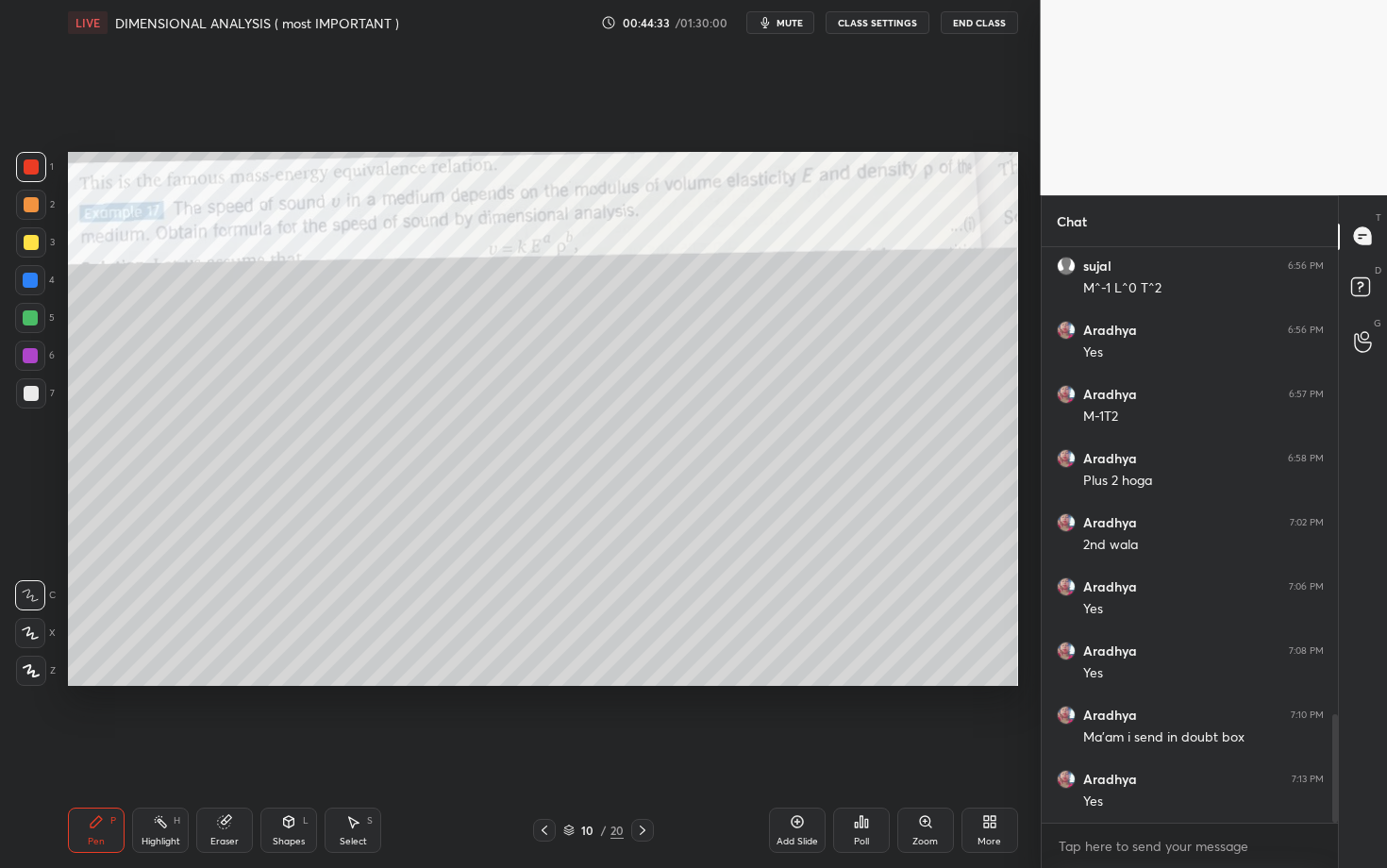 click 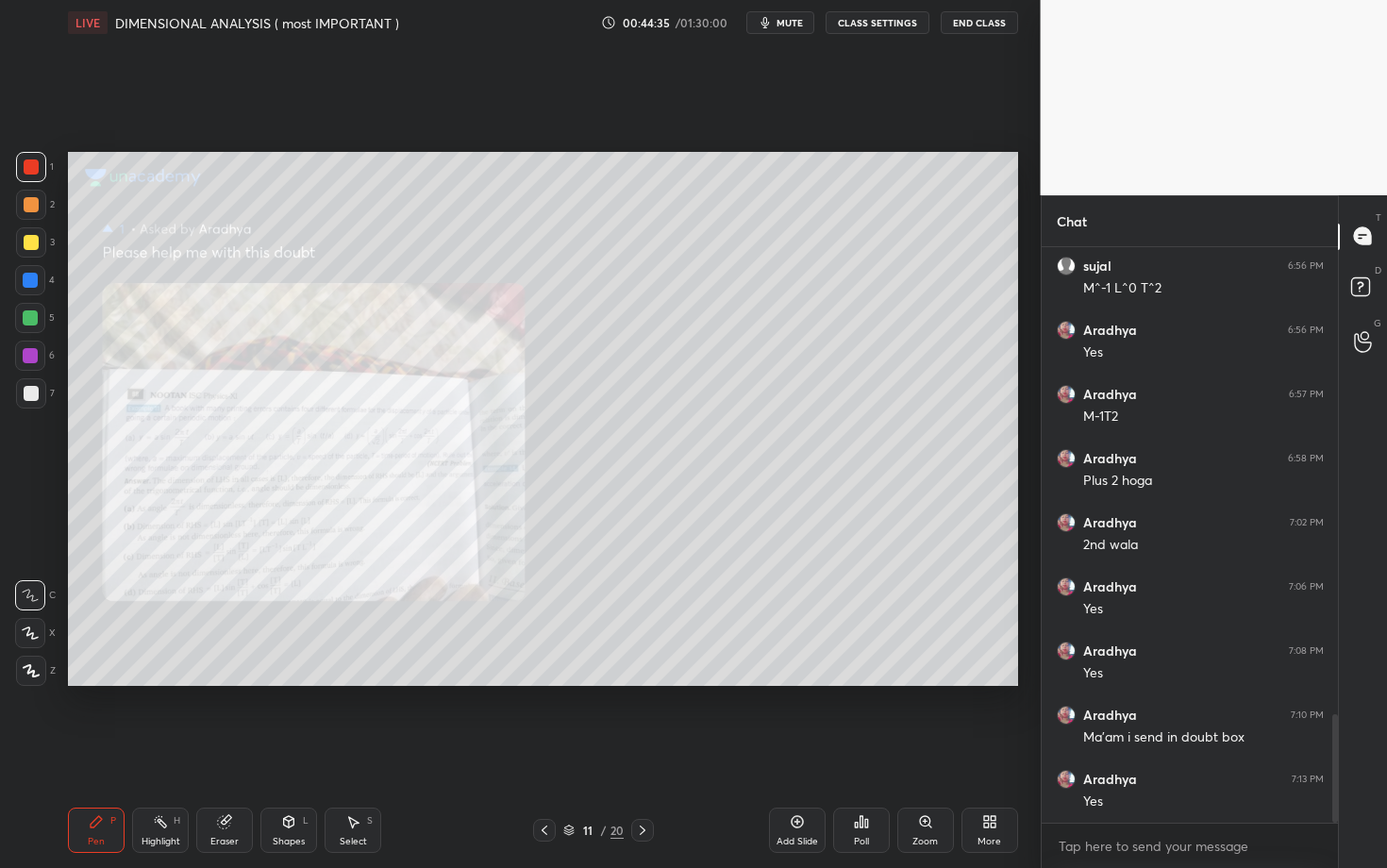 click on "Zoom" at bounding box center (926, 830) 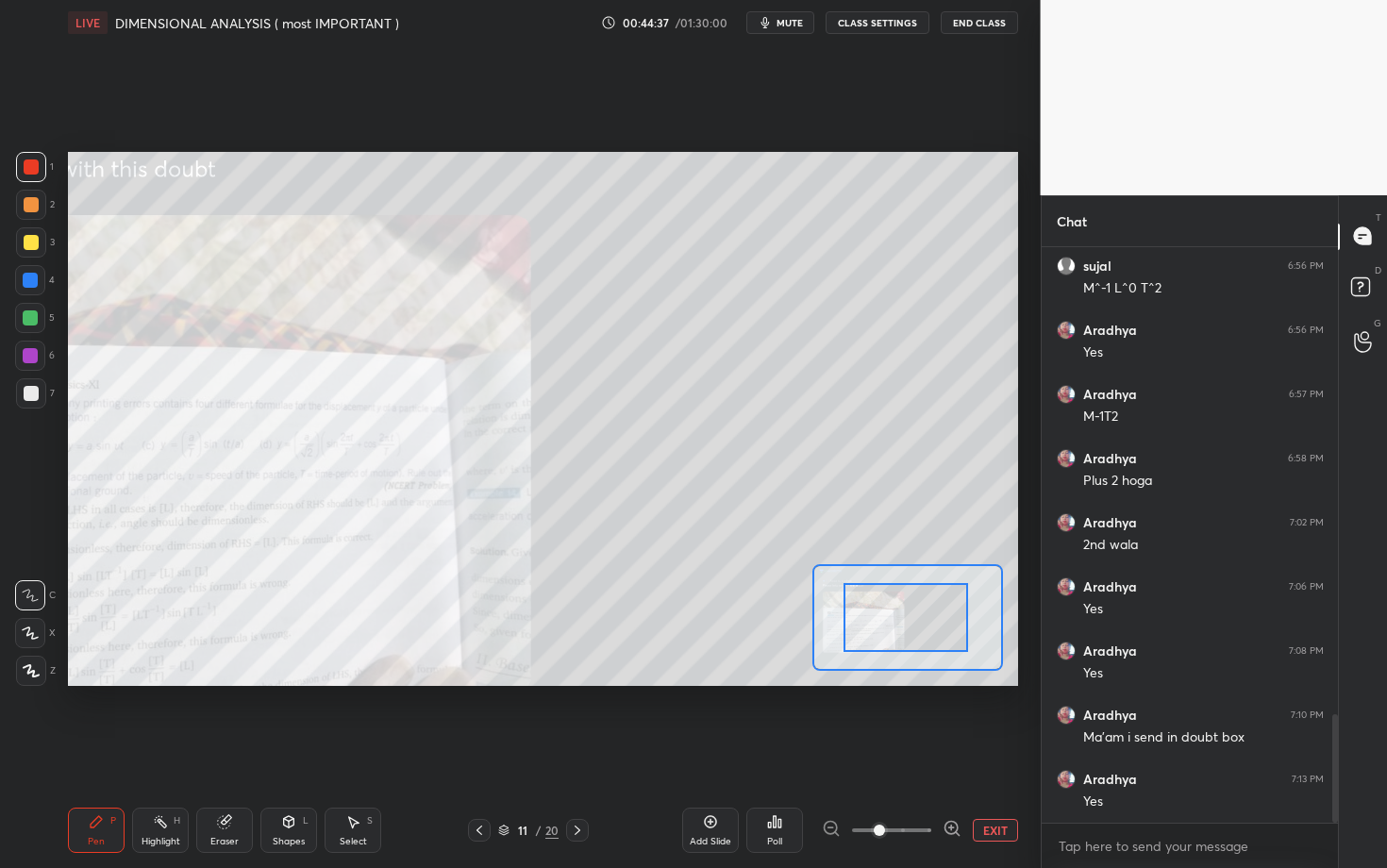 drag, startPoint x: 904, startPoint y: 630, endPoint x: 856, endPoint y: 644, distance: 50 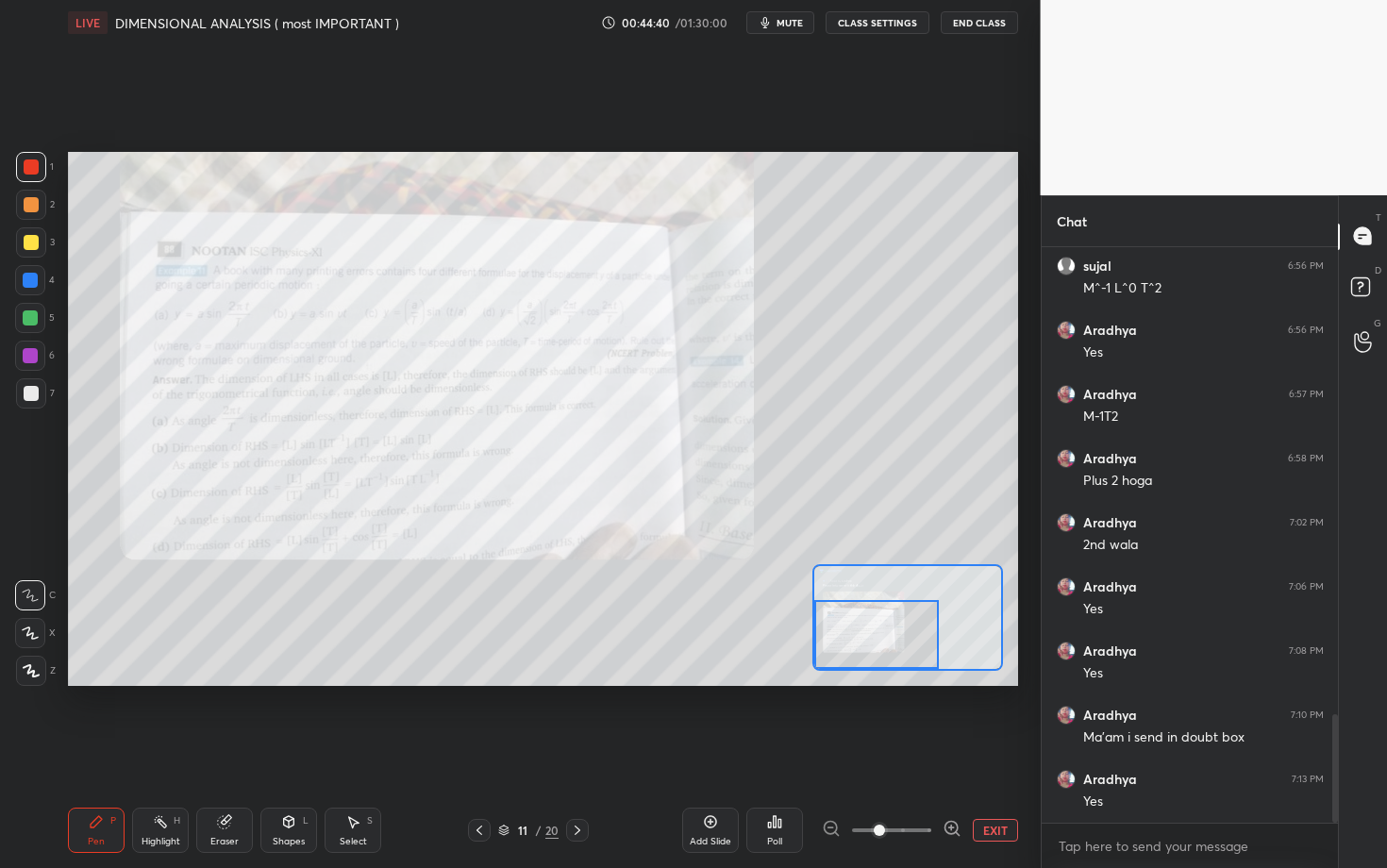 drag, startPoint x: 885, startPoint y: 611, endPoint x: 851, endPoint y: 660, distance: 59.64059 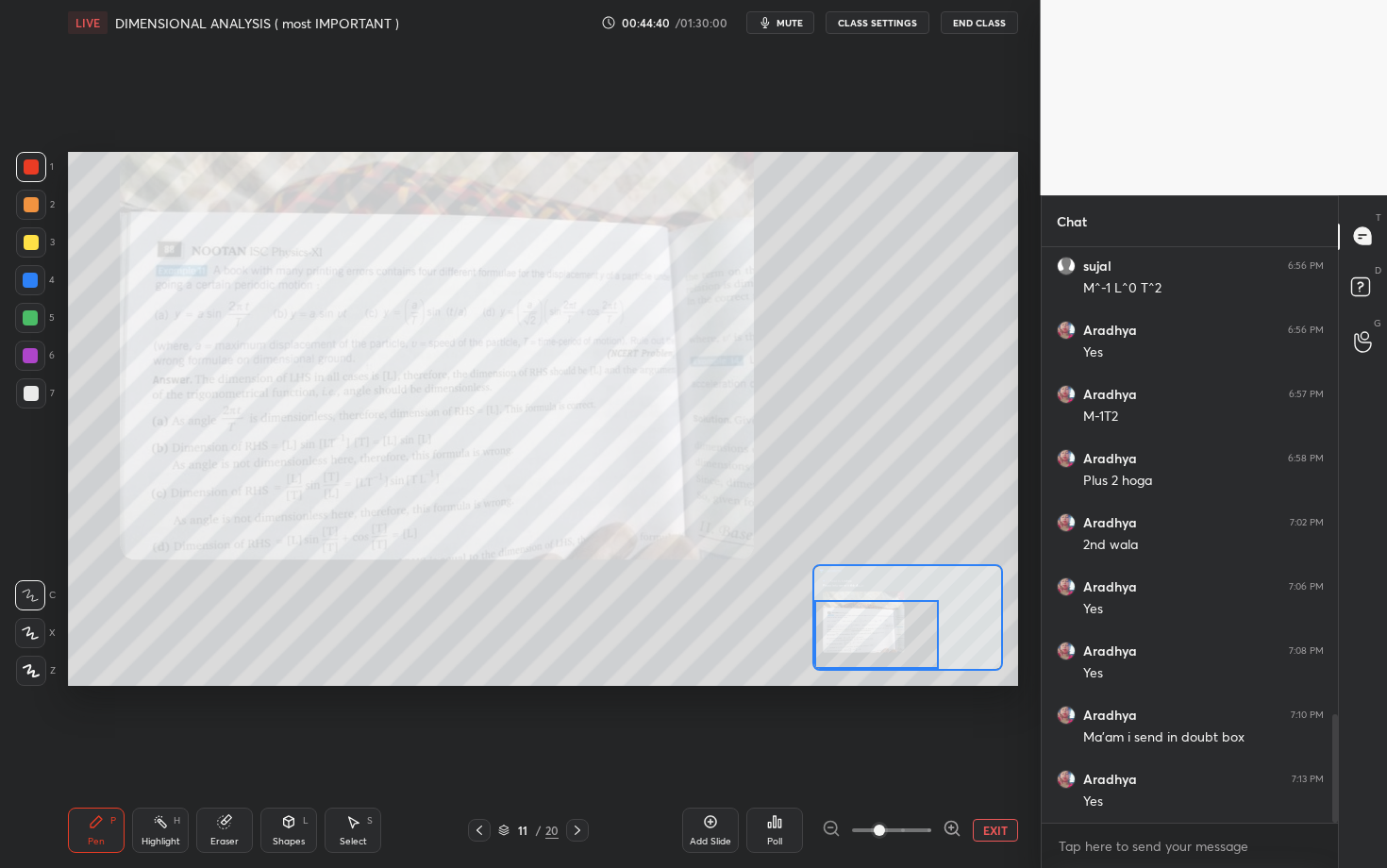 click at bounding box center [877, 634] 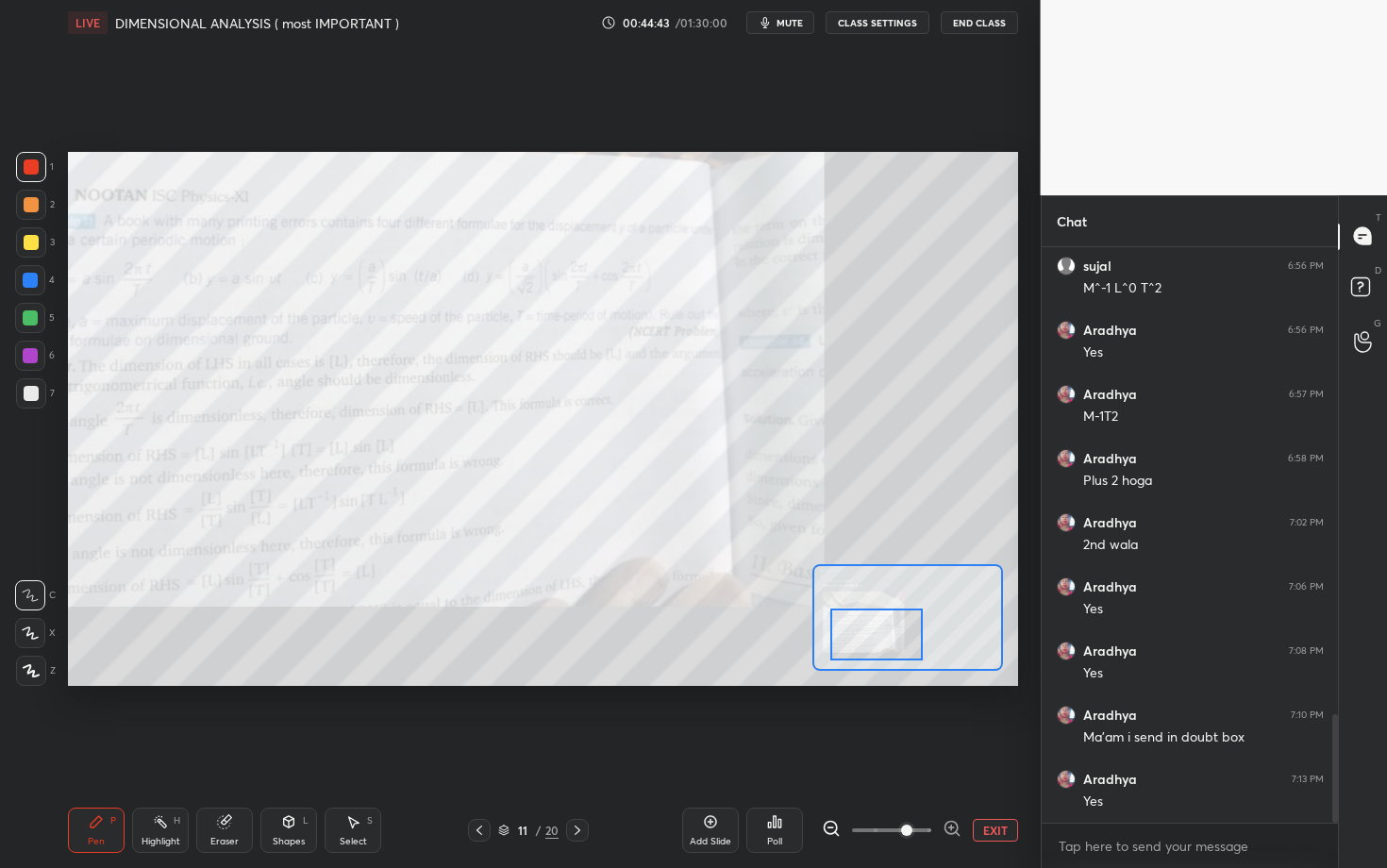 drag, startPoint x: 877, startPoint y: 823, endPoint x: 911, endPoint y: 820, distance: 34.1321 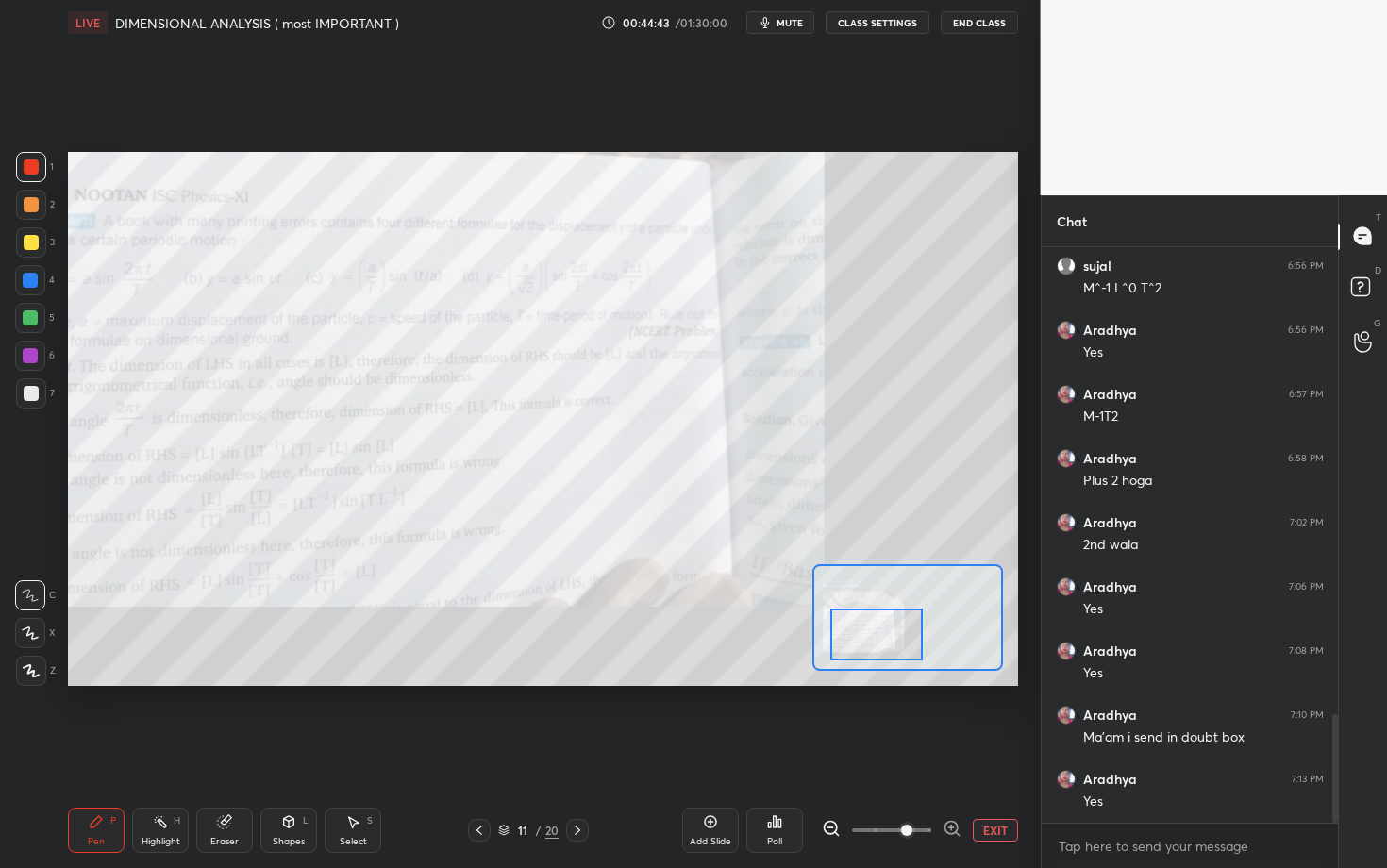 click at bounding box center [907, 830] 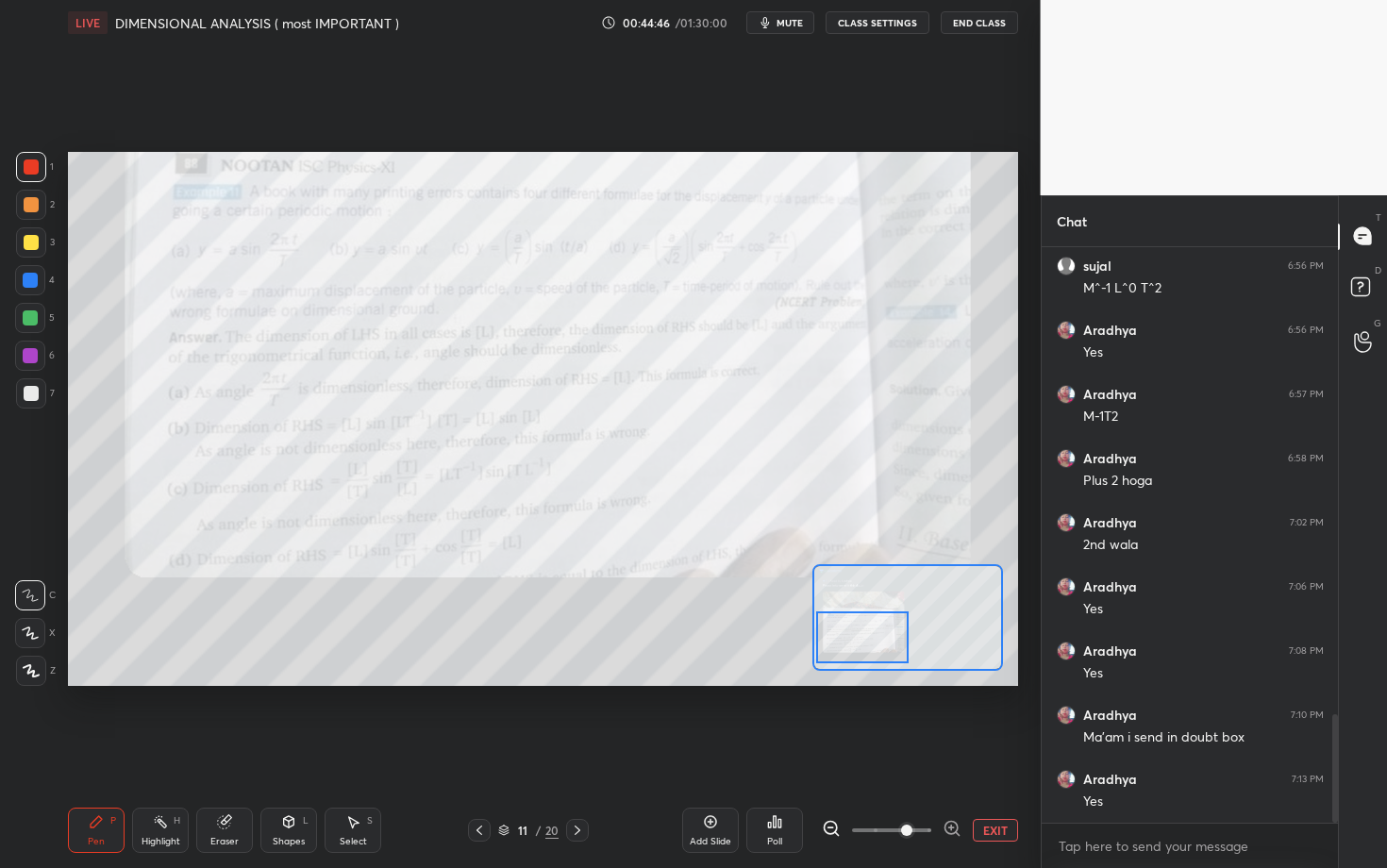 drag, startPoint x: 900, startPoint y: 640, endPoint x: 886, endPoint y: 643, distance: 14.317821 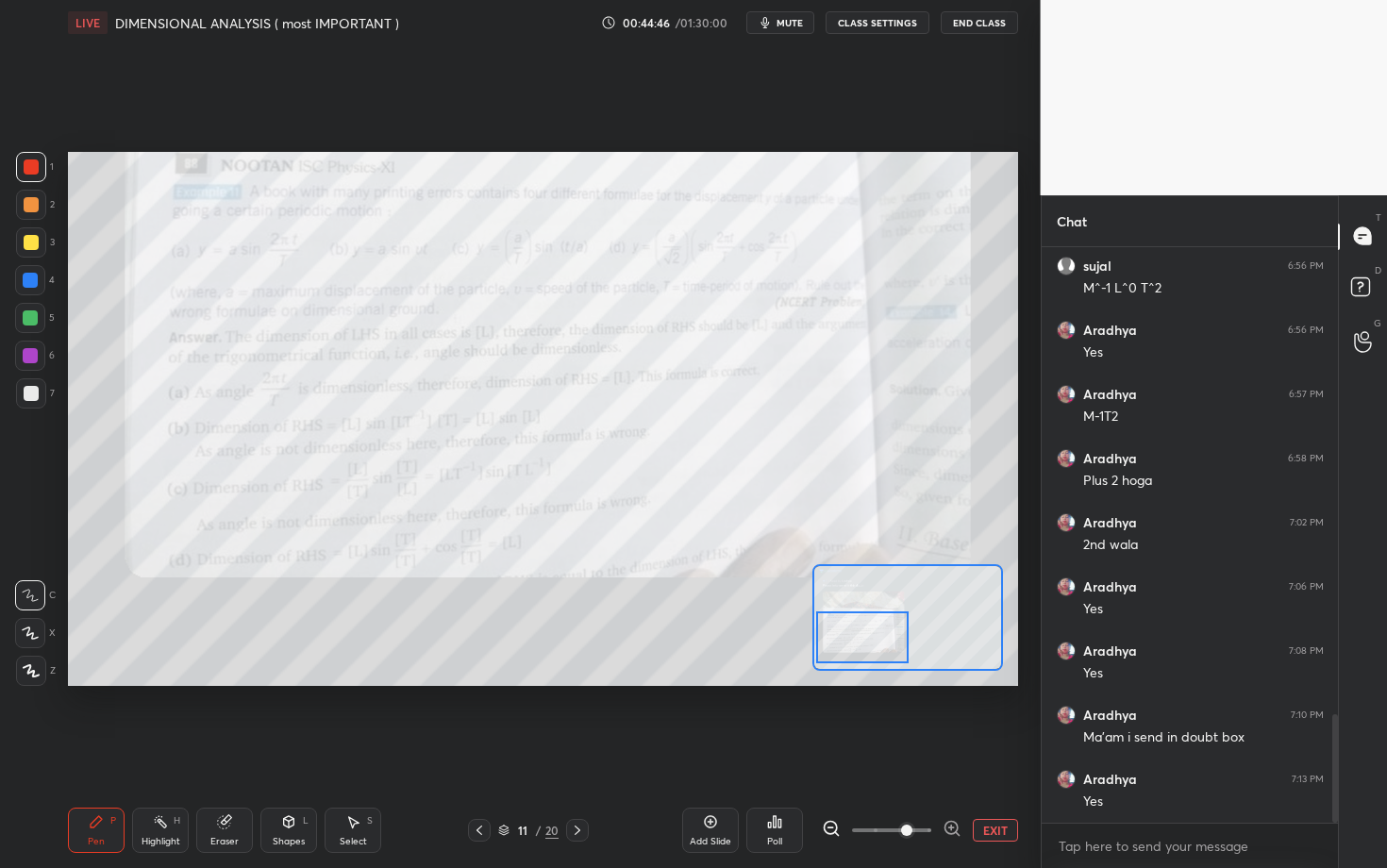 click at bounding box center (862, 637) 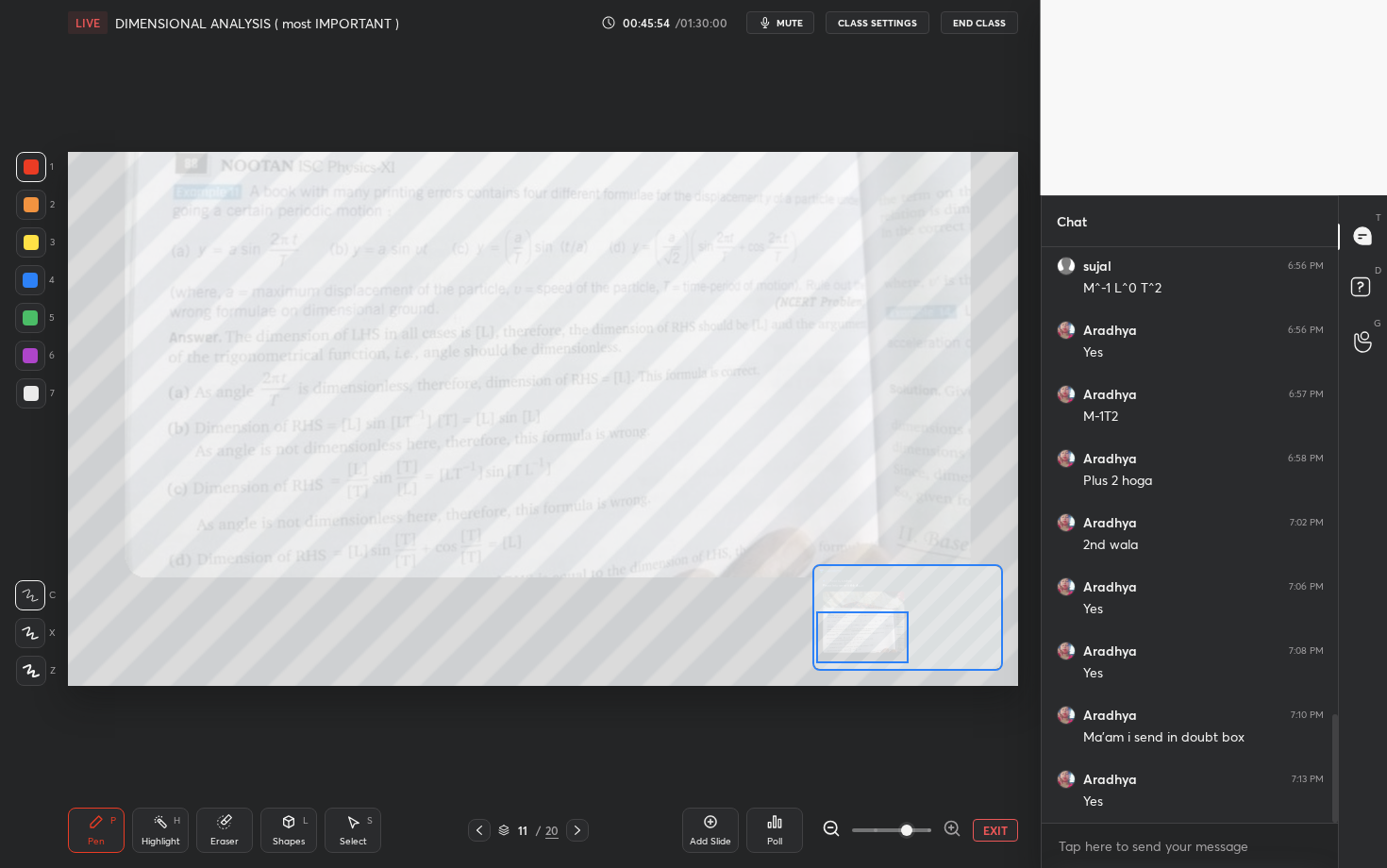 scroll, scrollTop: 2554, scrollLeft: 0, axis: vertical 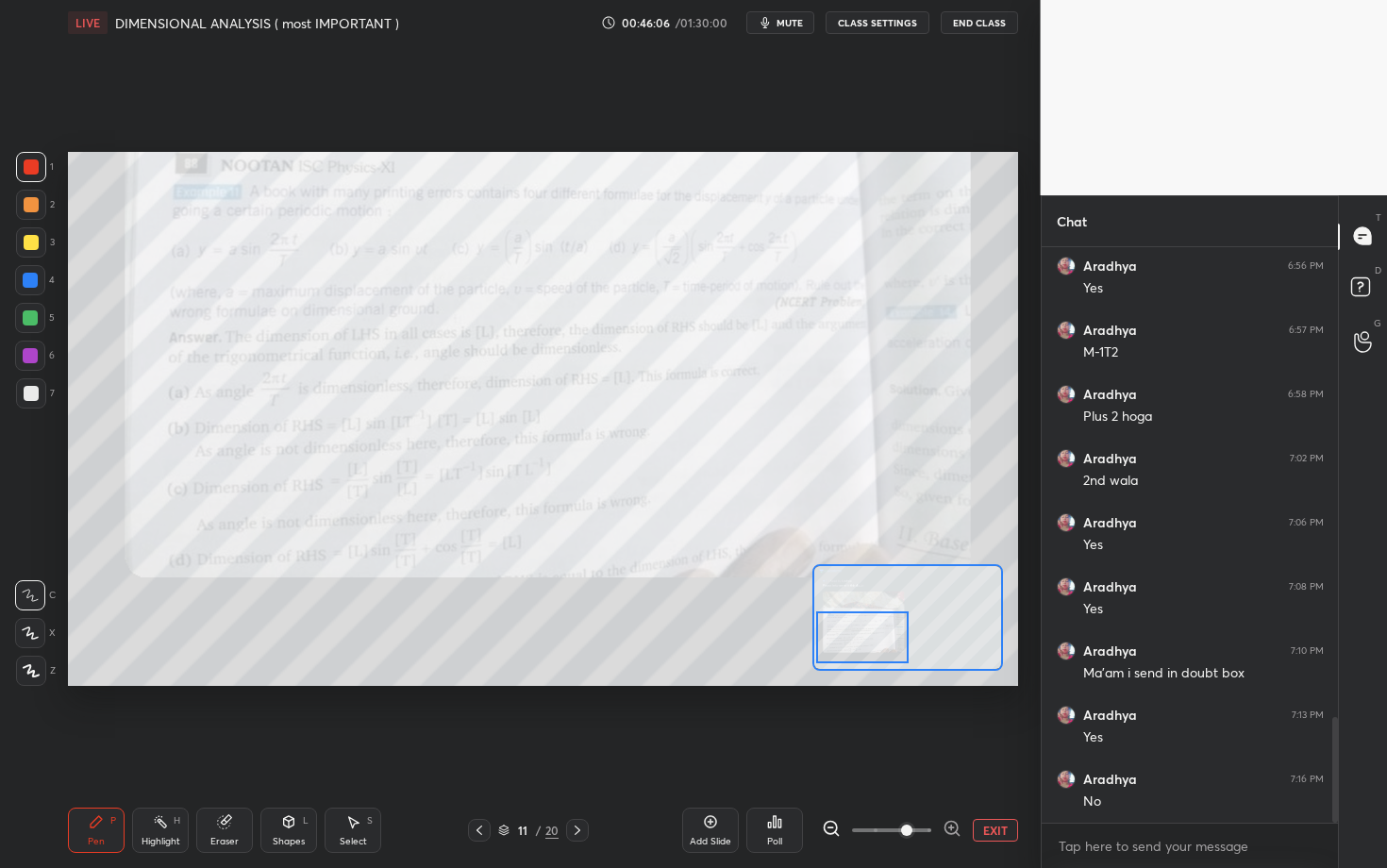 click on "1 2 3 4 5 6 7 C X Z C X Z E E Erase all   H H" at bounding box center (30, 419) 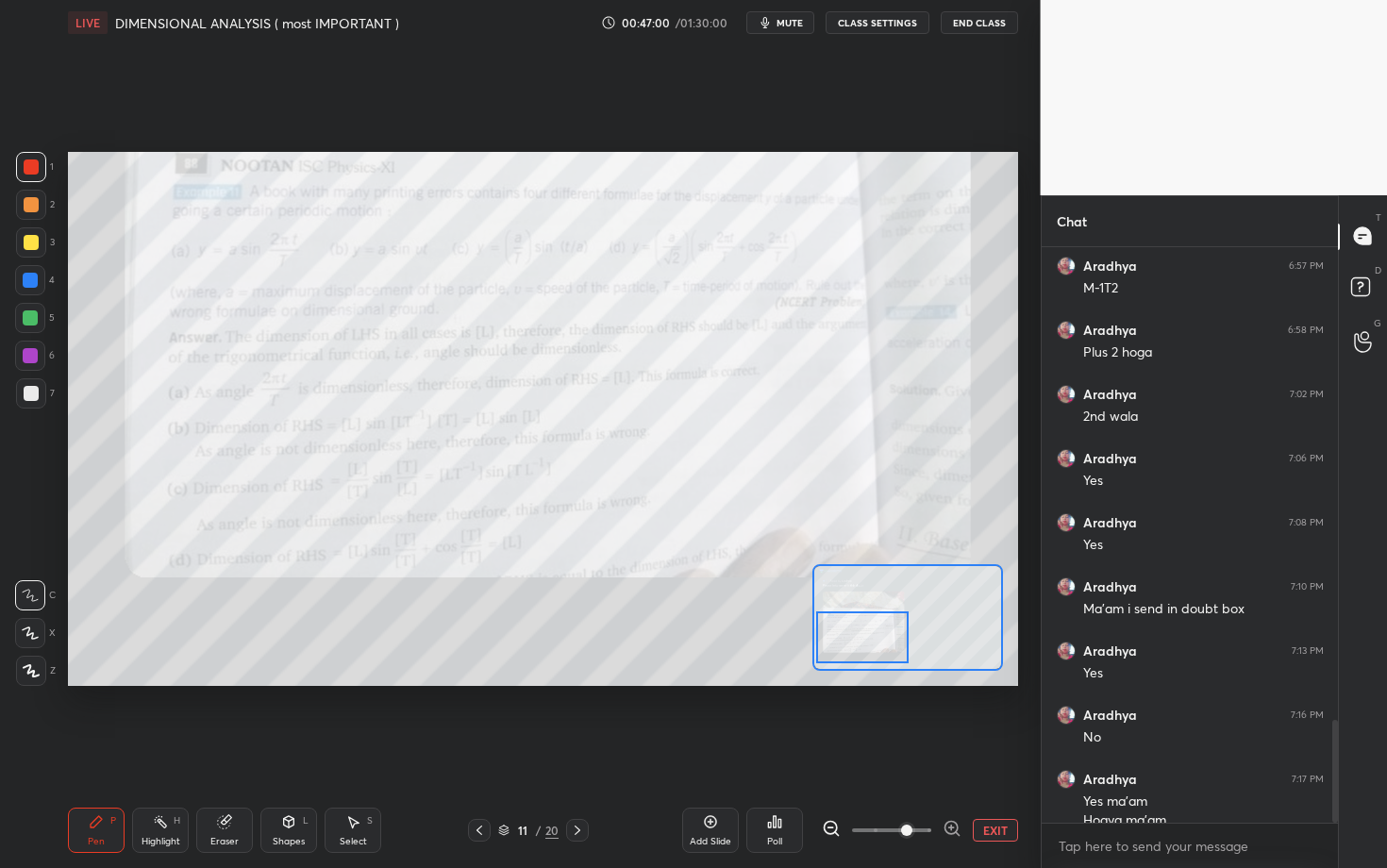 scroll, scrollTop: 2637, scrollLeft: 0, axis: vertical 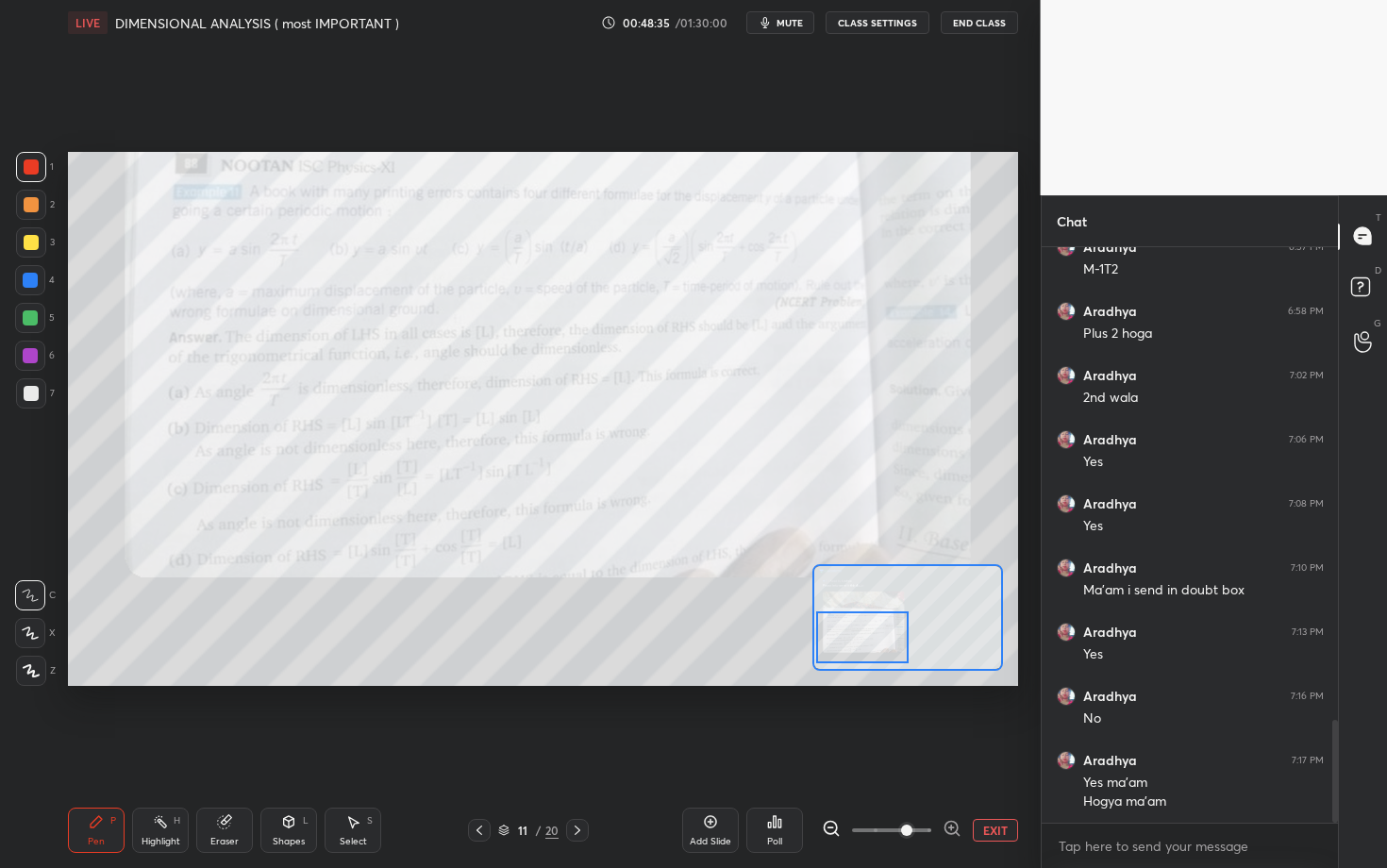 click on "1 2 3 4 5 6 7 C X Z C X Z E E Erase all   H H LIVE DIMENSIONAL ANALYSIS ( most IMPORTANT ) 00:48:35 /  01:30:00 mute CLASS SETTINGS End Class Setting up your live class Poll for   secs No correct answer Start poll Back DIMENSIONAL ANALYSIS ( most IMPORTANT ) • L1 of PHYSICAL WORLD and MEASUREMENTS [PERSON] Pen P Highlight H Eraser Shapes L Select S 11 / 20 Add Slide Poll EXIT" at bounding box center [512, 434] 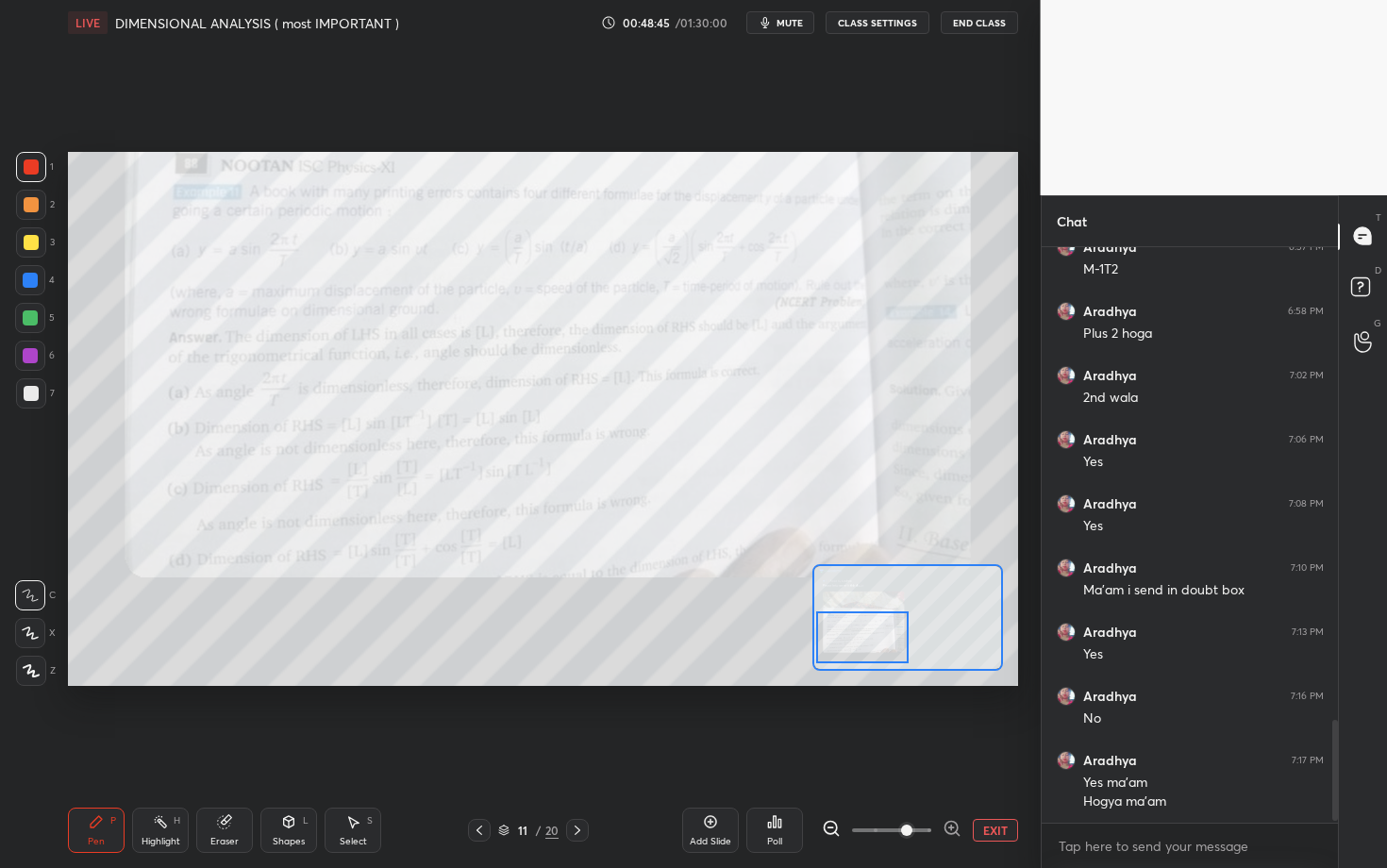 scroll, scrollTop: 2701, scrollLeft: 0, axis: vertical 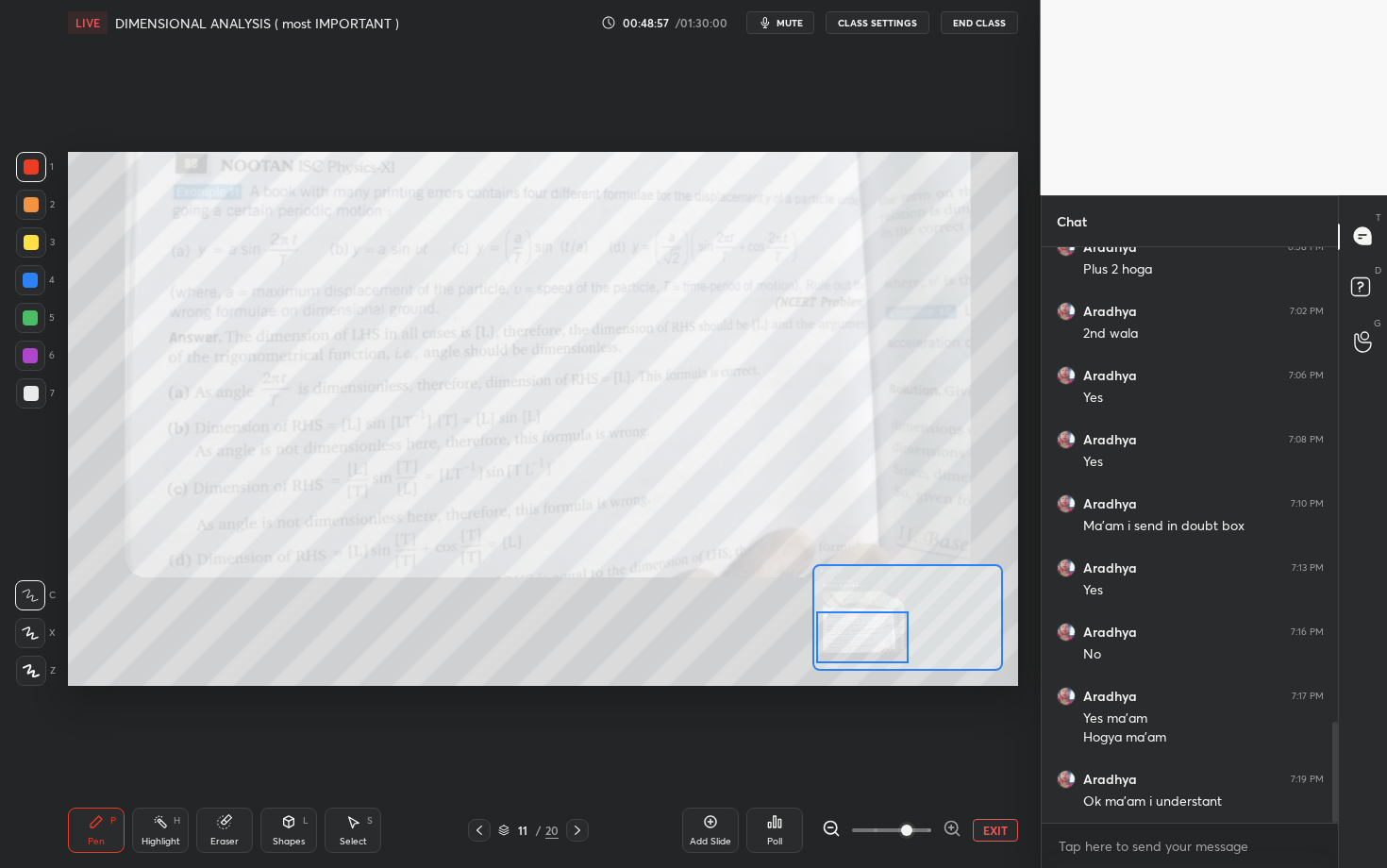 click 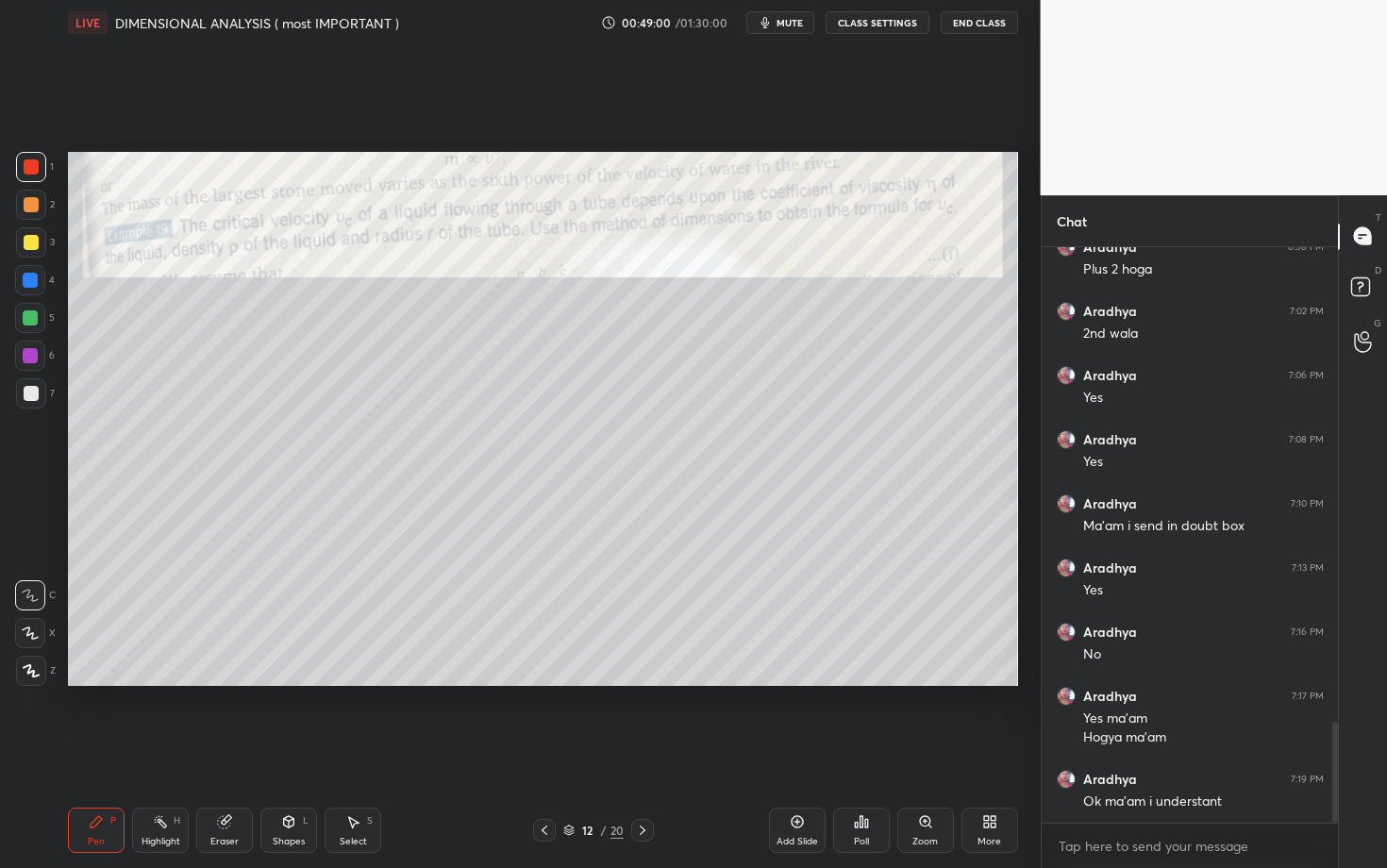 click on "12 / 20" at bounding box center [593, 830] 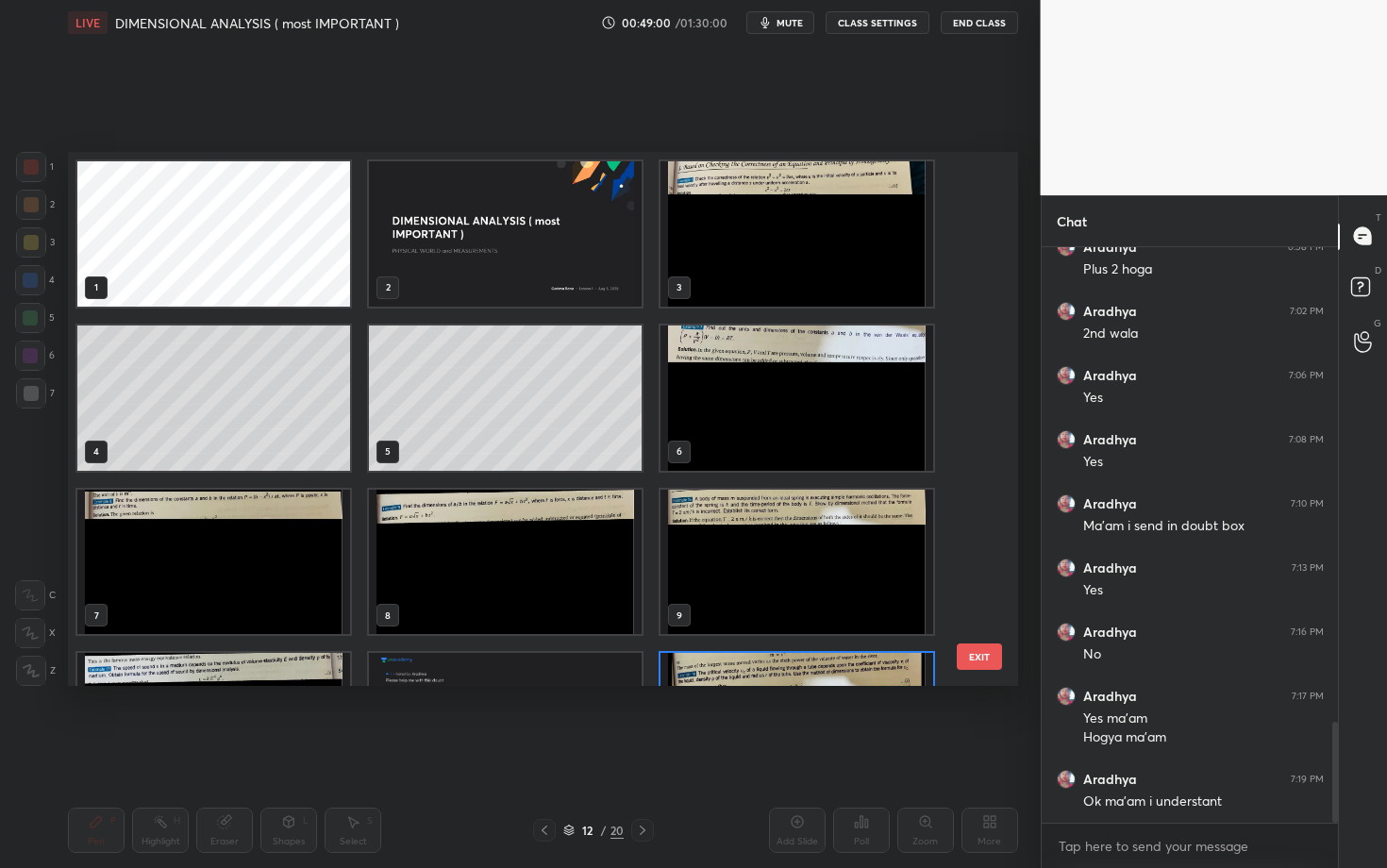 scroll, scrollTop: 122, scrollLeft: 0, axis: vertical 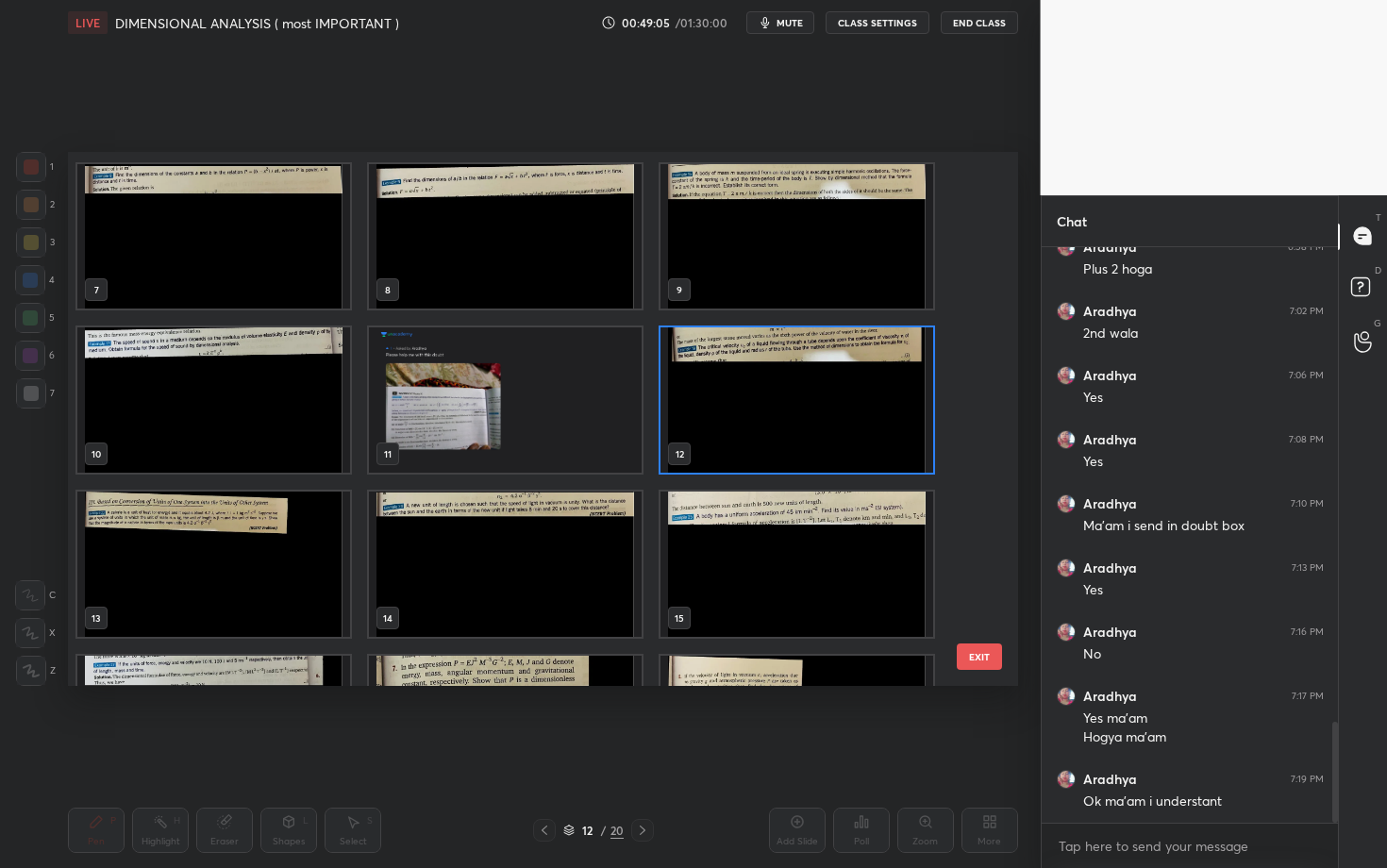 click at bounding box center [213, 564] 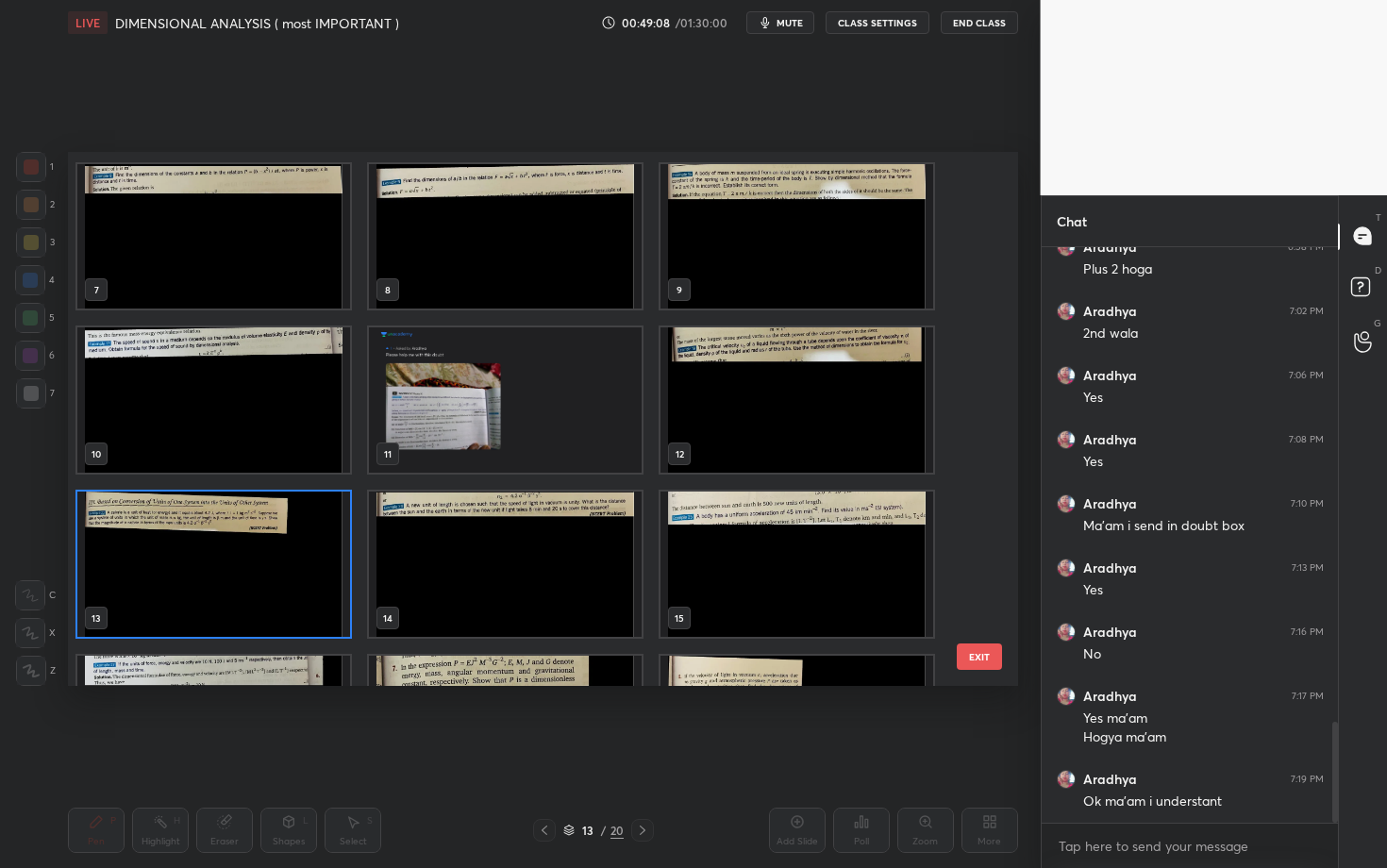click on "EXIT" at bounding box center (979, 657) 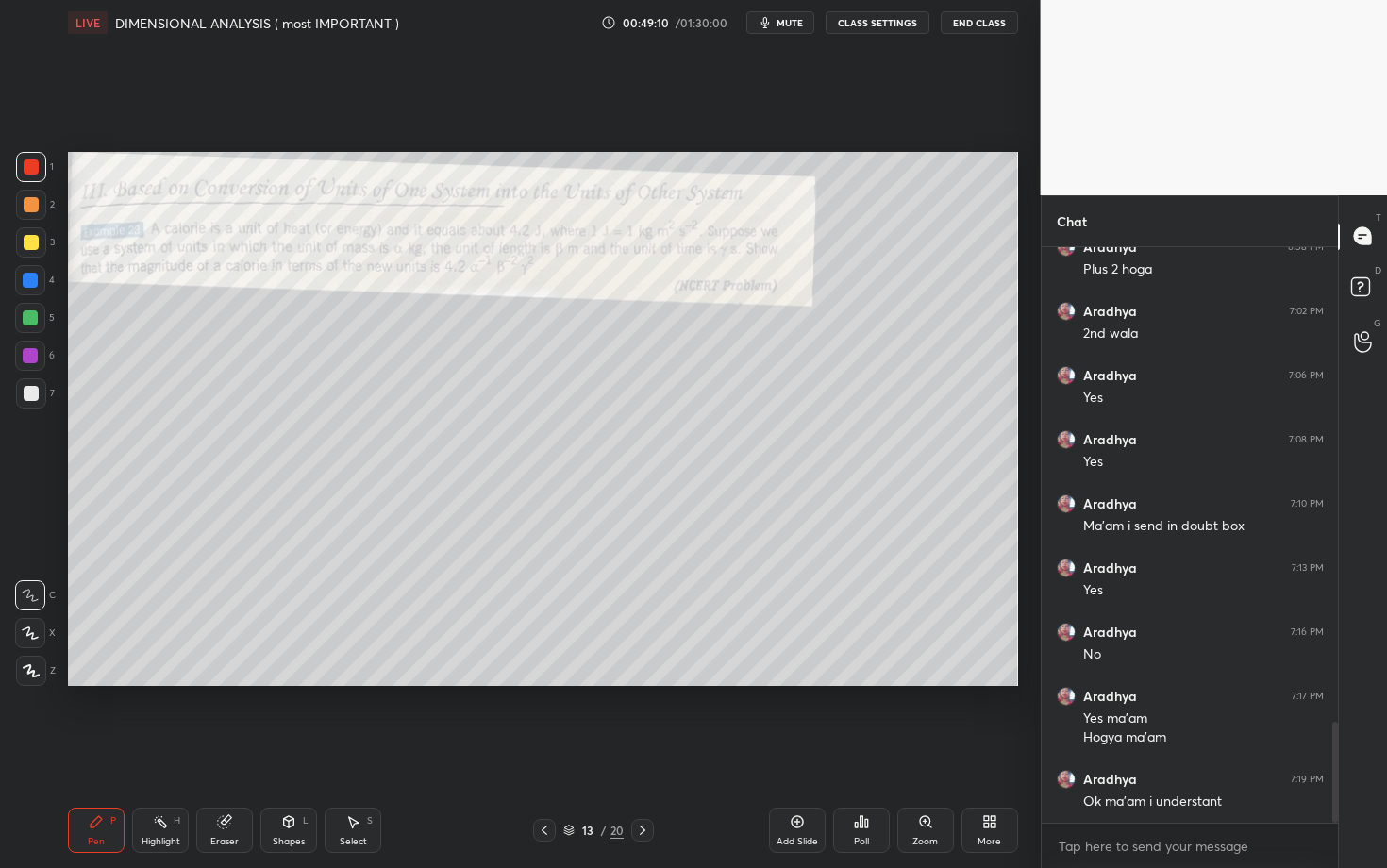 click 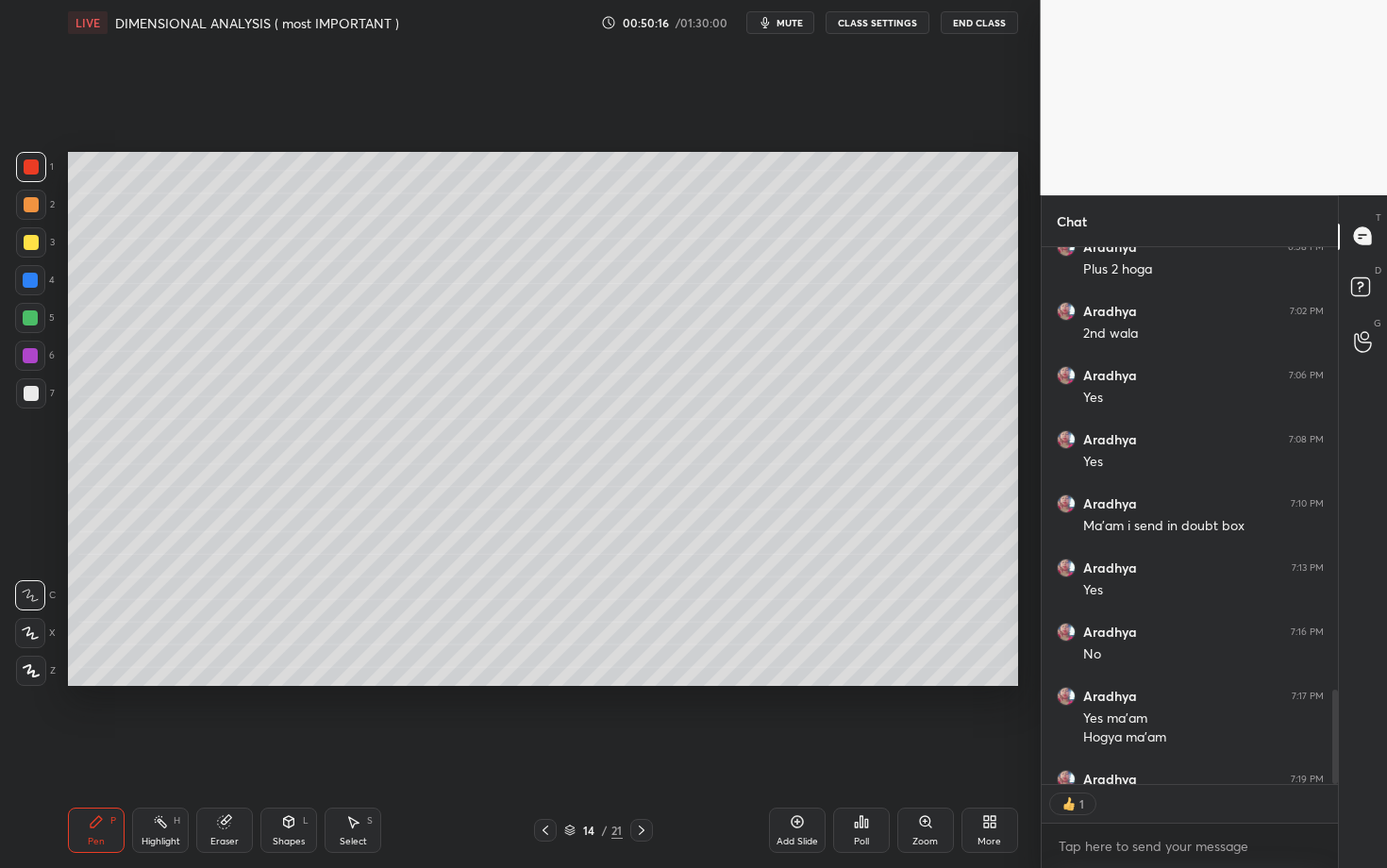 scroll, scrollTop: 531, scrollLeft: 291, axis: both 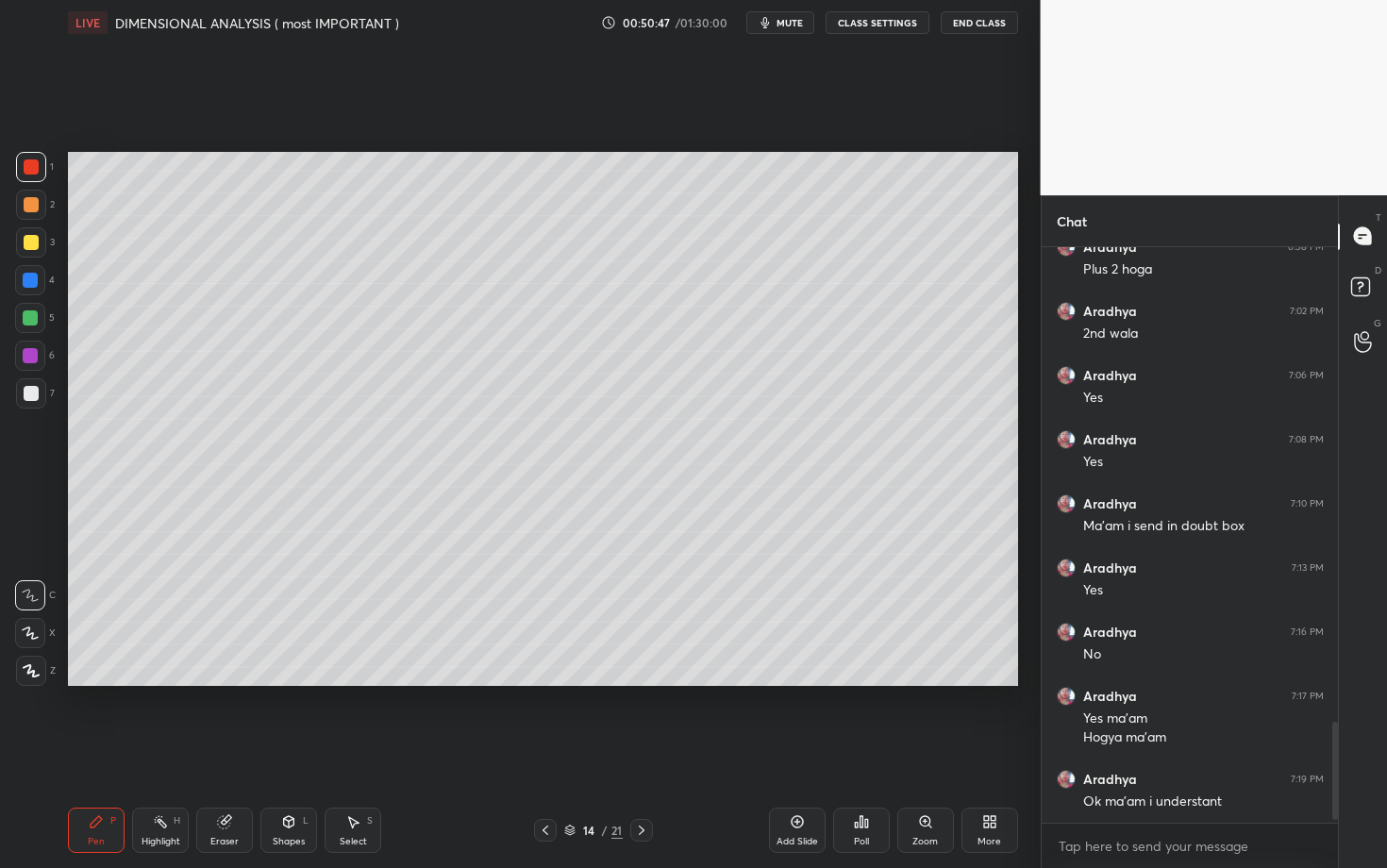 click 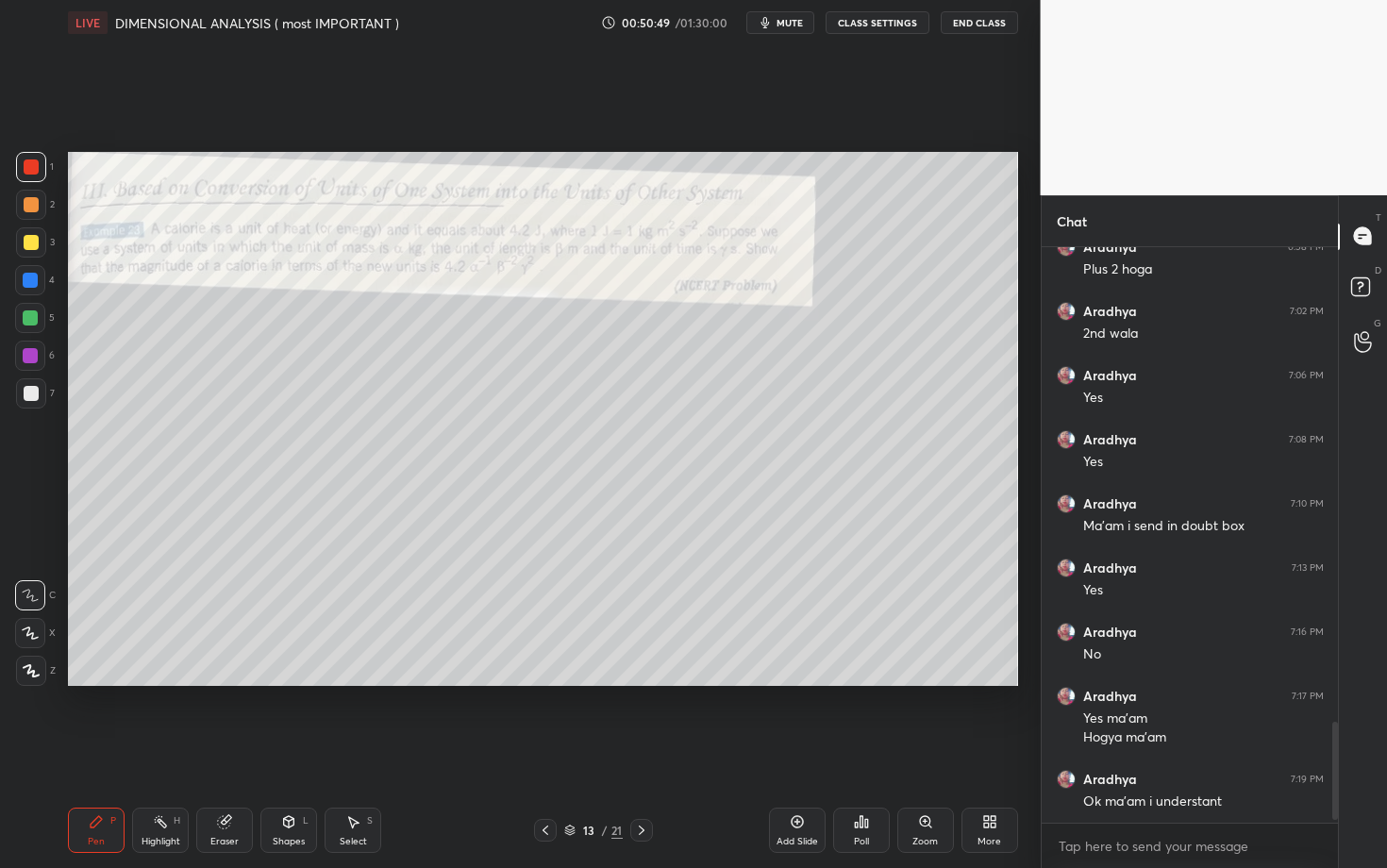 click 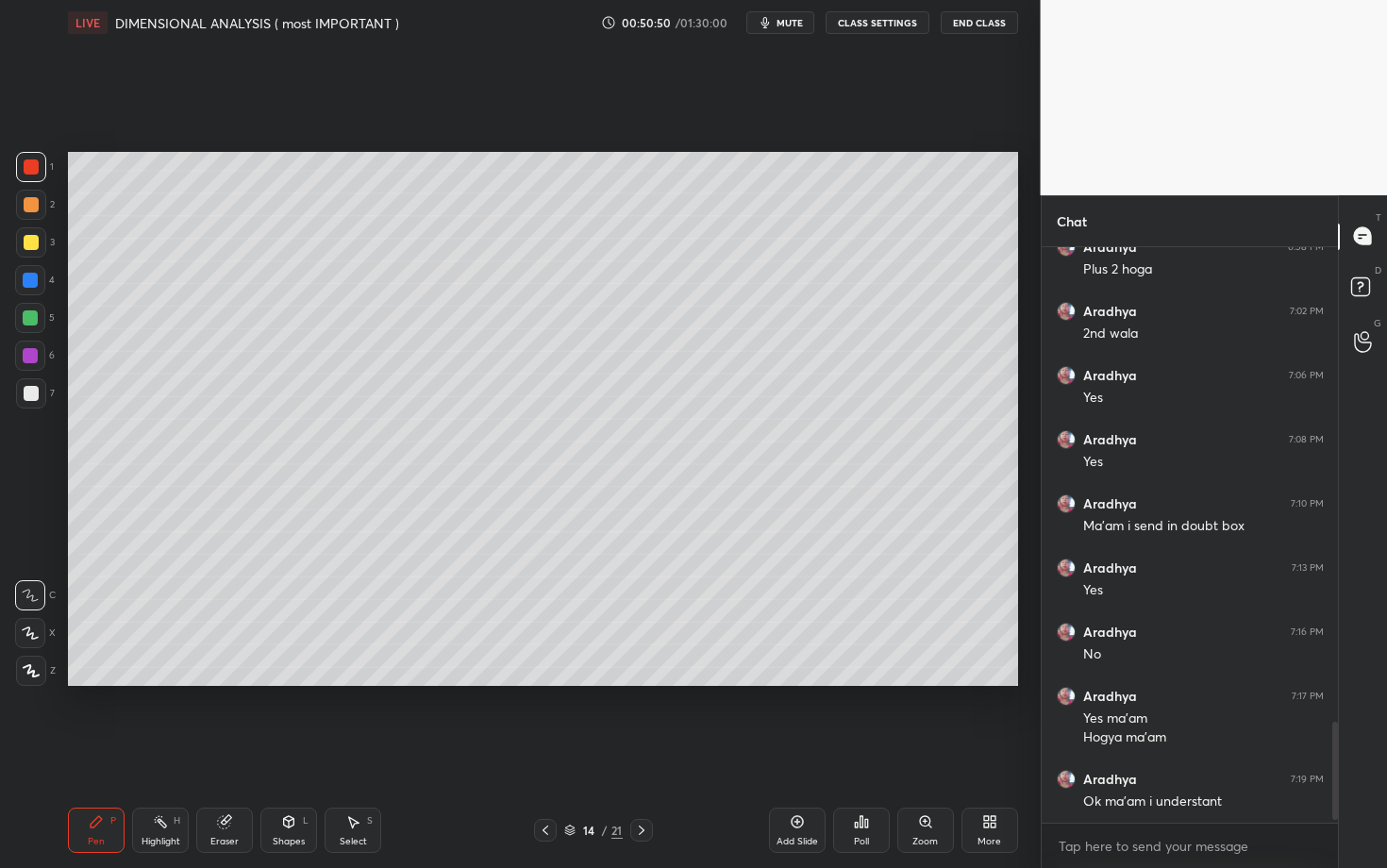 click 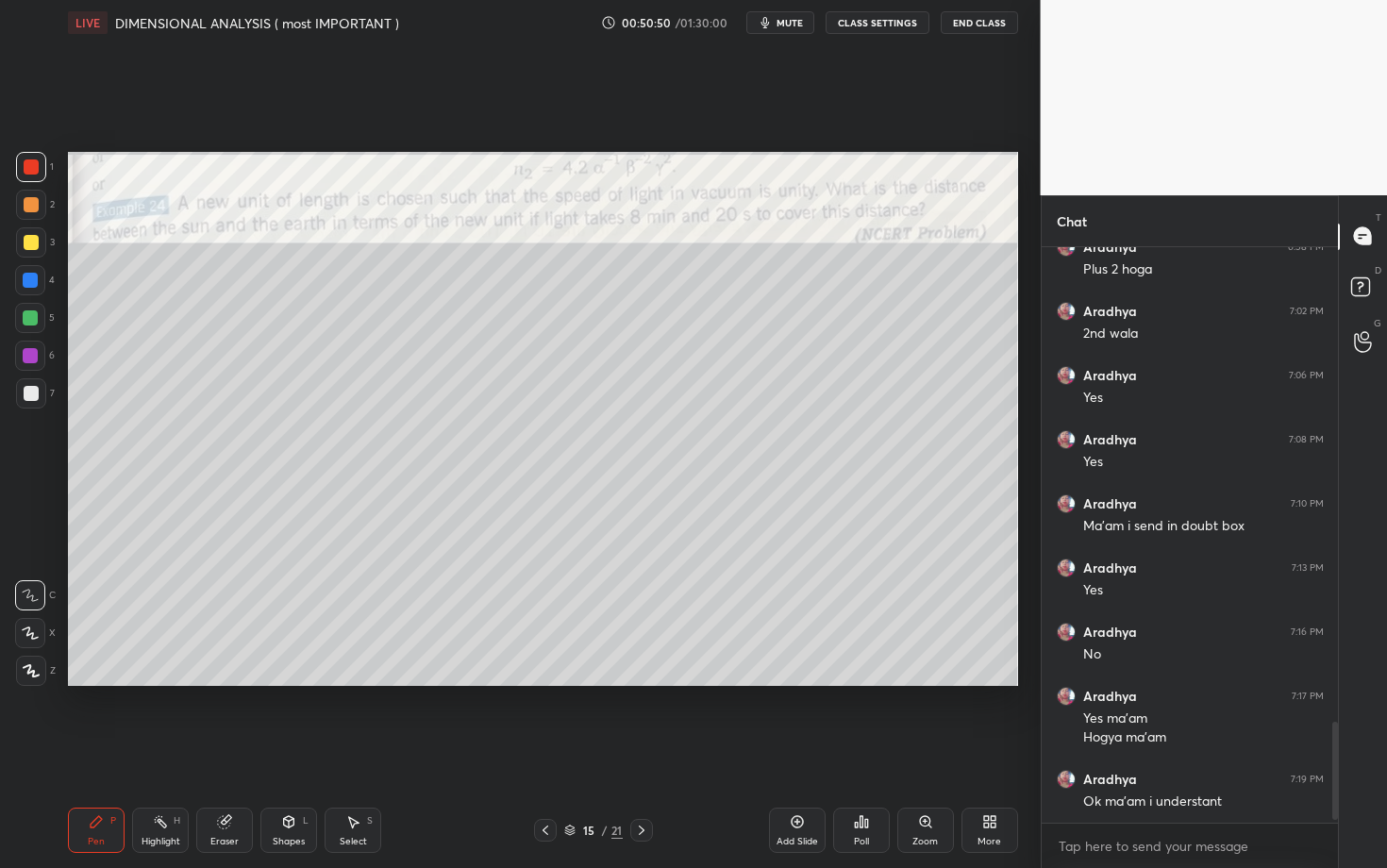 click 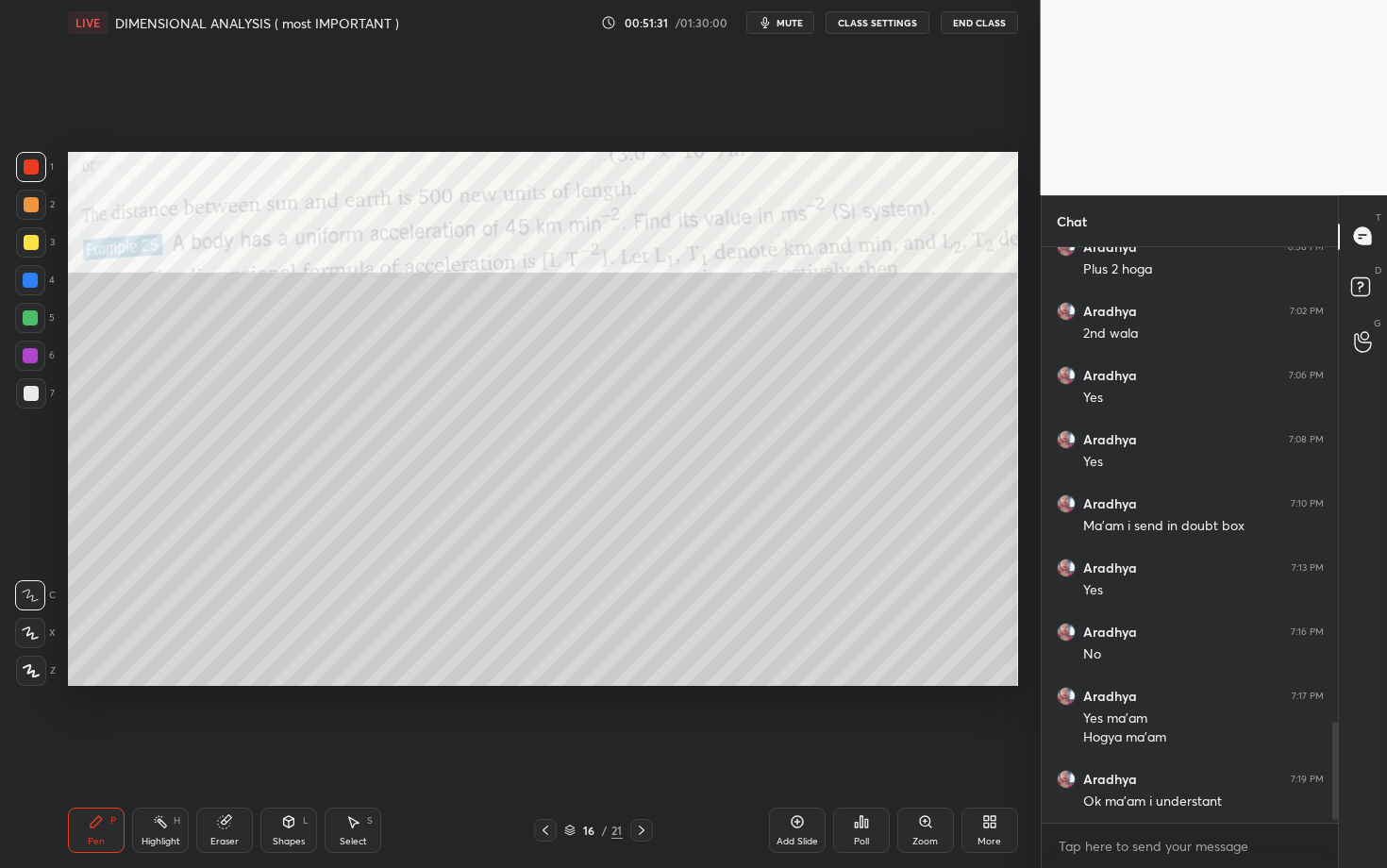 scroll, scrollTop: 2765, scrollLeft: 0, axis: vertical 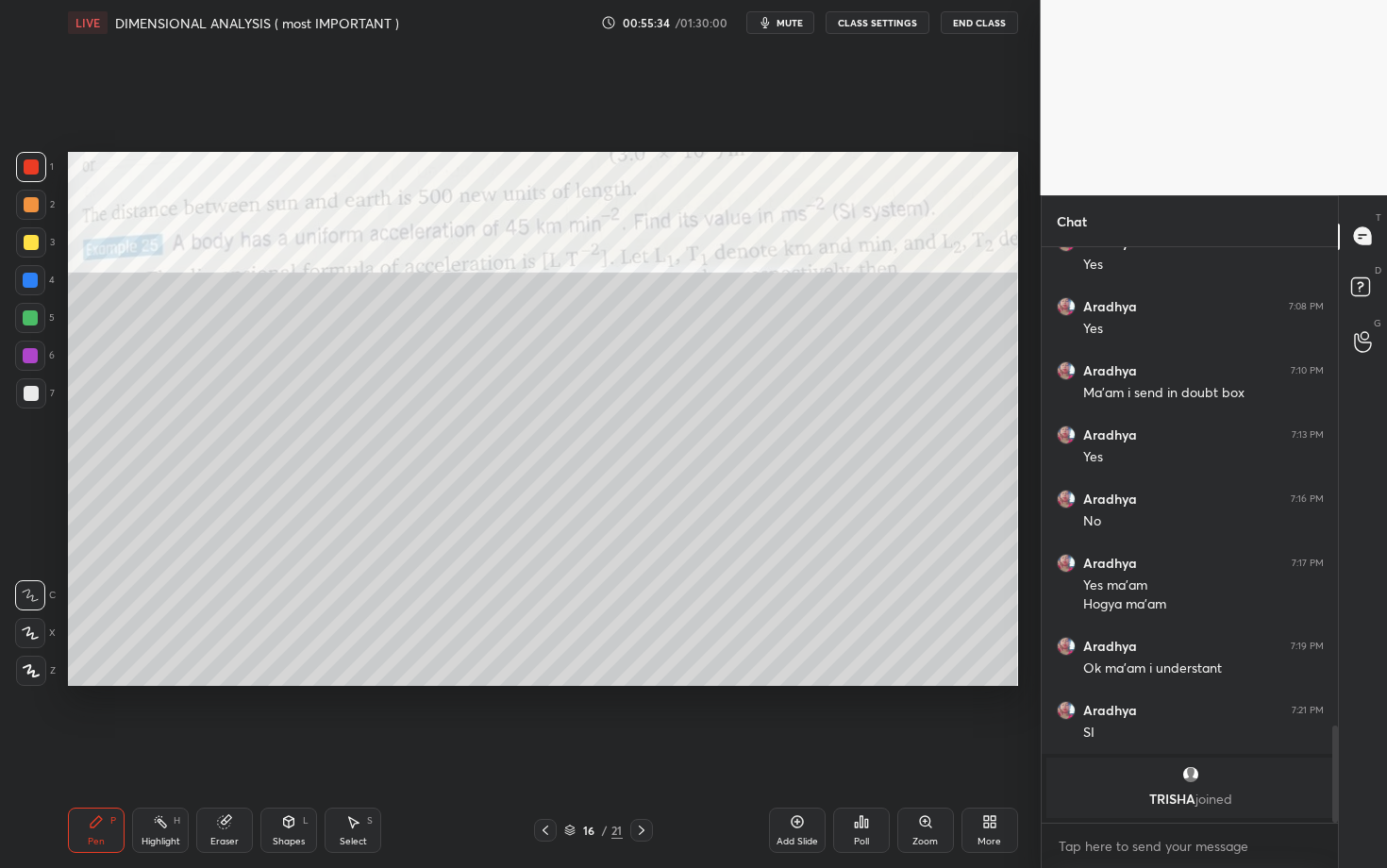 click 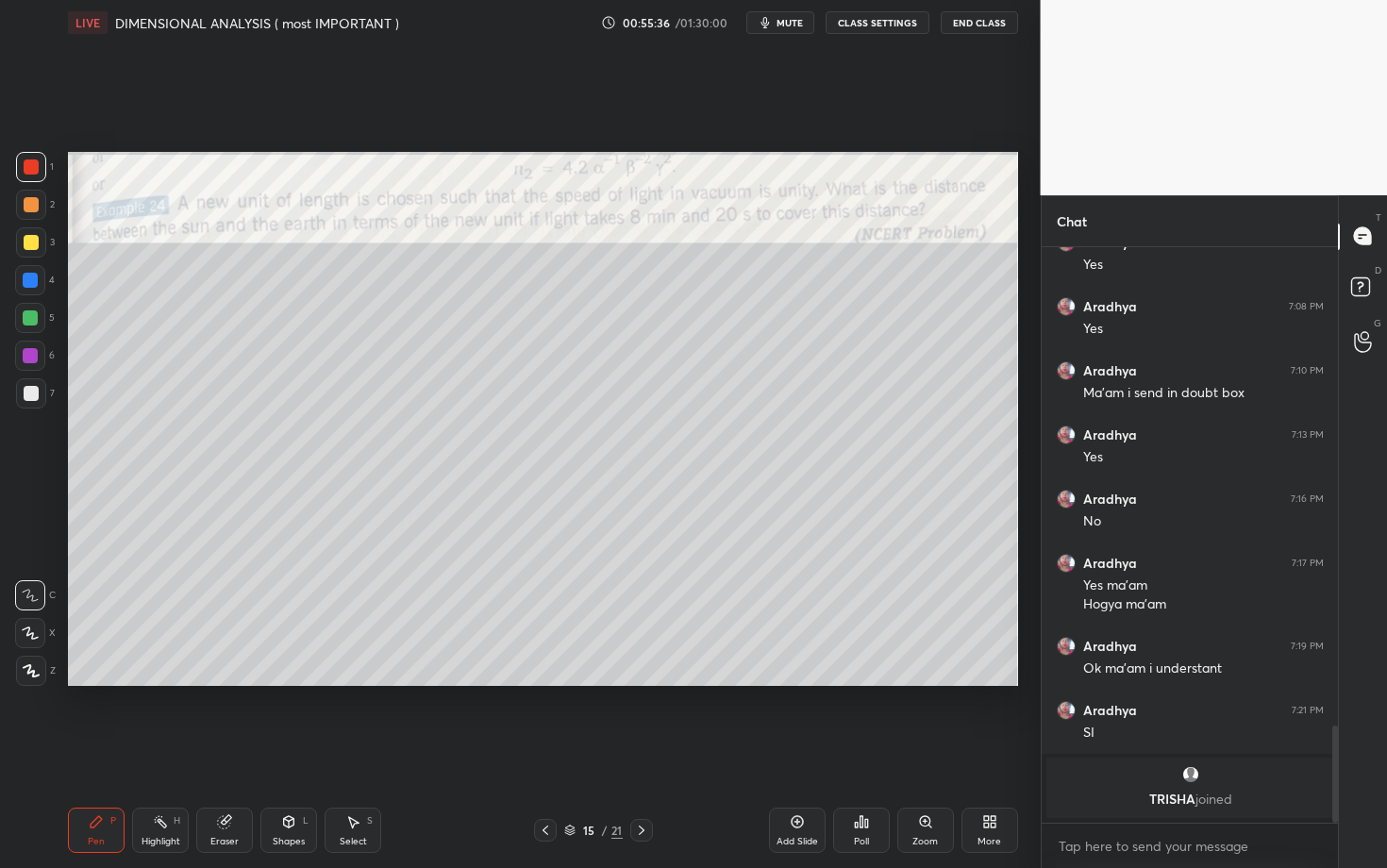 scroll, scrollTop: 2341, scrollLeft: 0, axis: vertical 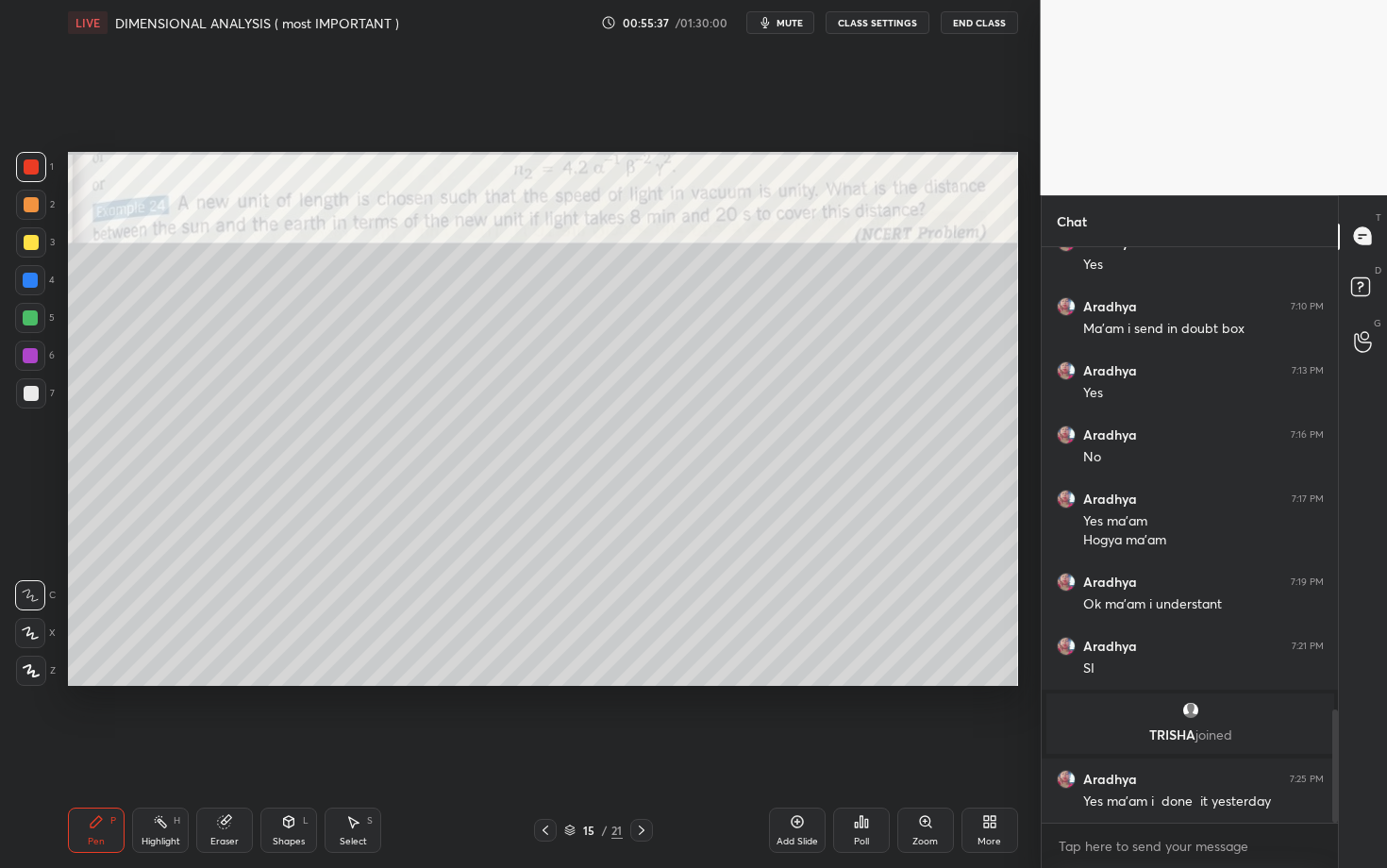 click 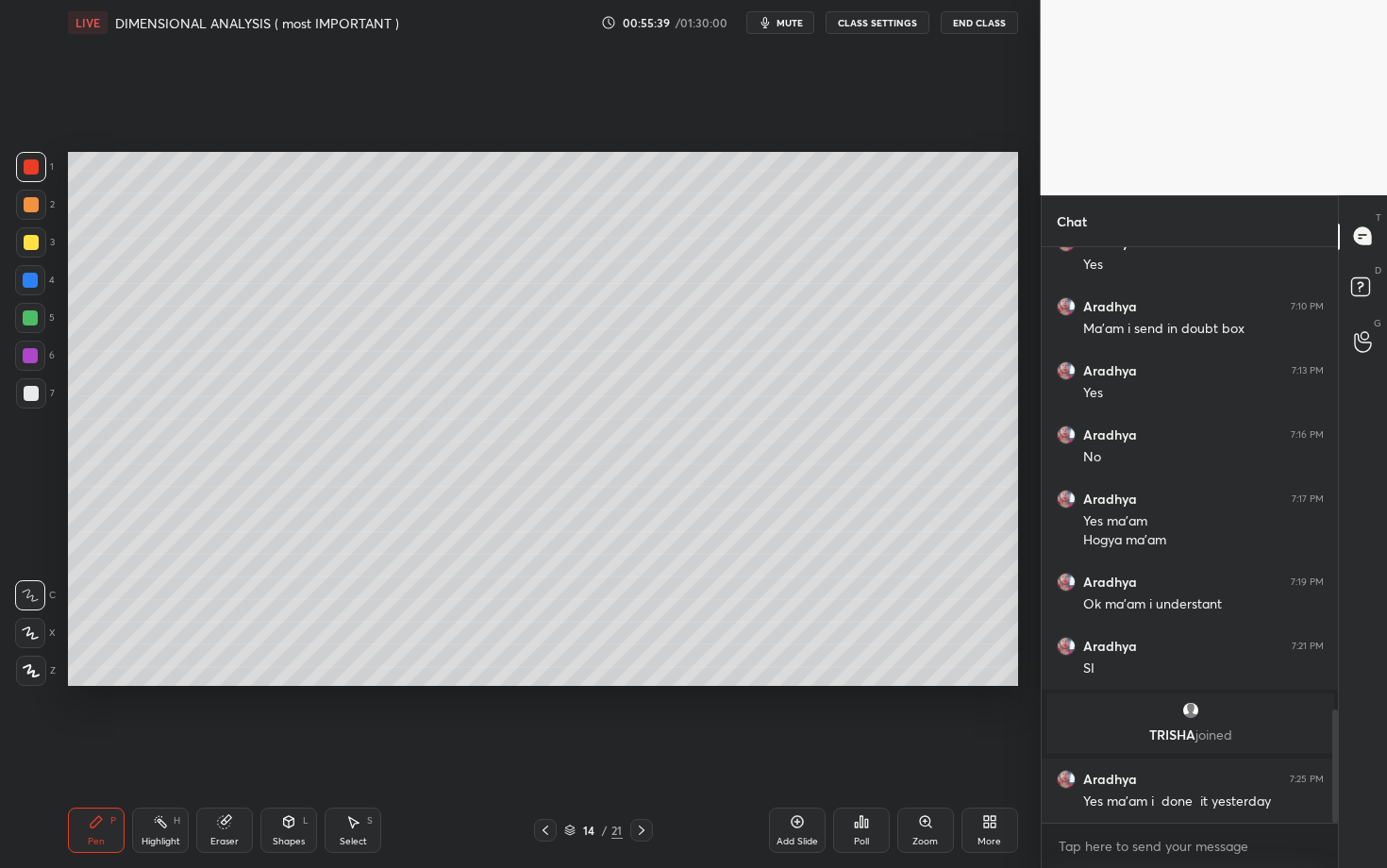 click 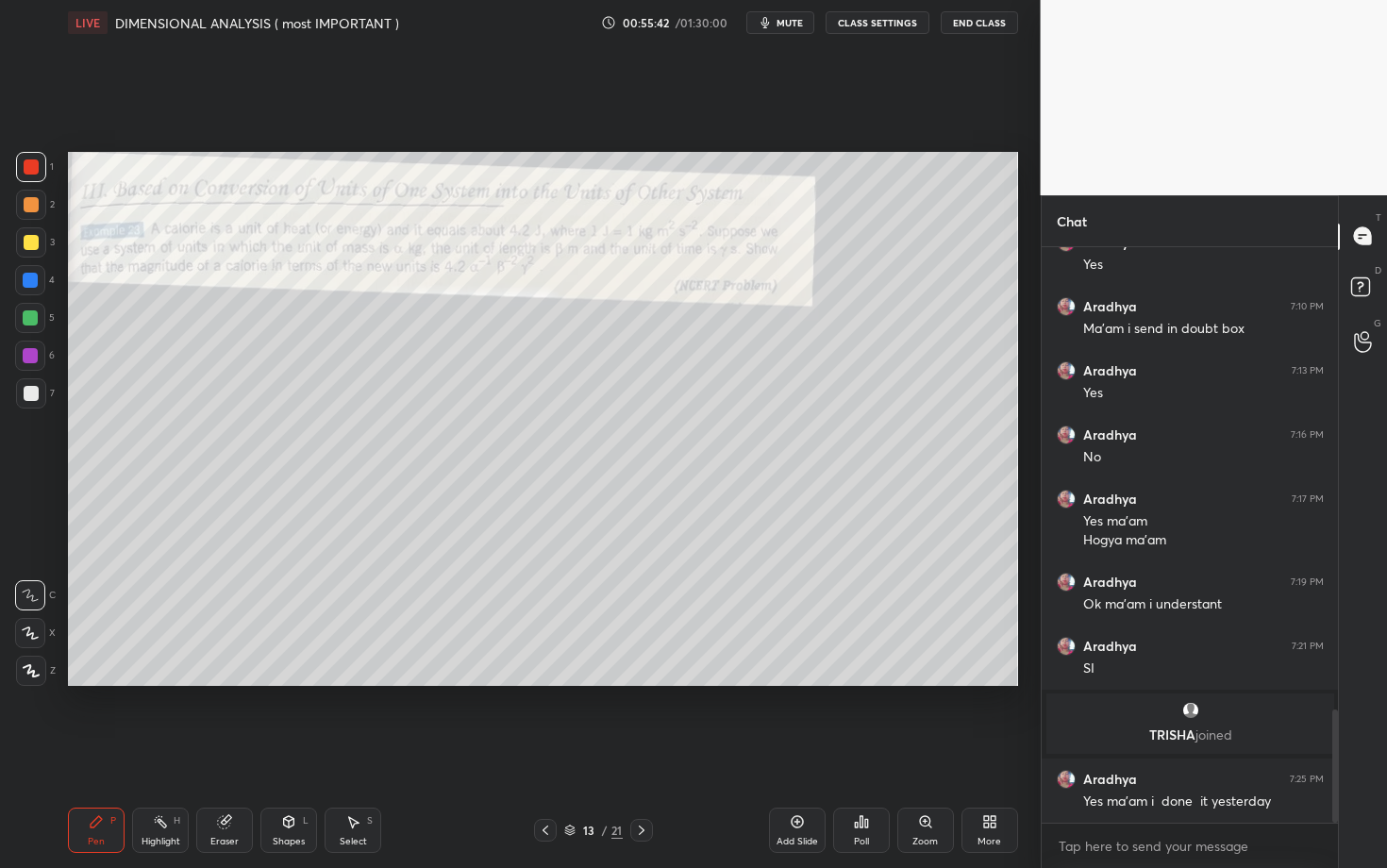 scroll, scrollTop: 2405, scrollLeft: 0, axis: vertical 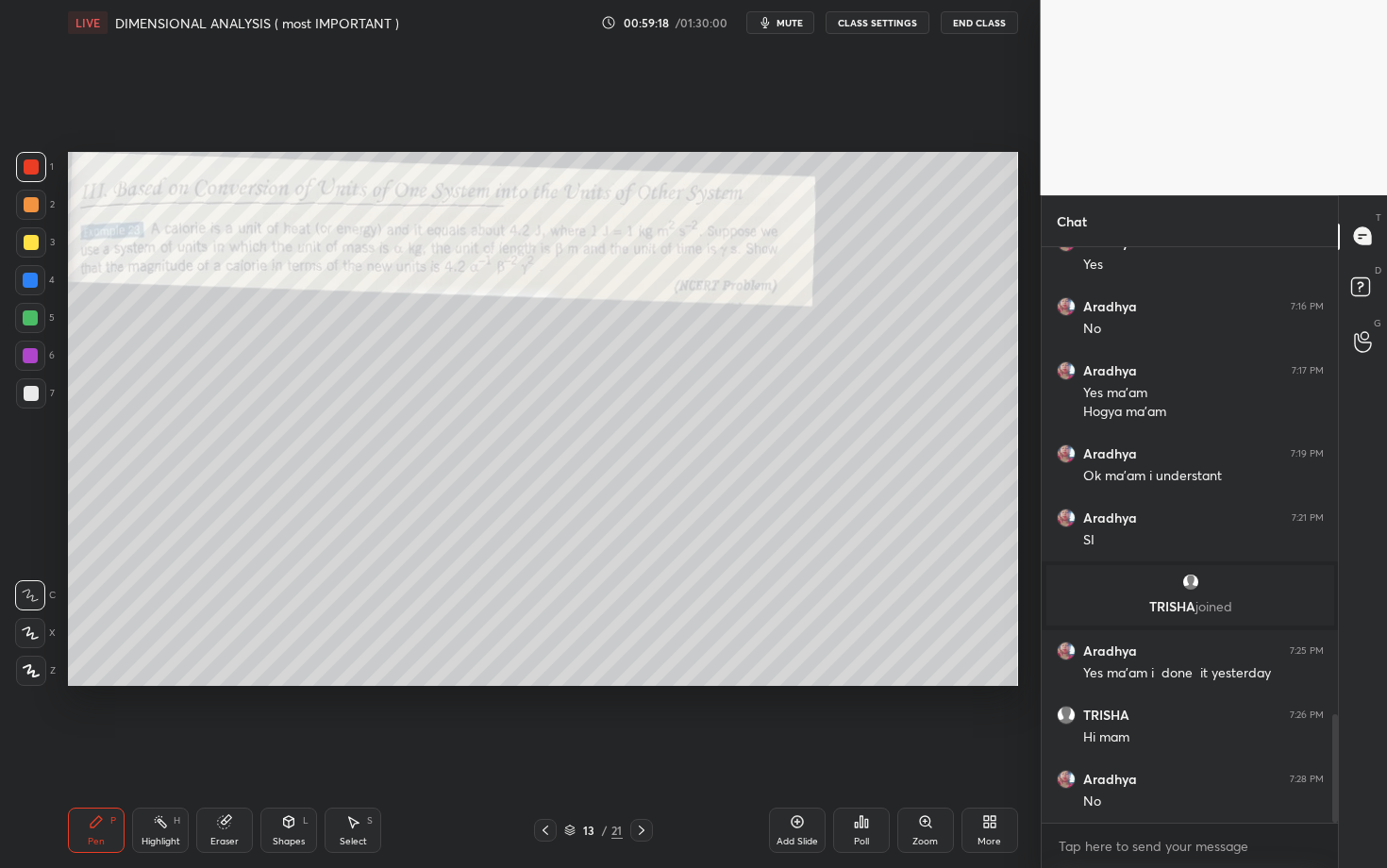 drag, startPoint x: 223, startPoint y: 820, endPoint x: 258, endPoint y: 776, distance: 56.222771 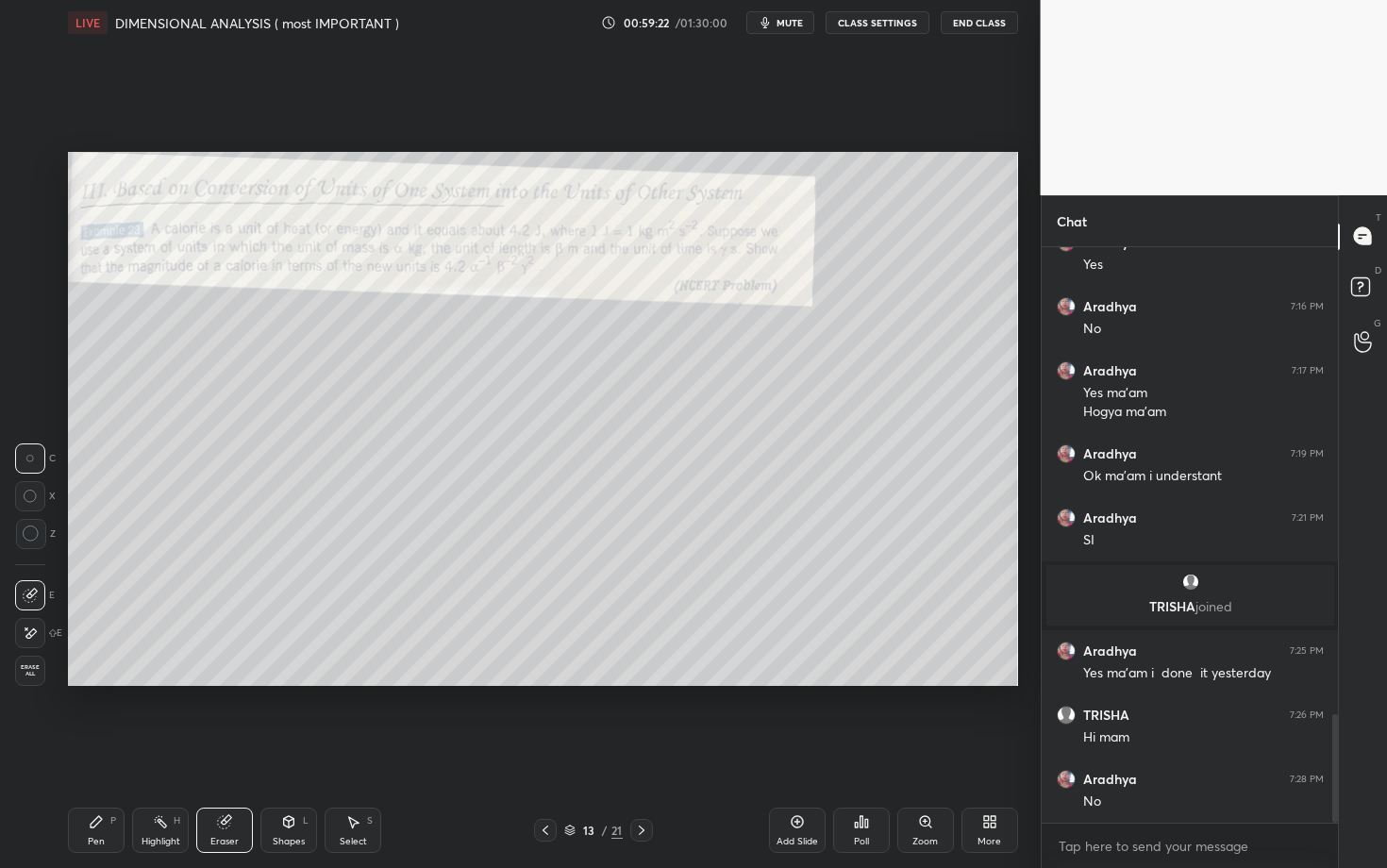 click on "P" at bounding box center [113, 821] 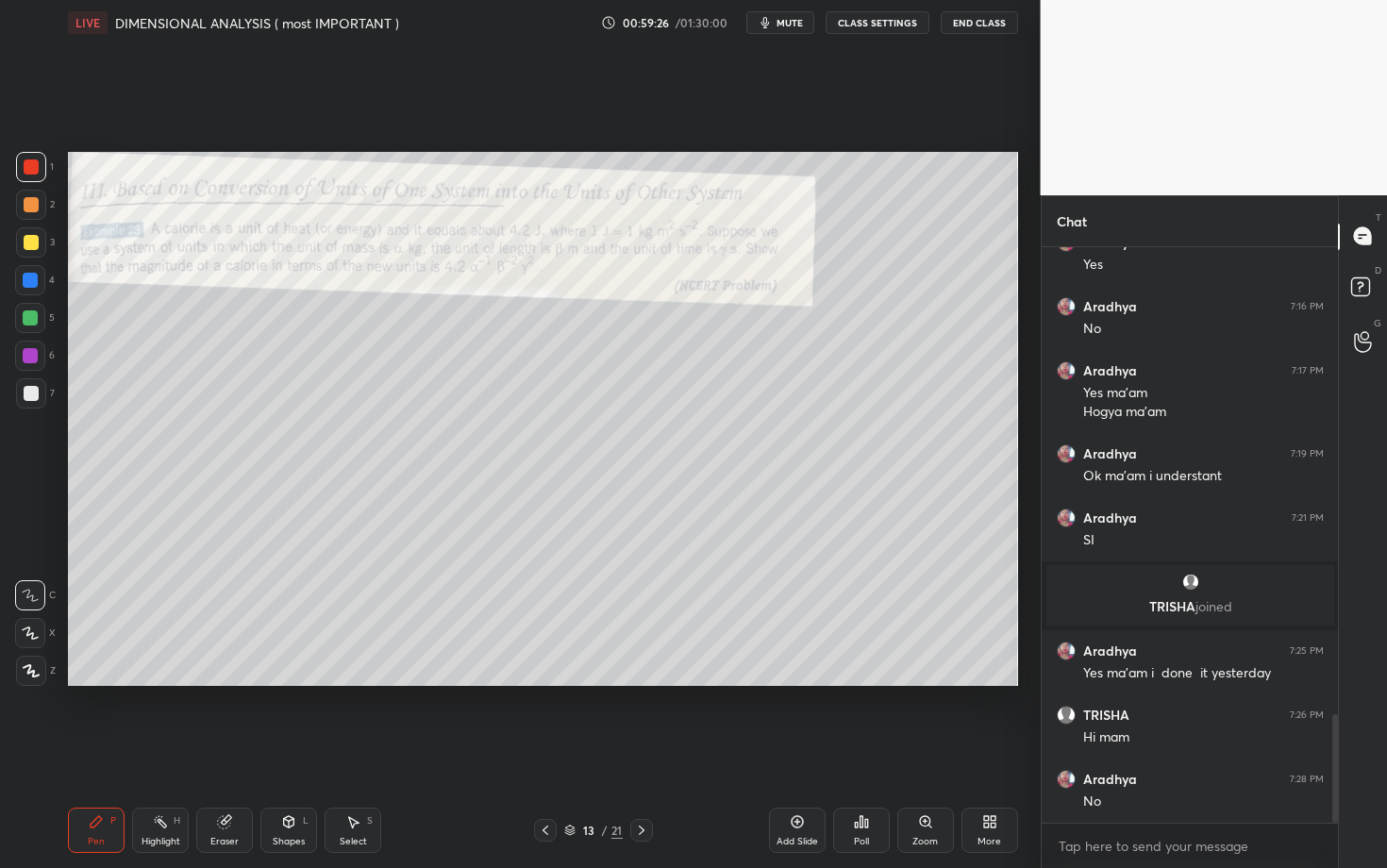 drag, startPoint x: 224, startPoint y: 823, endPoint x: 272, endPoint y: 733, distance: 102 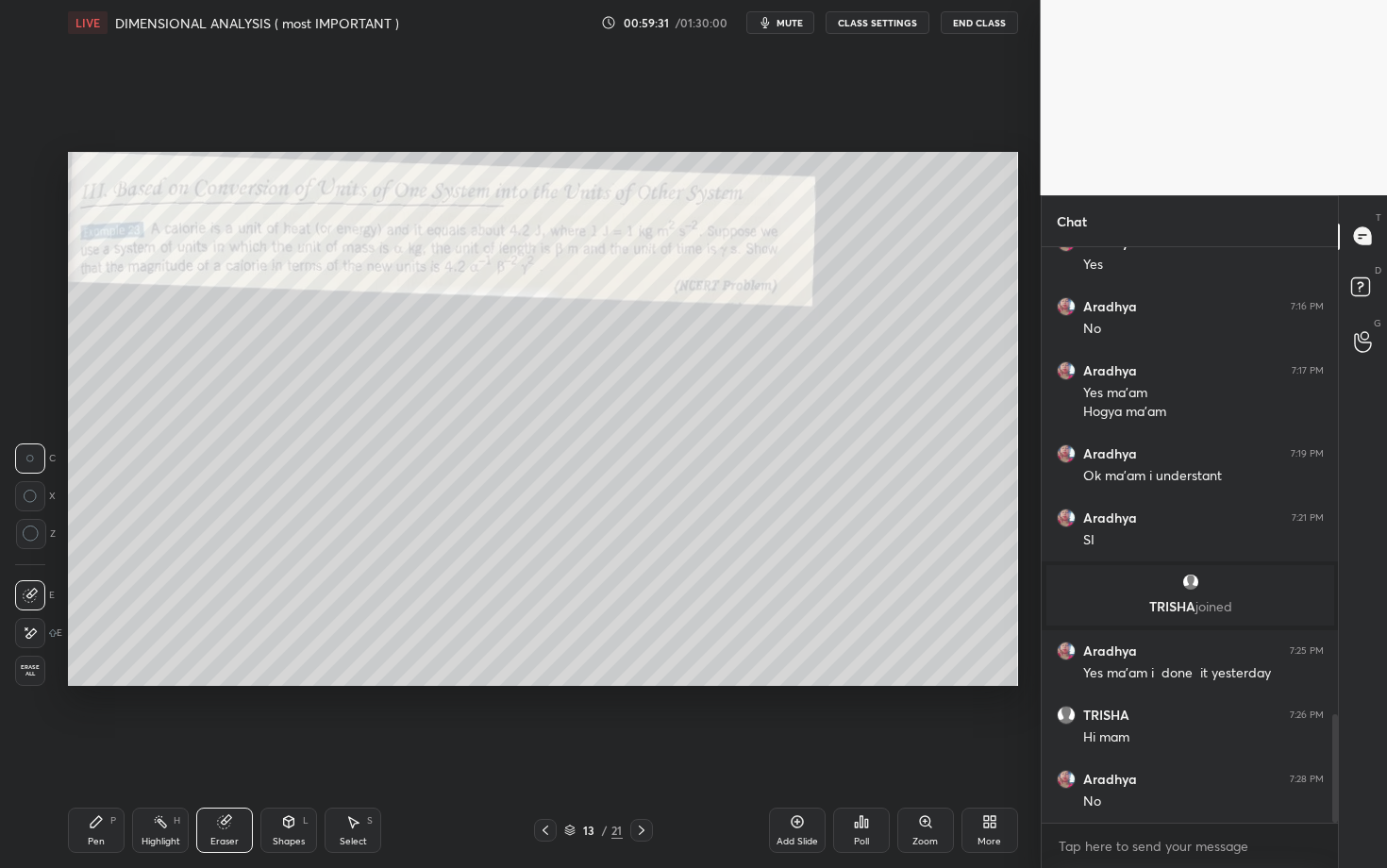 click on "P" at bounding box center [113, 821] 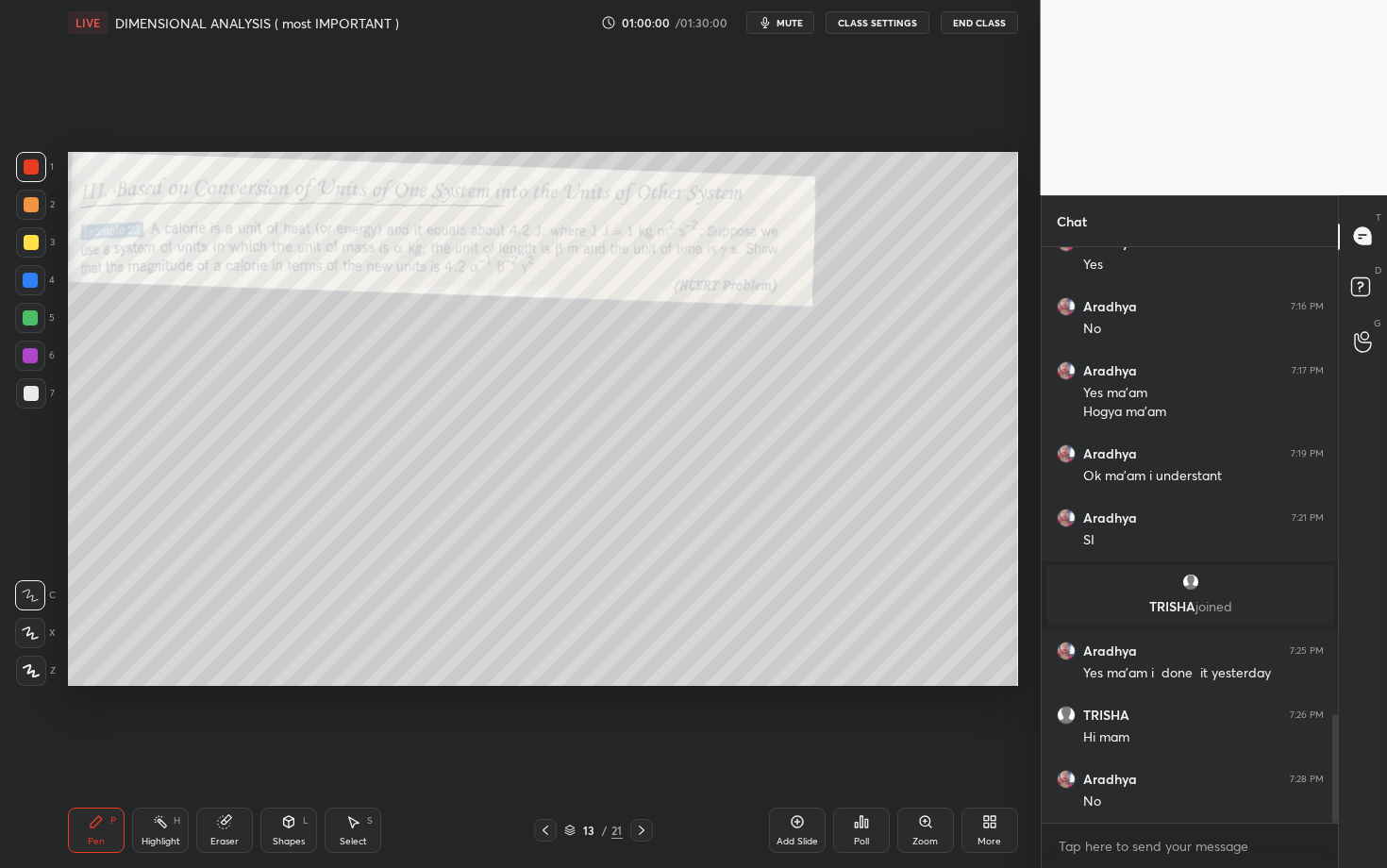drag, startPoint x: 1384, startPoint y: 159, endPoint x: 1386, endPoint y: 174, distance: 15.132746 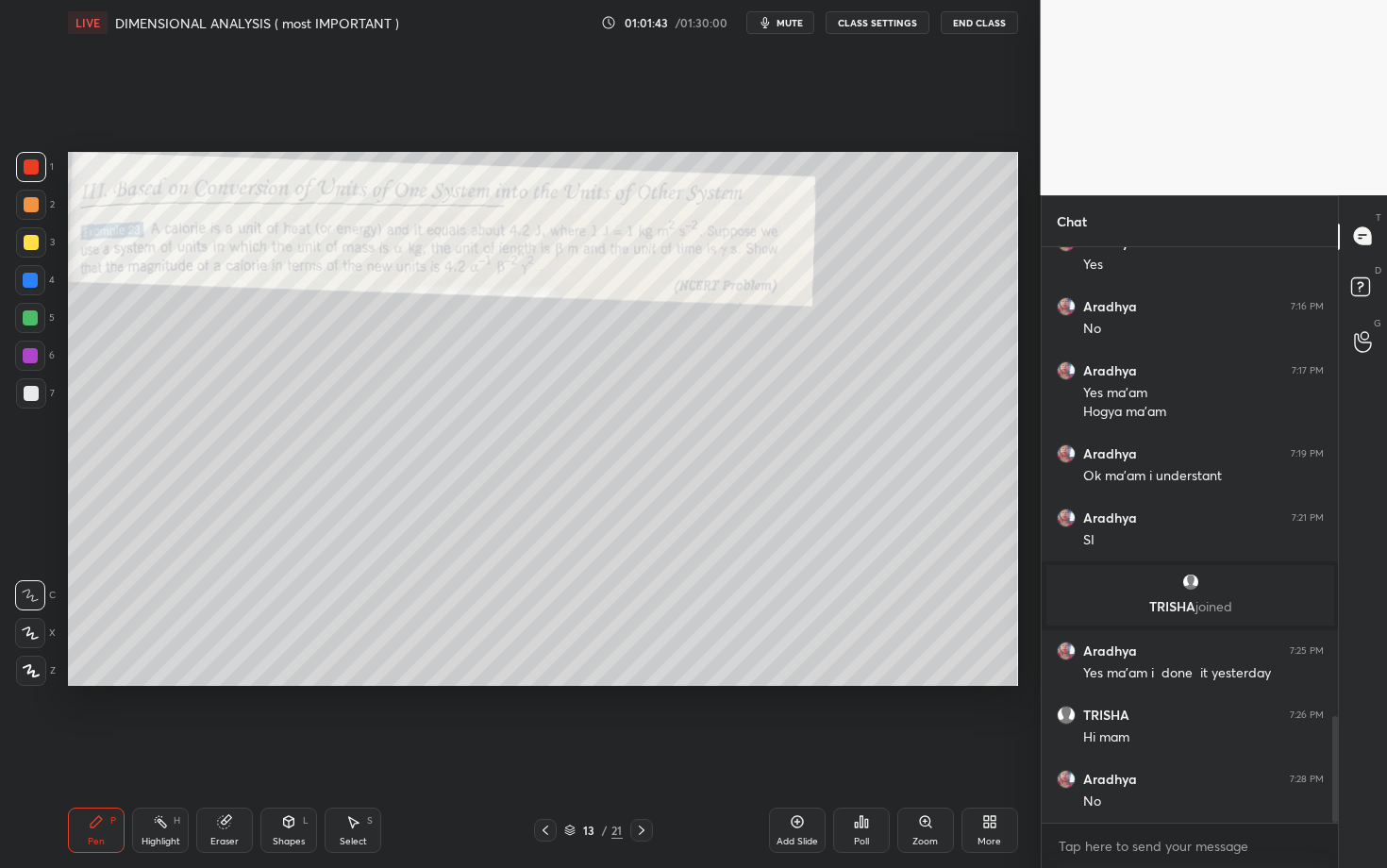 scroll, scrollTop: 2533, scrollLeft: 0, axis: vertical 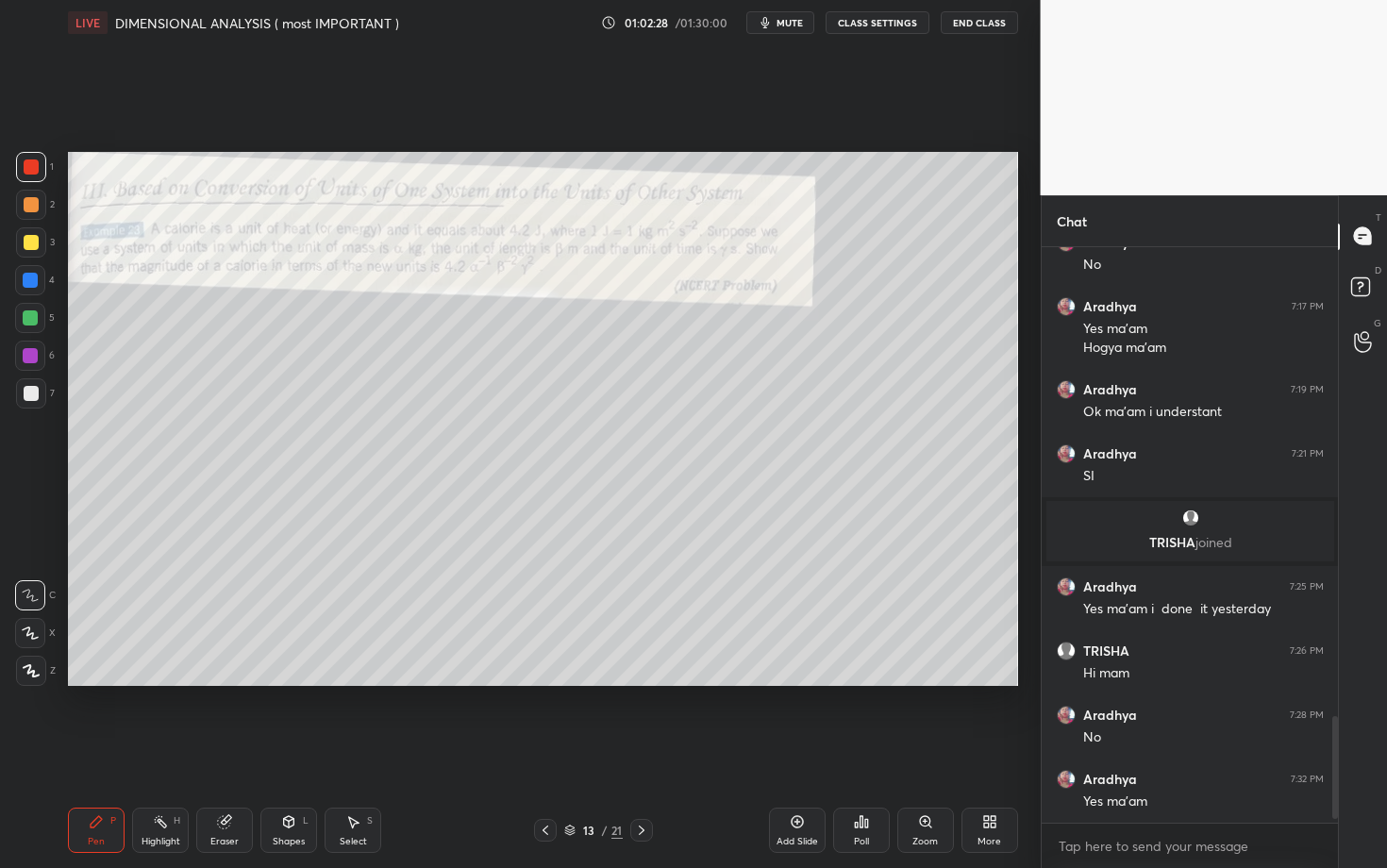 click 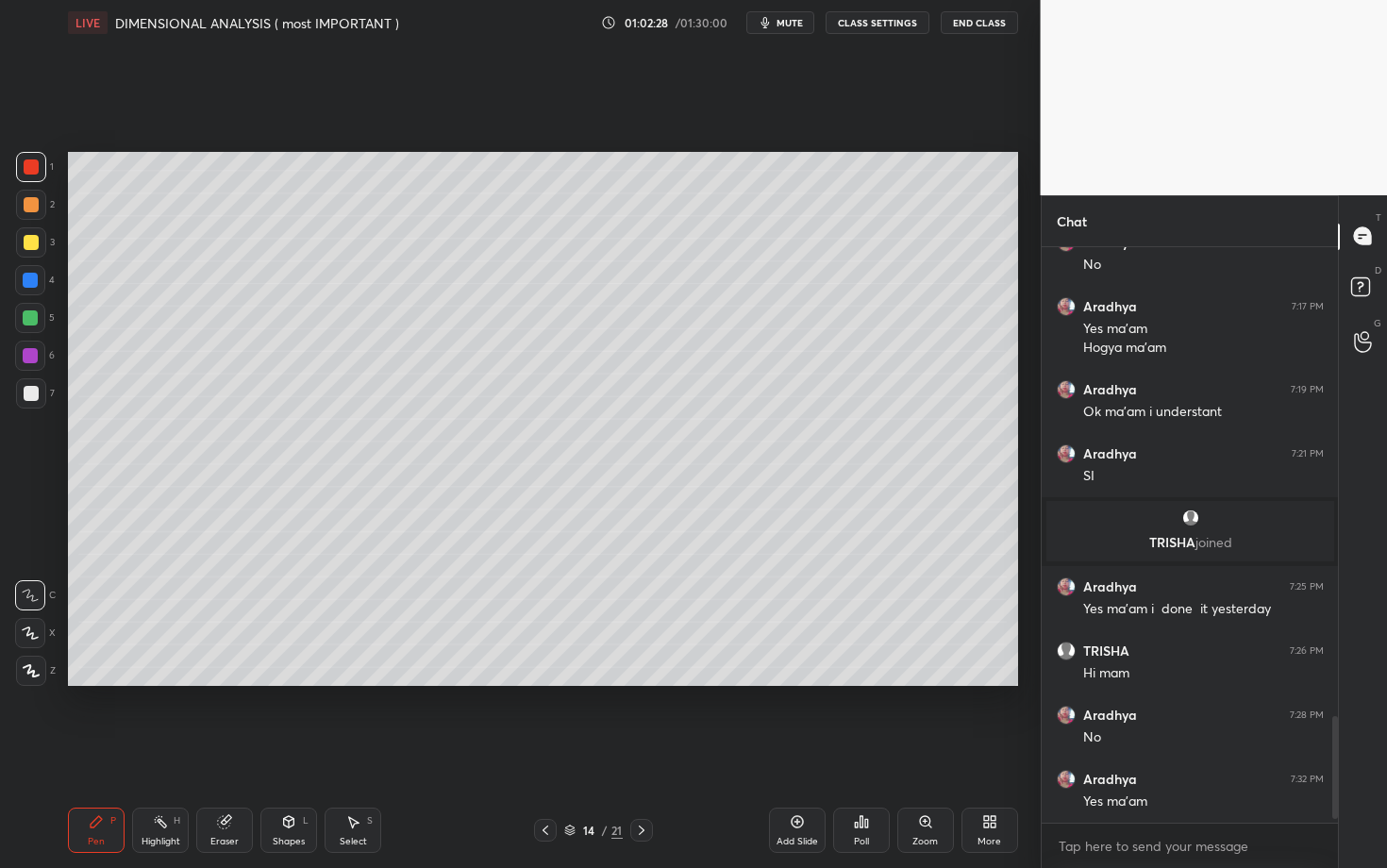 click 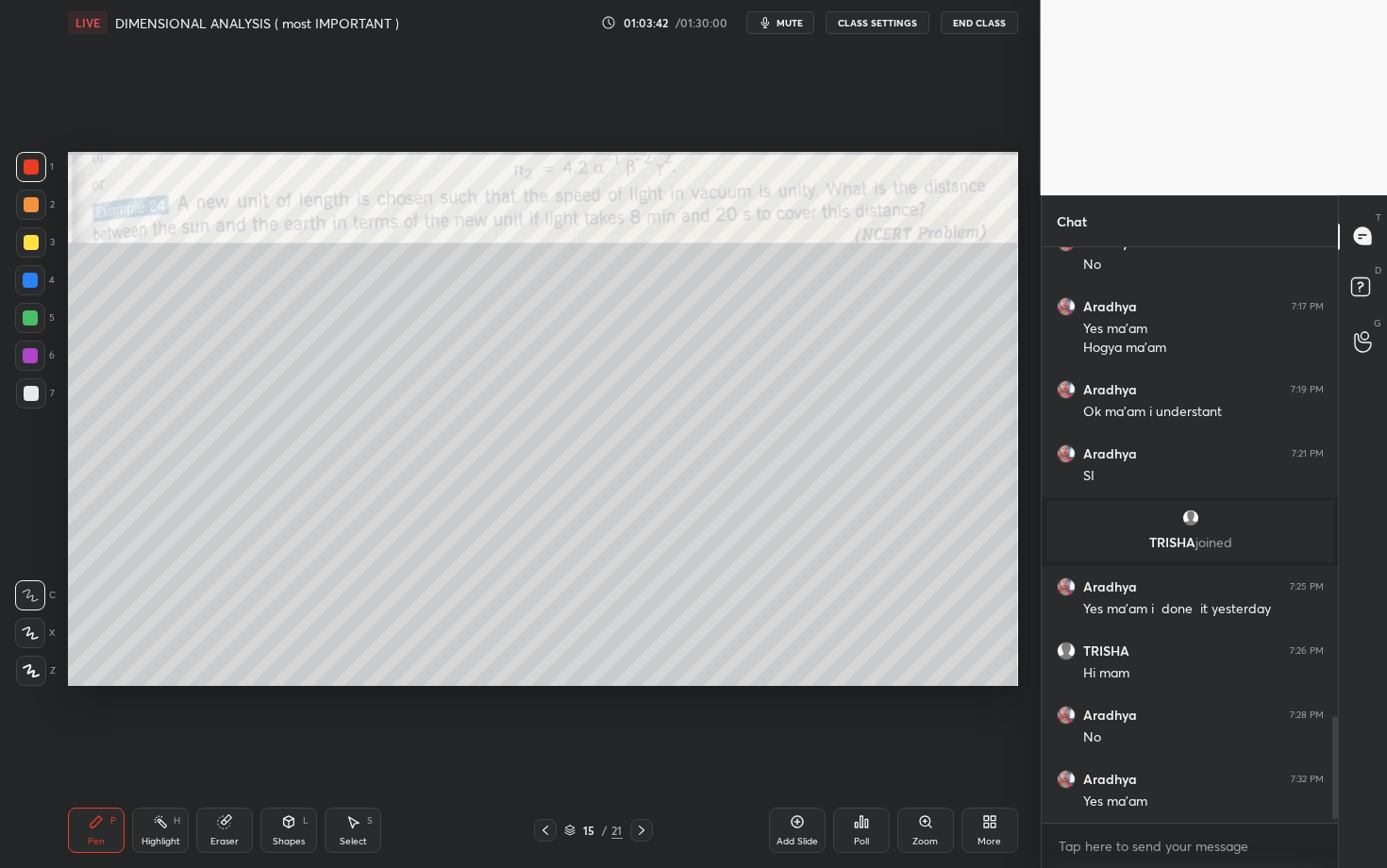 scroll, scrollTop: 531, scrollLeft: 291, axis: both 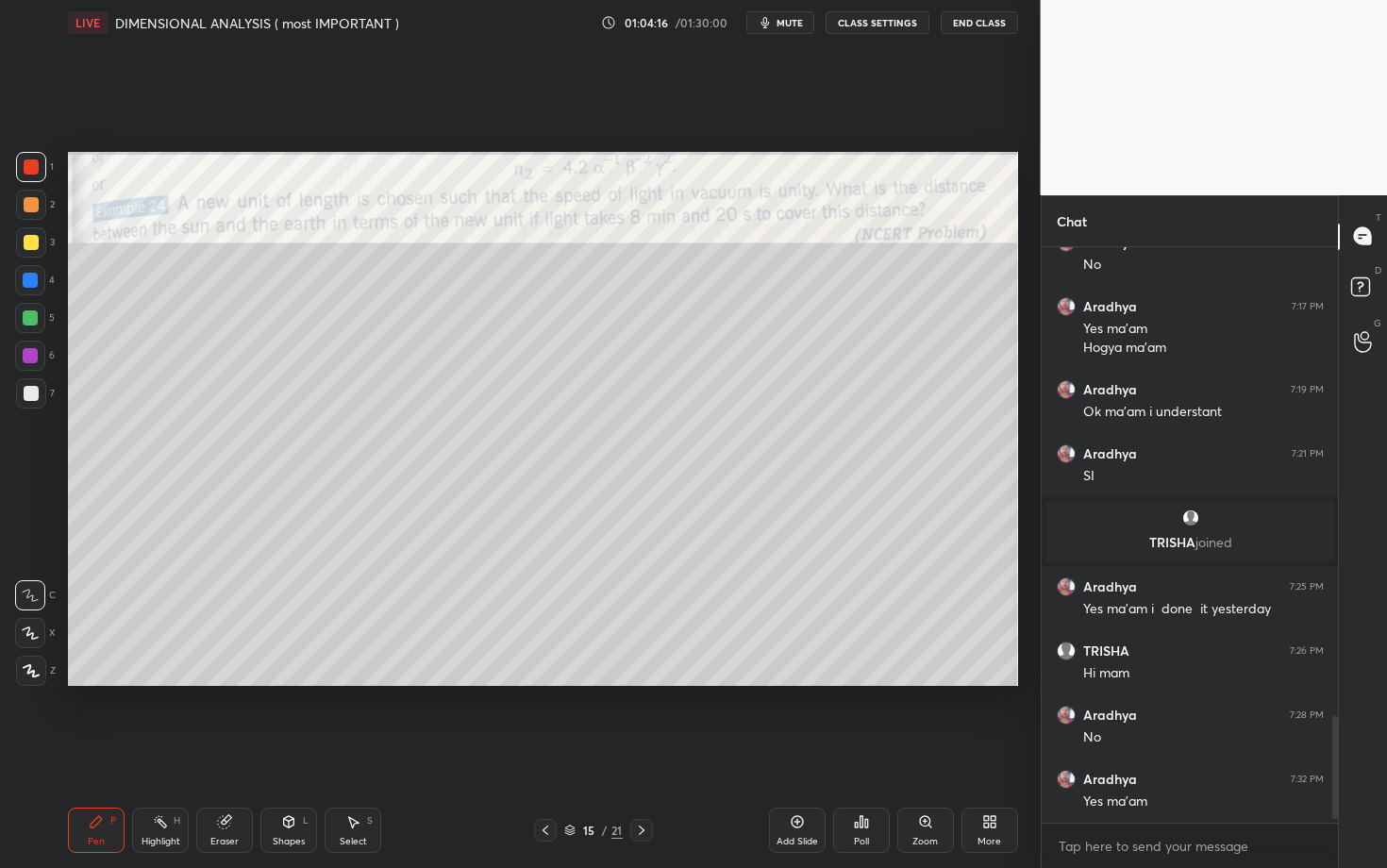 drag, startPoint x: 230, startPoint y: 824, endPoint x: 239, endPoint y: 810, distance: 16.643317 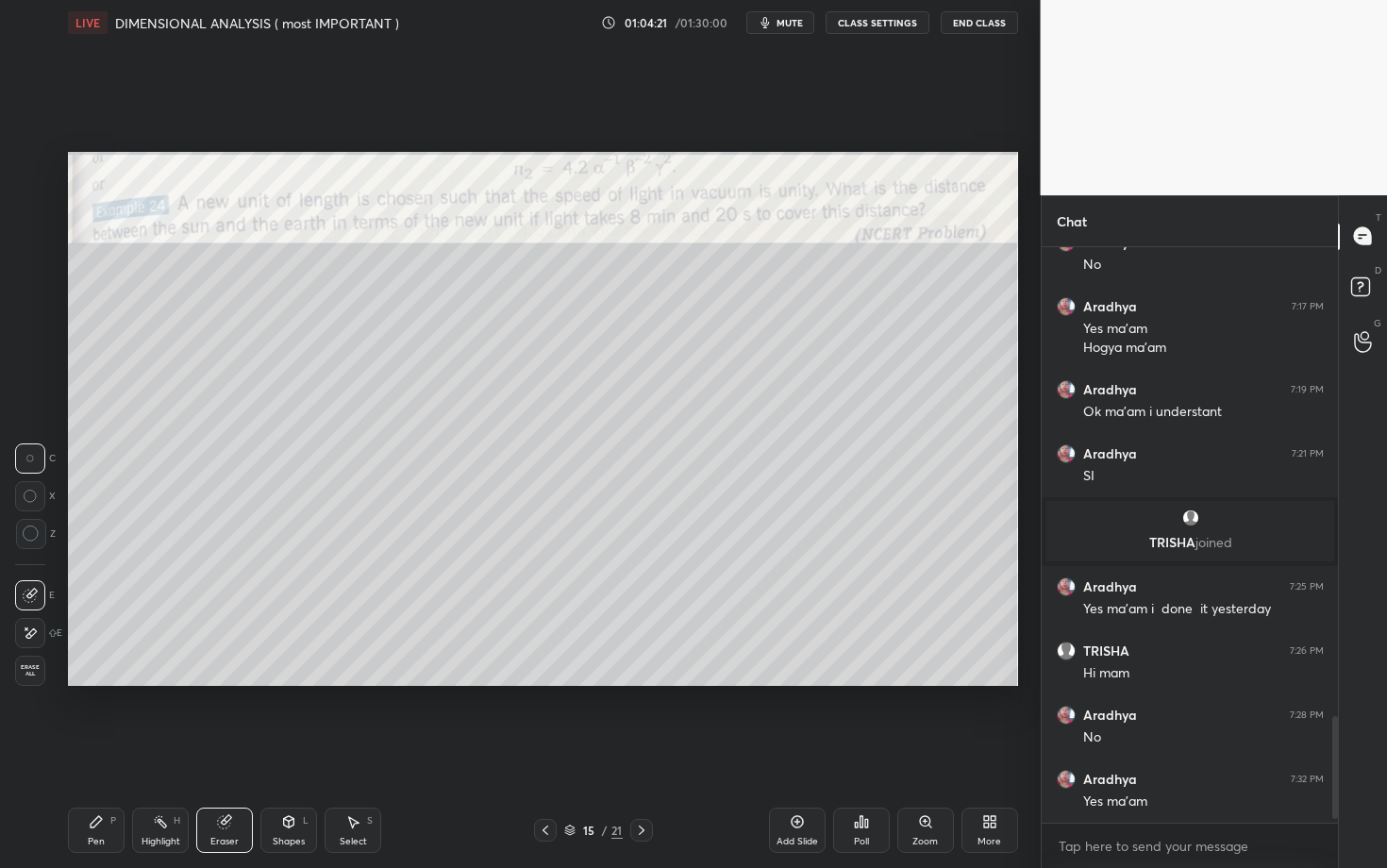 click 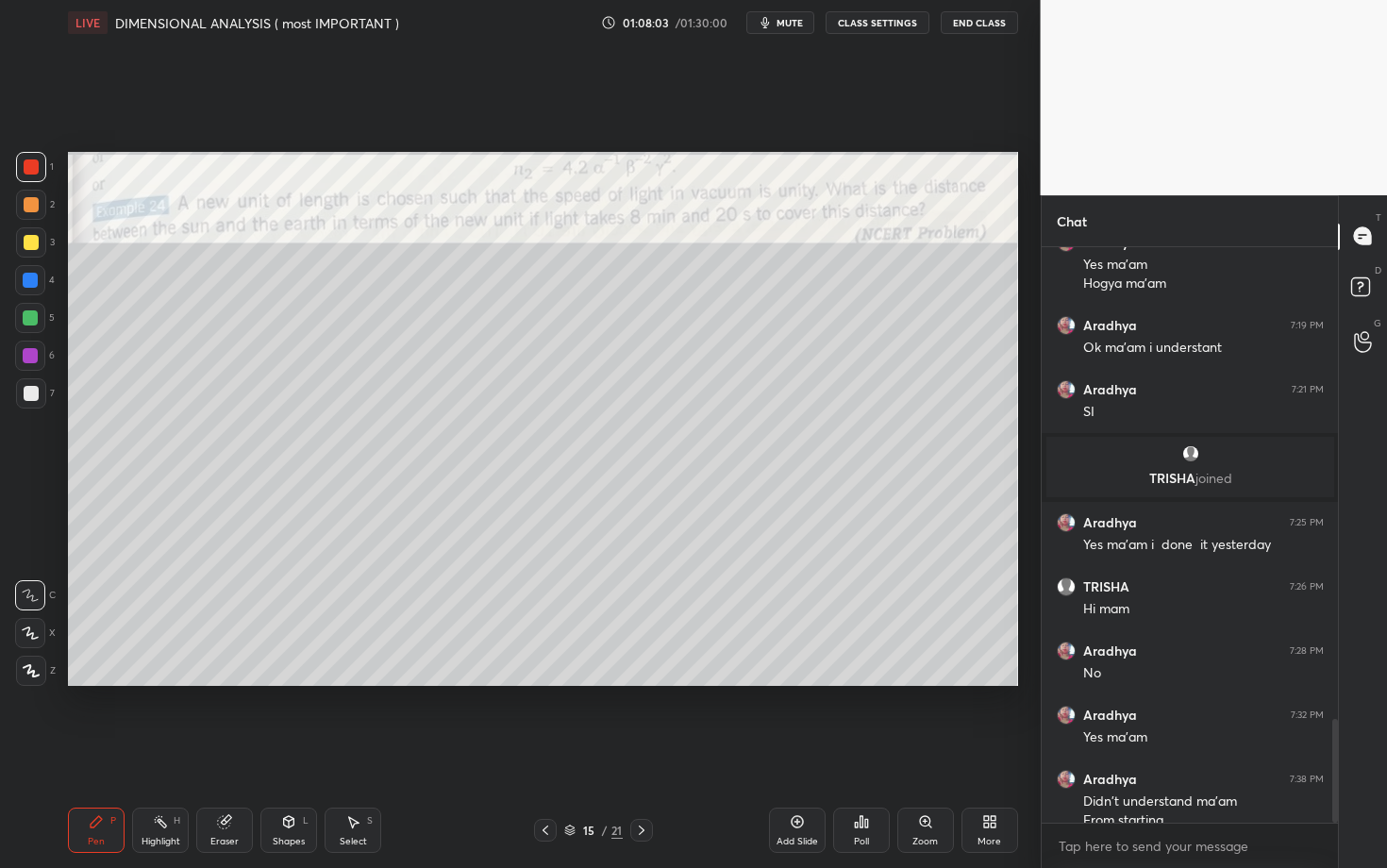 scroll, scrollTop: 2616, scrollLeft: 0, axis: vertical 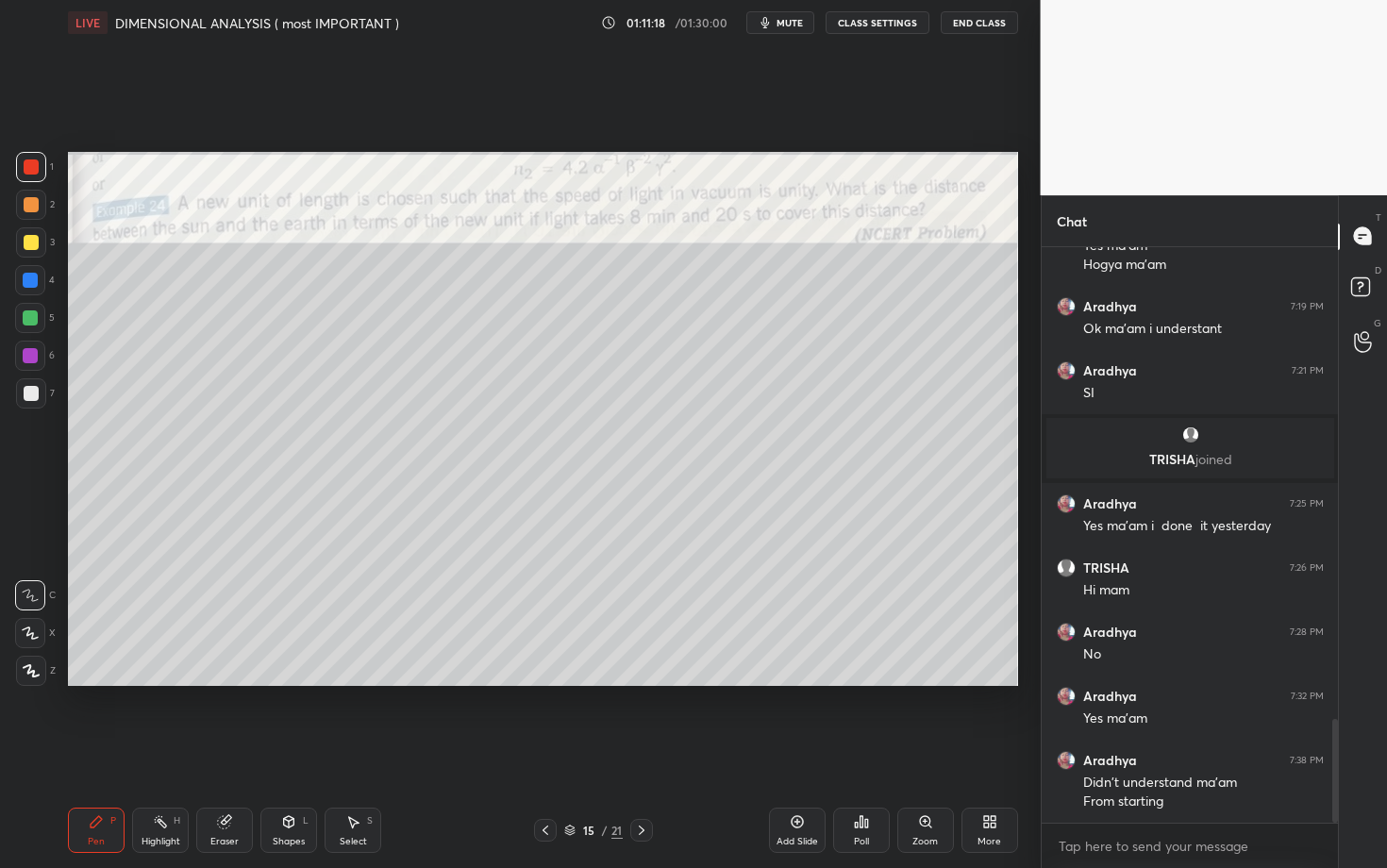 drag, startPoint x: 1381, startPoint y: 653, endPoint x: 1386, endPoint y: 663, distance: 11.18034 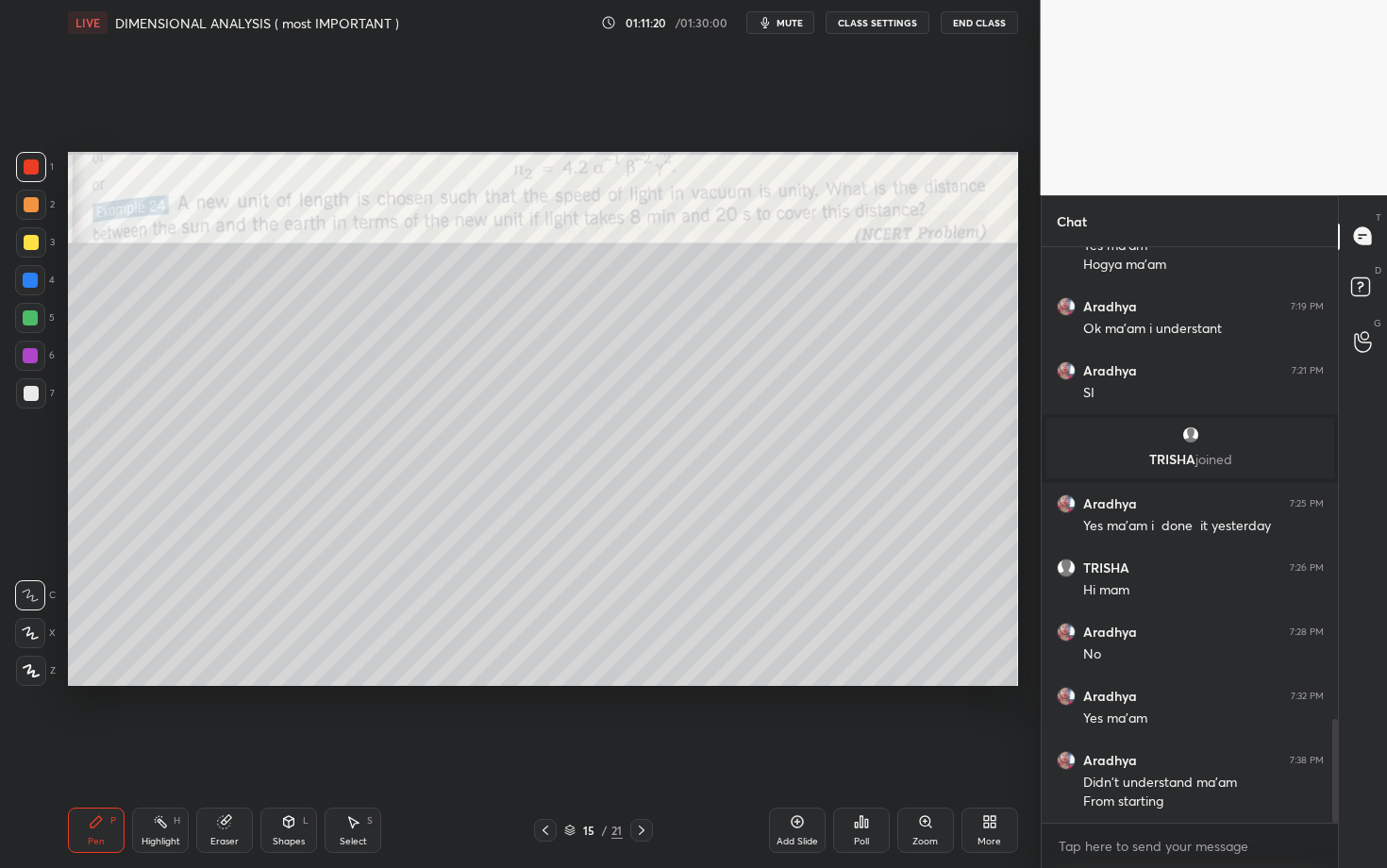 click 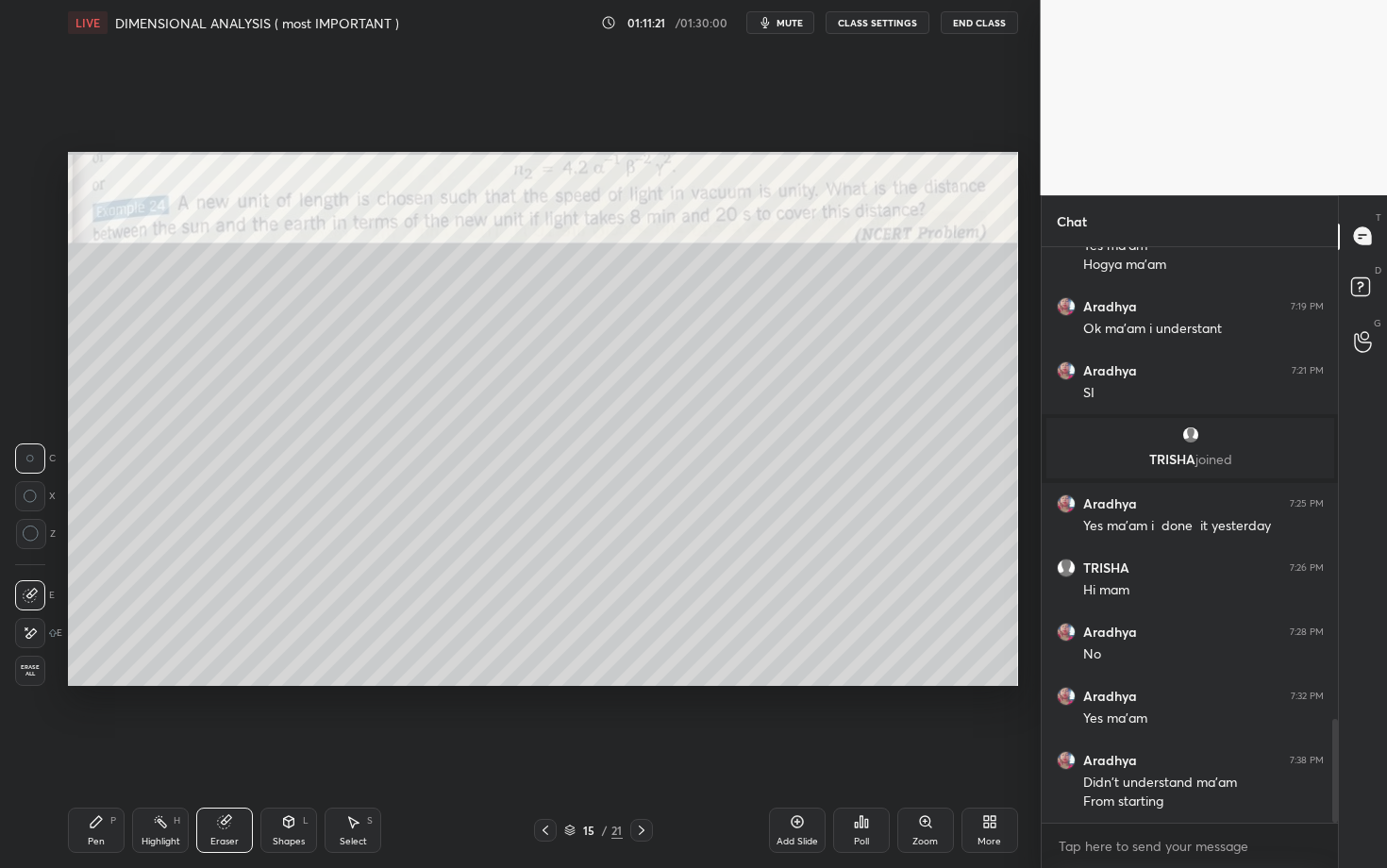 click on "Erase all" at bounding box center (30, 671) 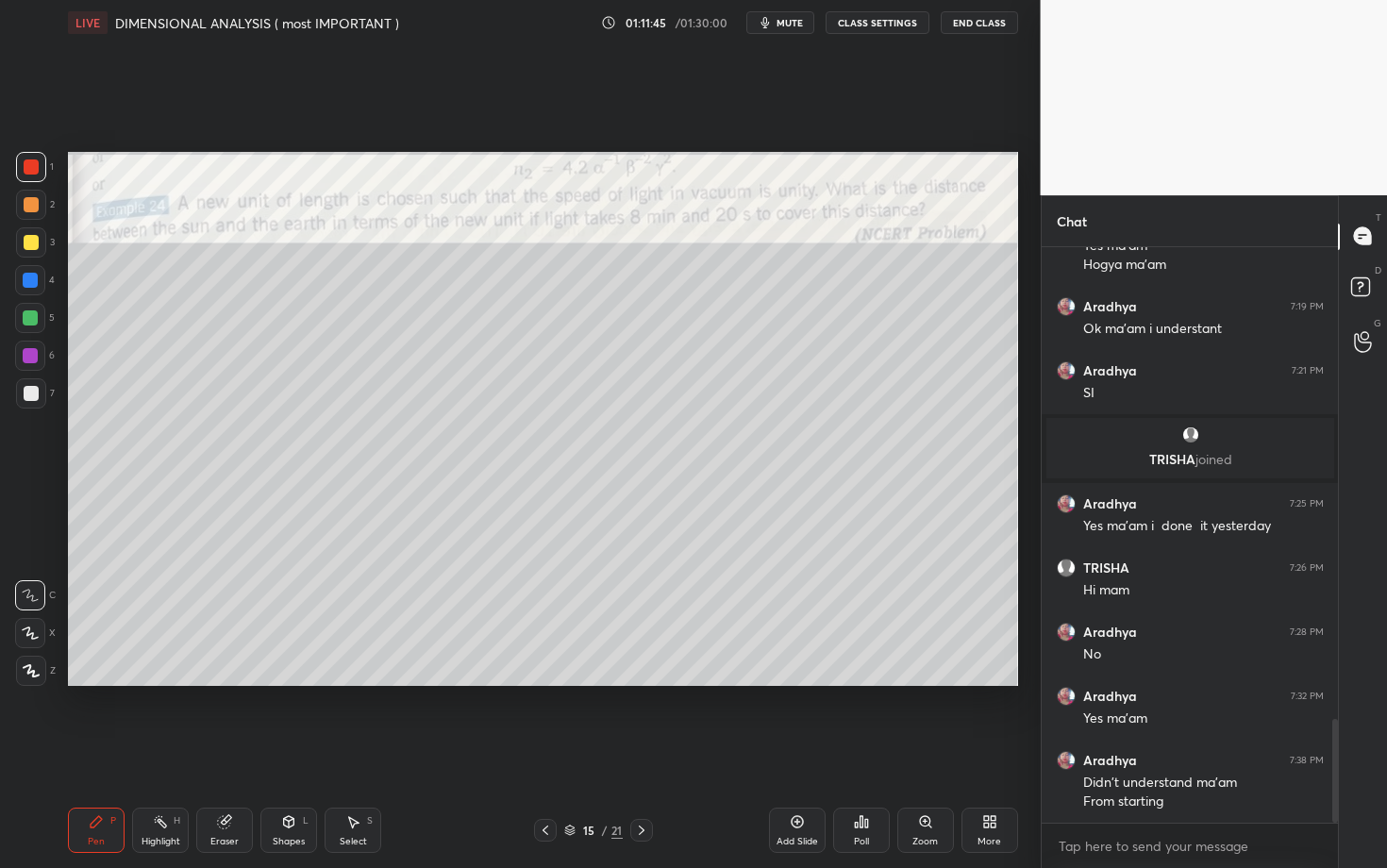 click on "Setting up your live class Poll for   secs No correct answer Start poll" at bounding box center [543, 419] 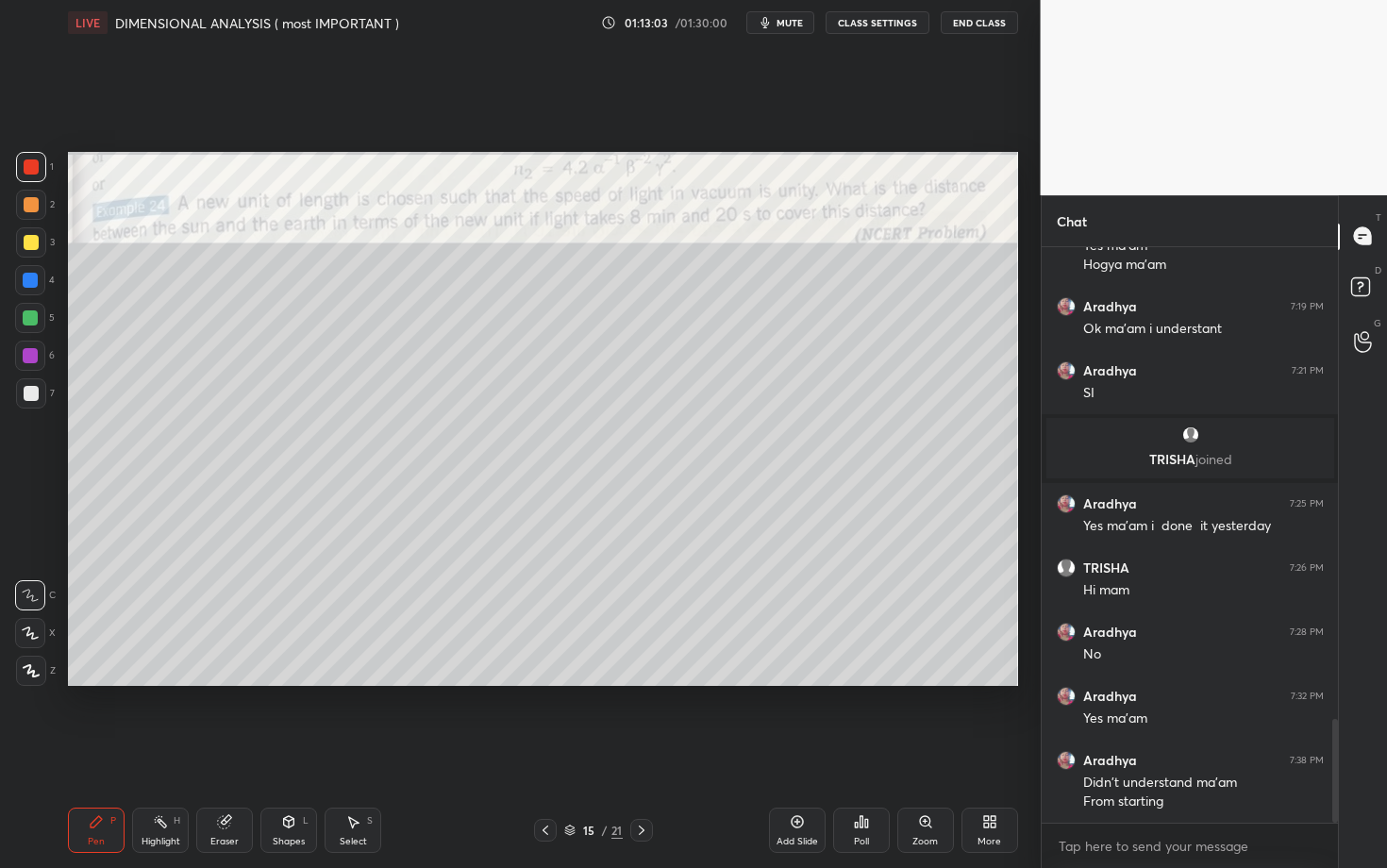 scroll, scrollTop: 2680, scrollLeft: 0, axis: vertical 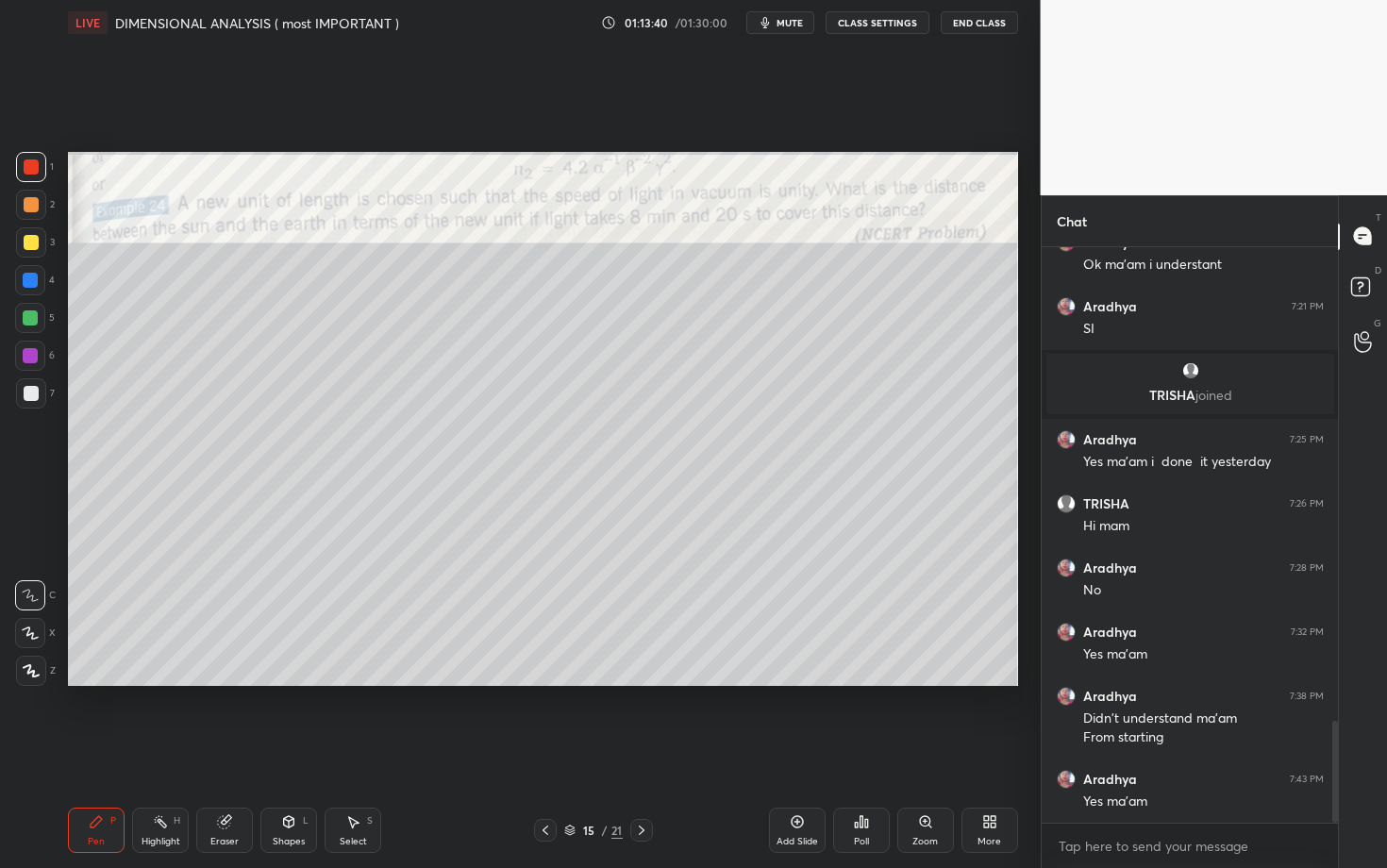 click 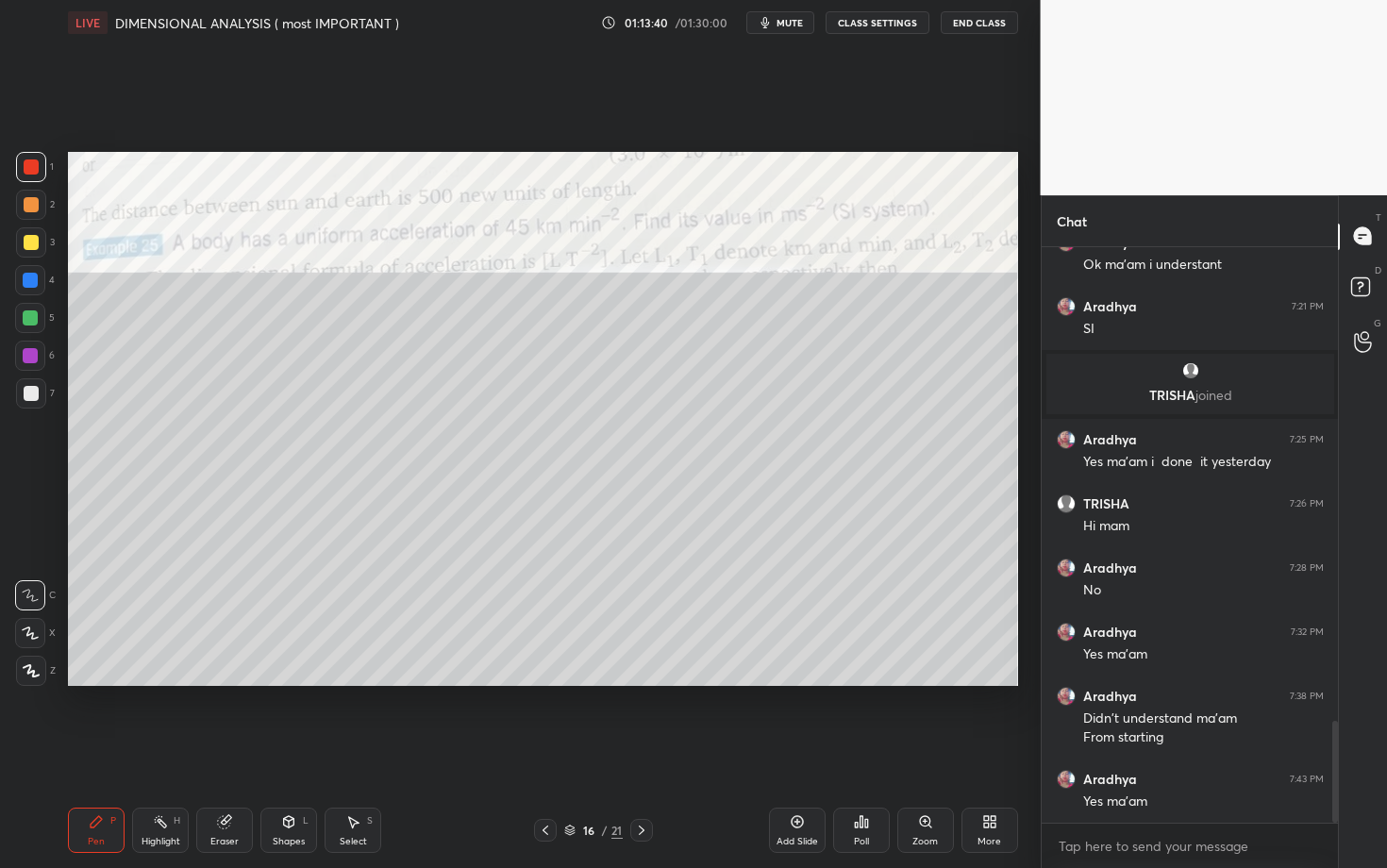 click 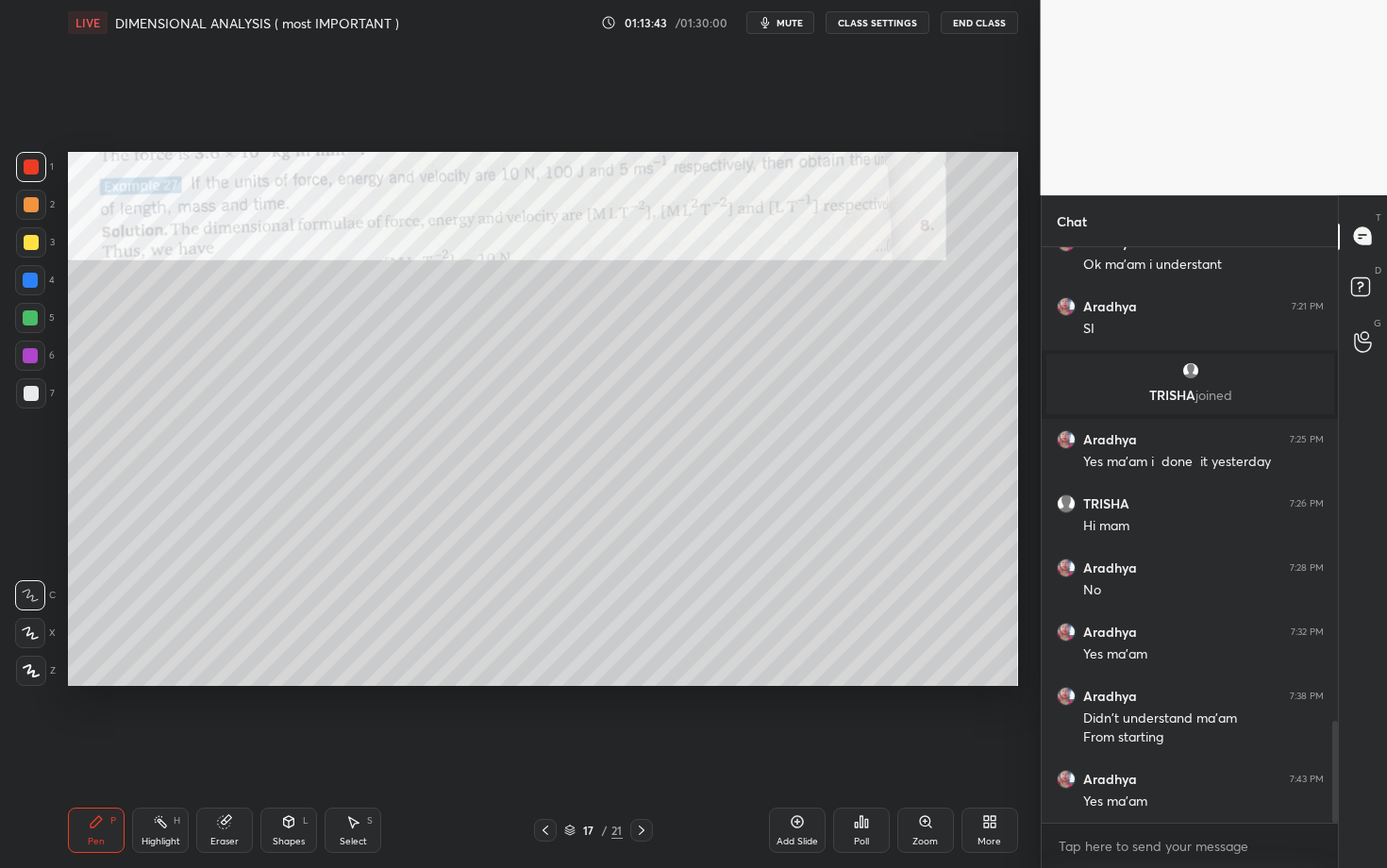 click 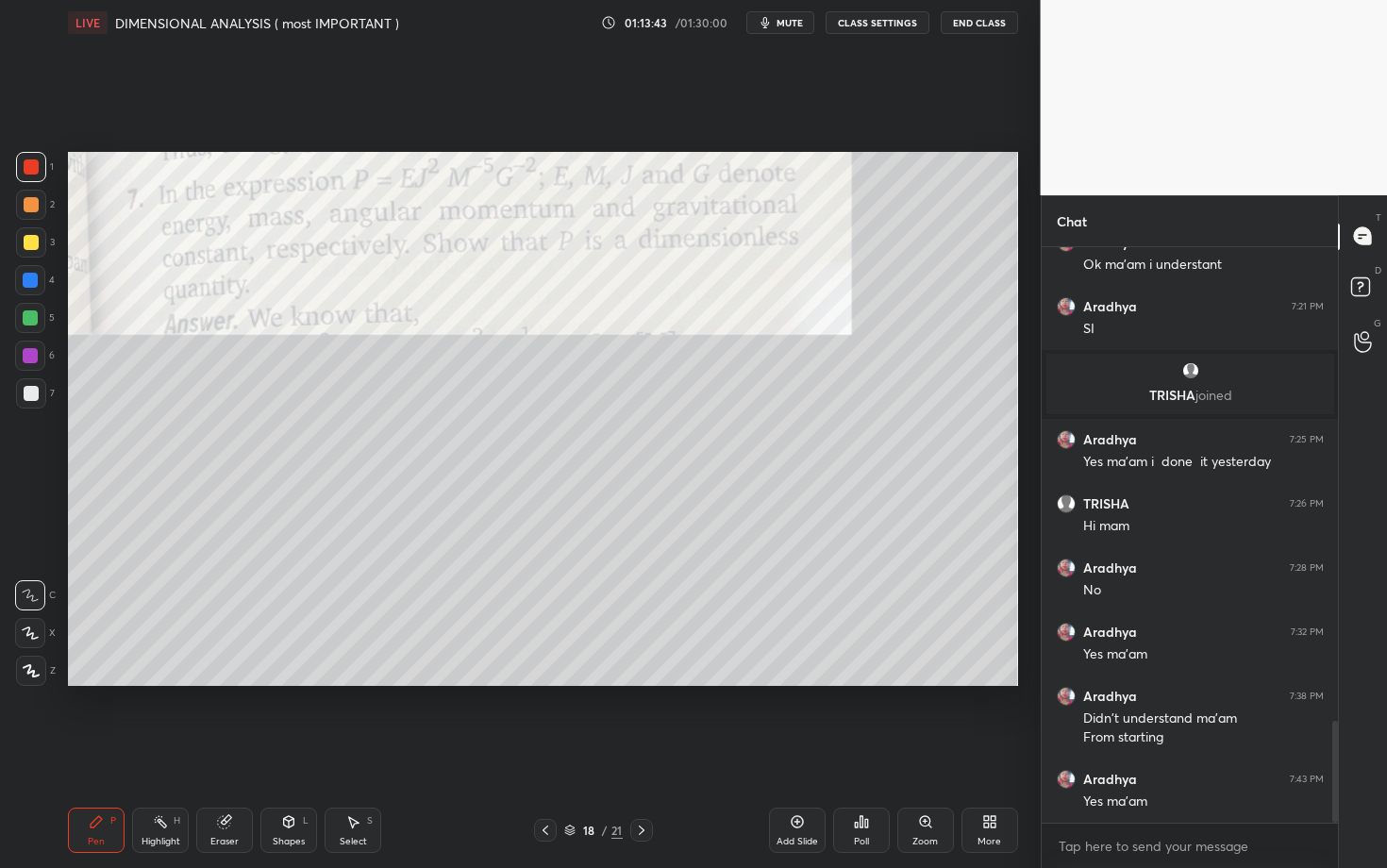 click 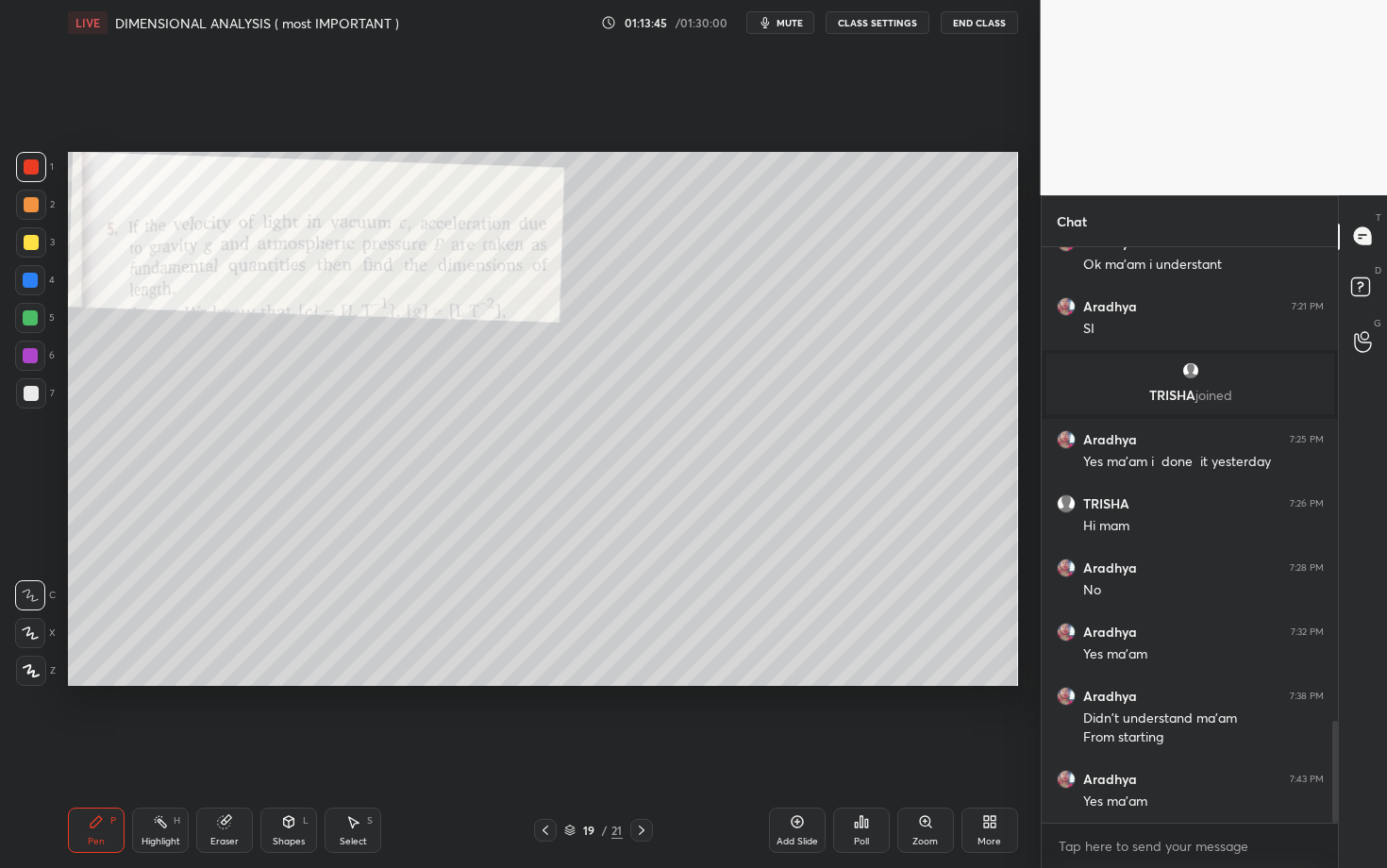 click 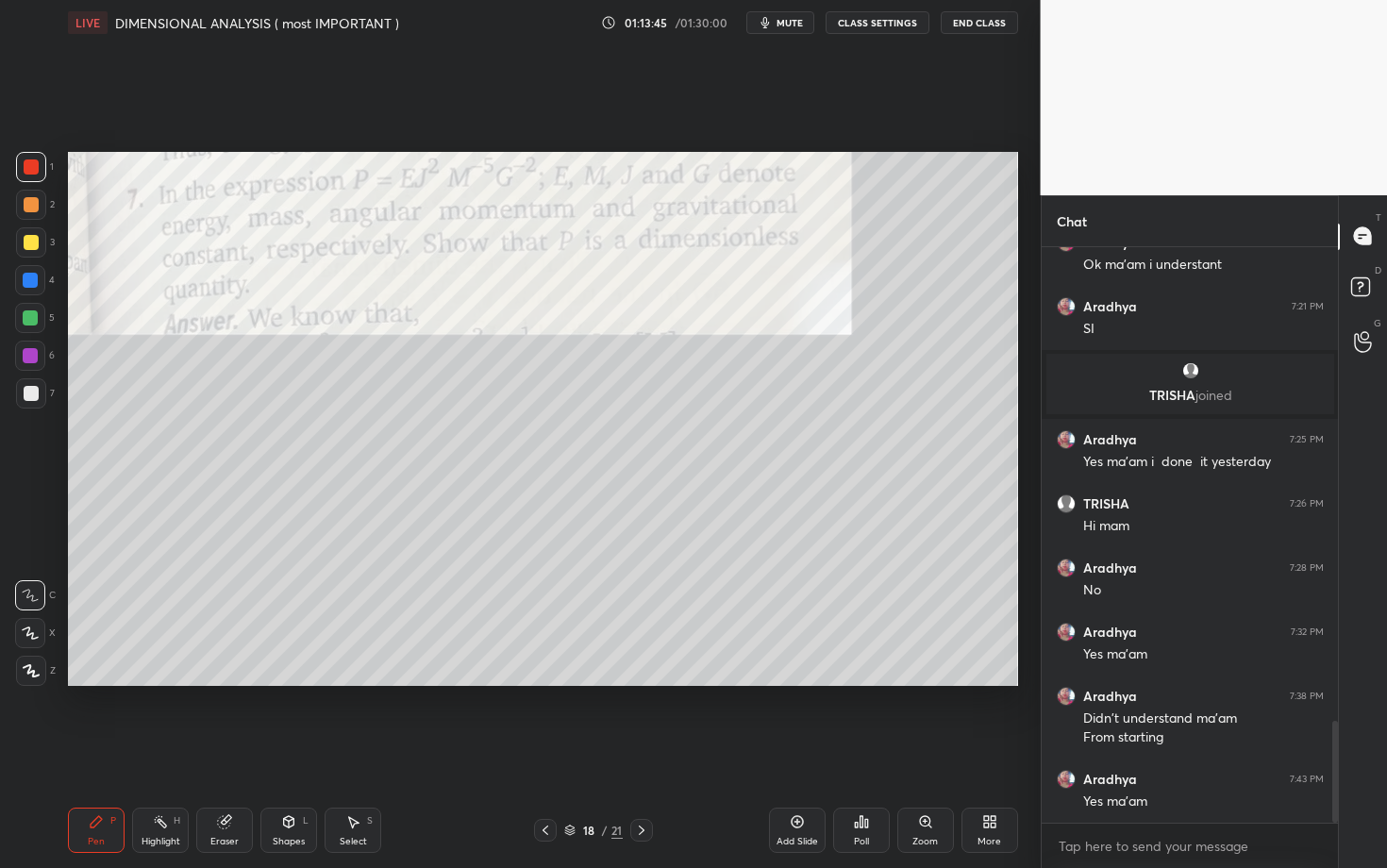 click 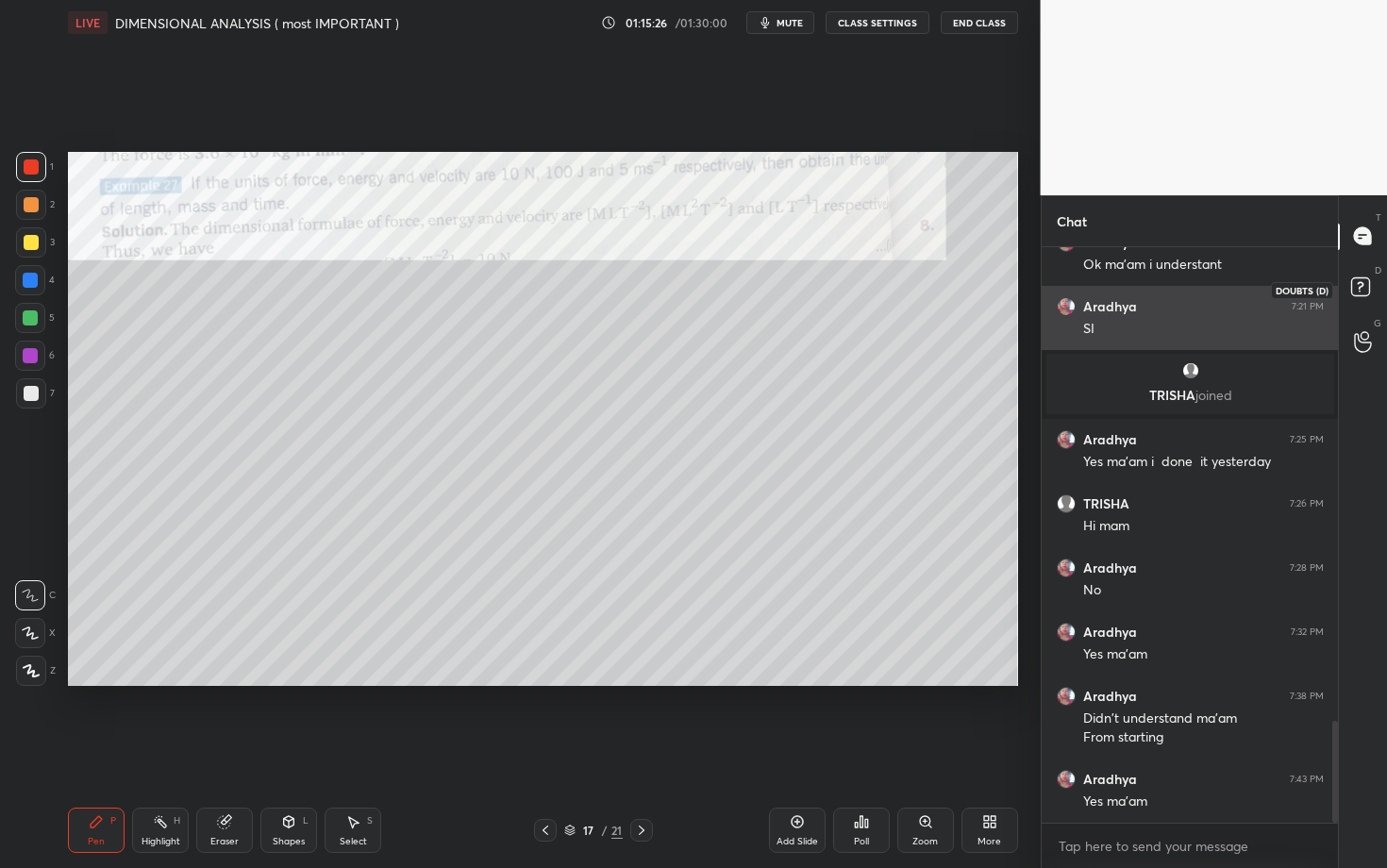drag, startPoint x: 1376, startPoint y: 284, endPoint x: 1314, endPoint y: 286, distance: 62.03225 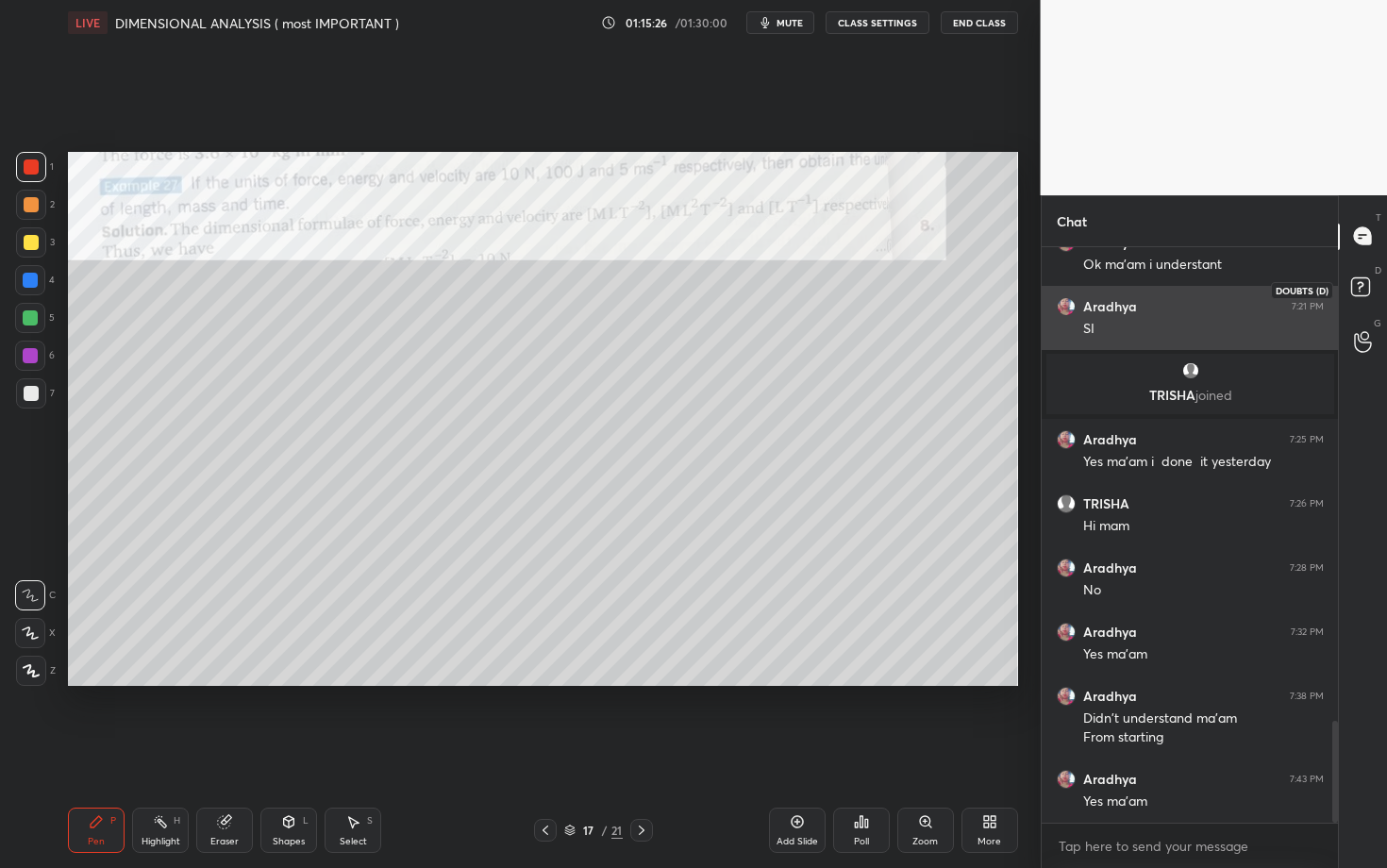 click on "Chat [PERSON] 7:17 PM Yes ma'am Hogya ma'am [PERSON] 7:19 PM Ok ma'am i understant [PERSON] 7:21 PM SI TRISHA  joined [PERSON] 7:25 PM Yes ma'am i  done  it yesterday TRISHA 7:26 PM Hi mam [PERSON] 7:28 PM No [PERSON] 7:32 PM Yes ma'am [PERSON] 7:38 PM Didn't understand ma'am From starting [PERSON] 7:43 PM Yes ma'am JUMP TO LATEST Enable hand raising Enable raise hand to speak to learners. Once enabled, chat will be turned off temporarily. Enable x   introducing Raise a hand with a doubt Now learners can raise their hand along with a doubt  How it works? Doubts asked by learners will show up here NEW DOUBTS ASKED No one has raised a hand yet Can't raise hand Looks like educator just invited you to speak. Please wait before you can raise your hand again. Got it T Messages (T) D Doubts (D) G Raise Hand (G) Report an issue Reason for reporting Buffering Chat not working Audio - Video sync issue ​ Report" at bounding box center (1214, 531) 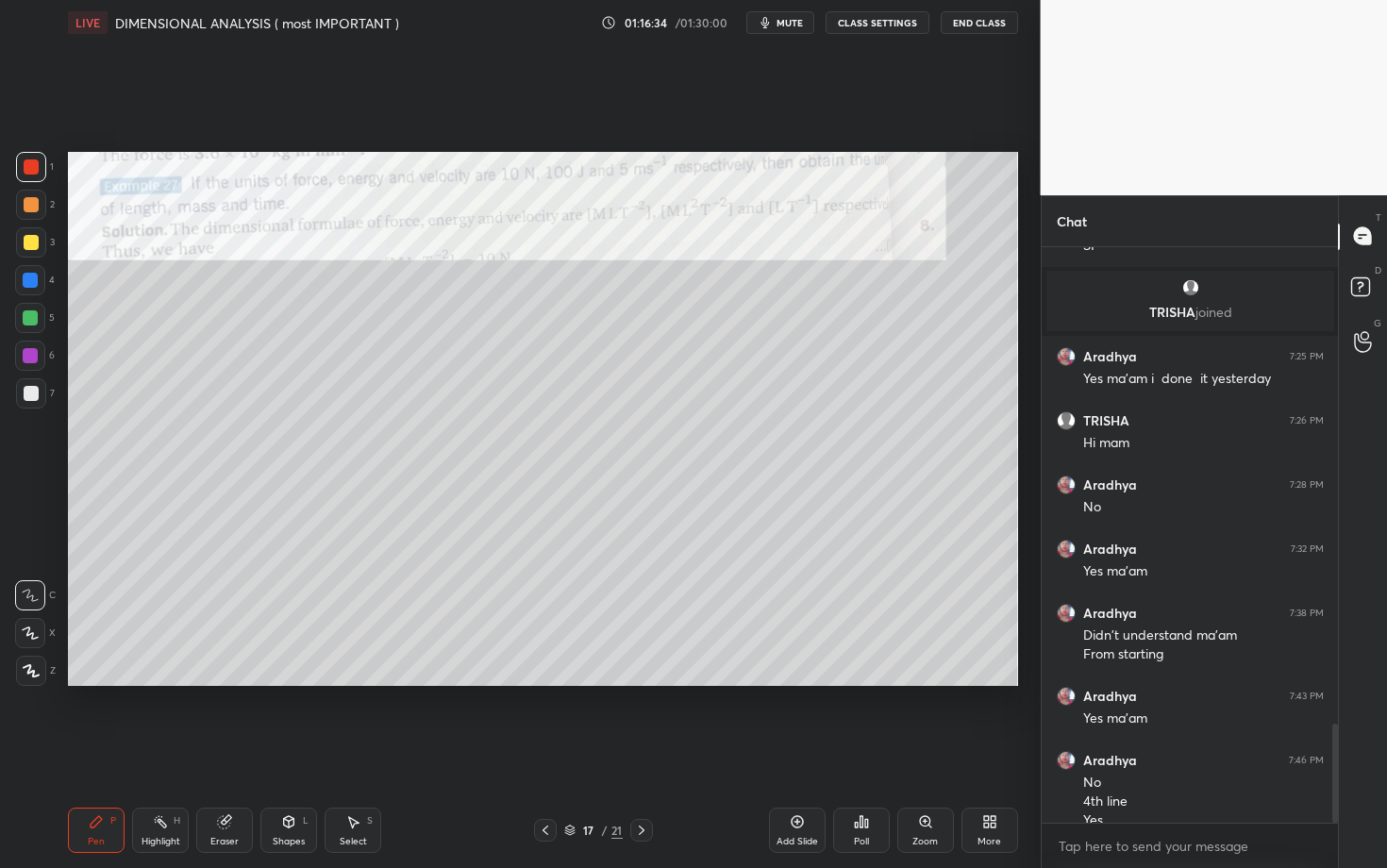 scroll, scrollTop: 2782, scrollLeft: 0, axis: vertical 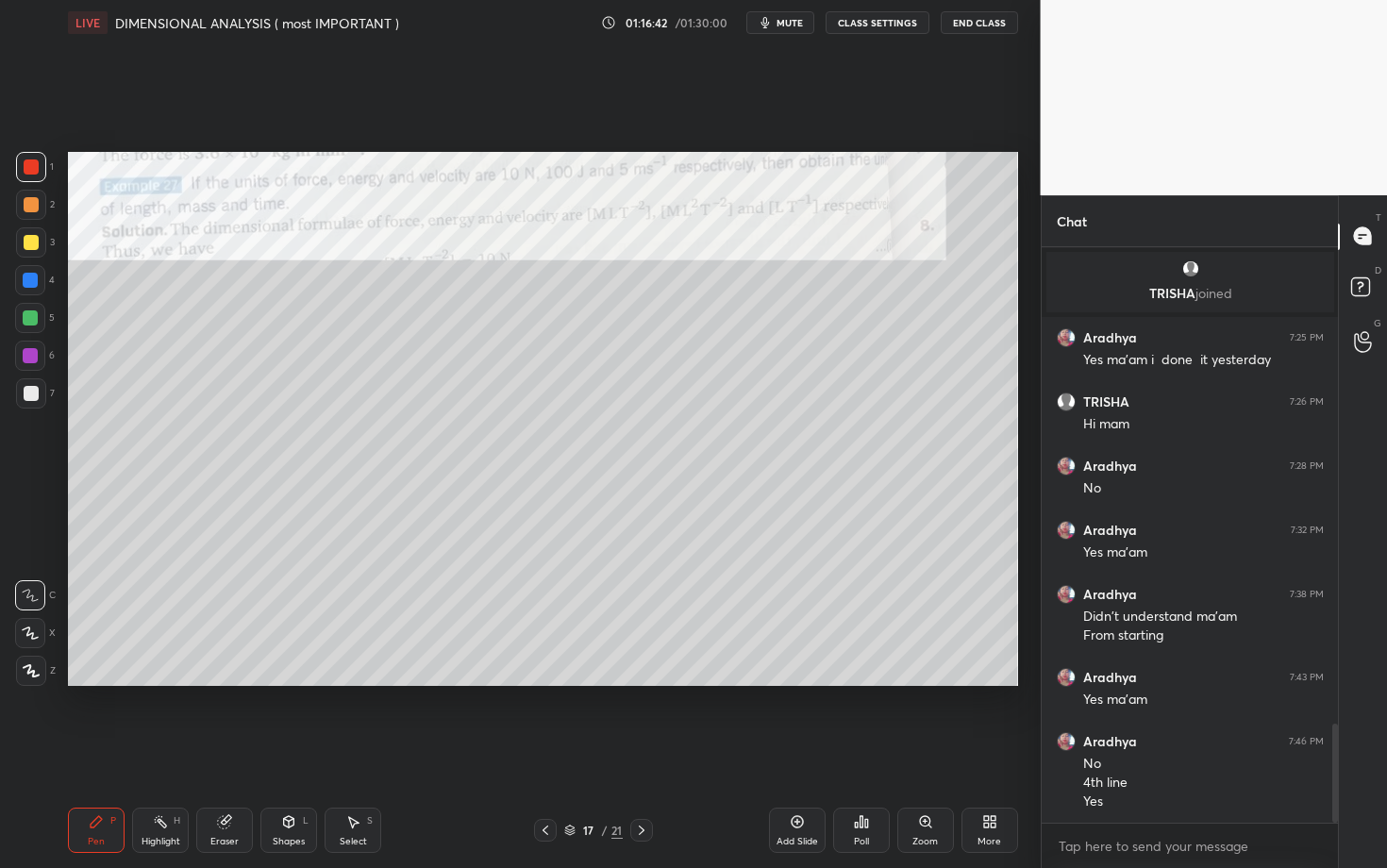 drag, startPoint x: 225, startPoint y: 825, endPoint x: 226, endPoint y: 814, distance: 11.045361 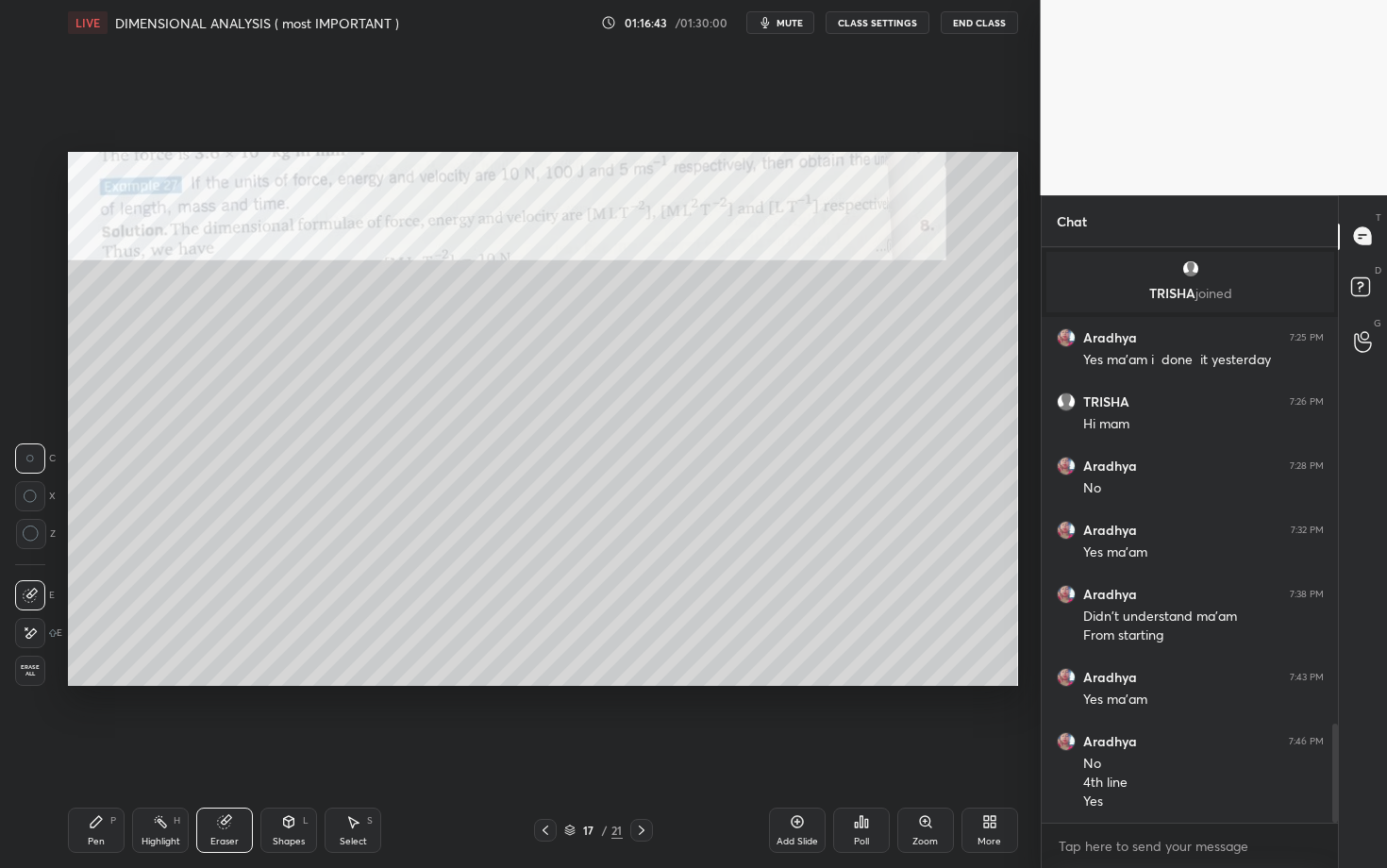click 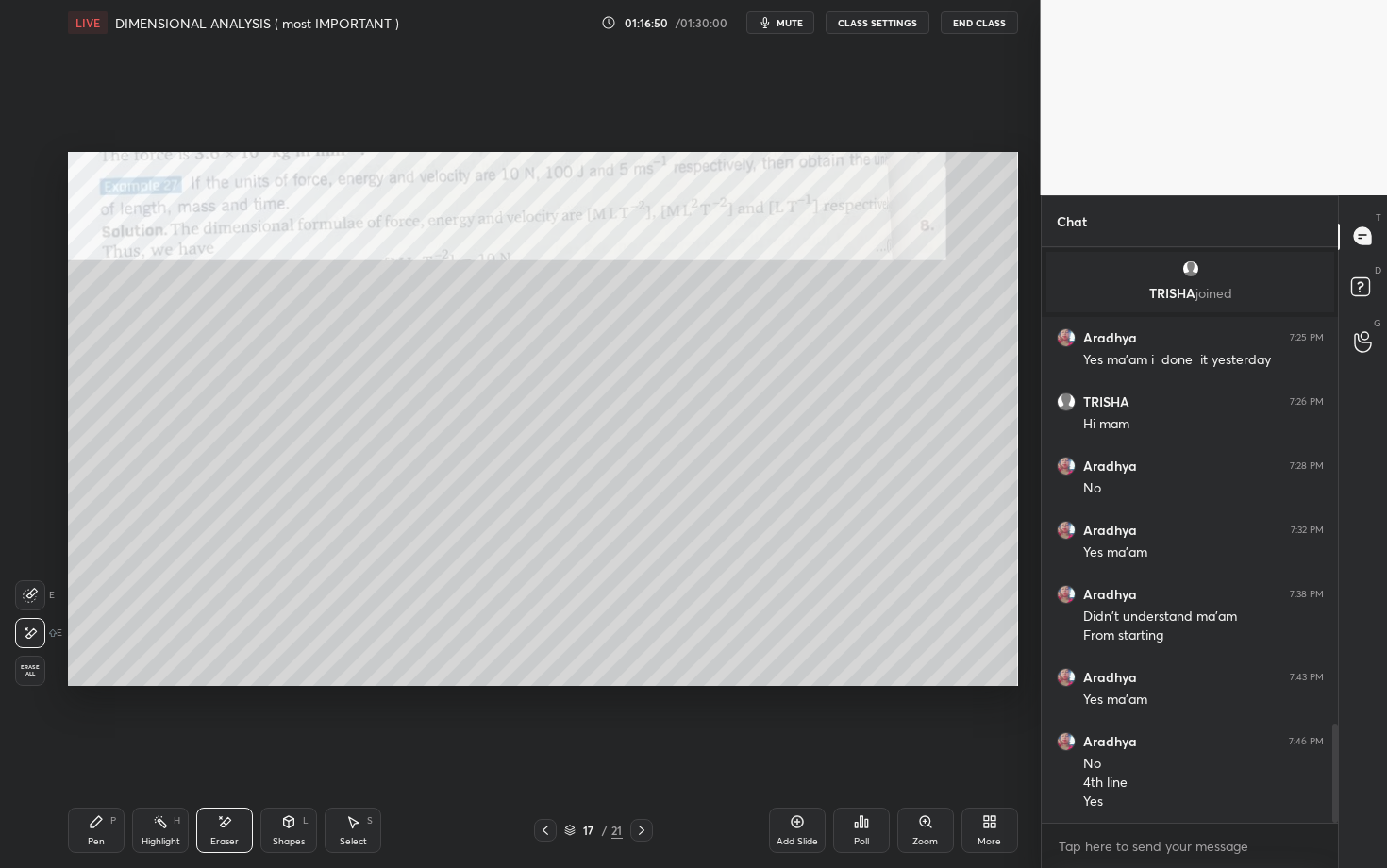 drag, startPoint x: 115, startPoint y: 815, endPoint x: 121, endPoint y: 802, distance: 14.317821 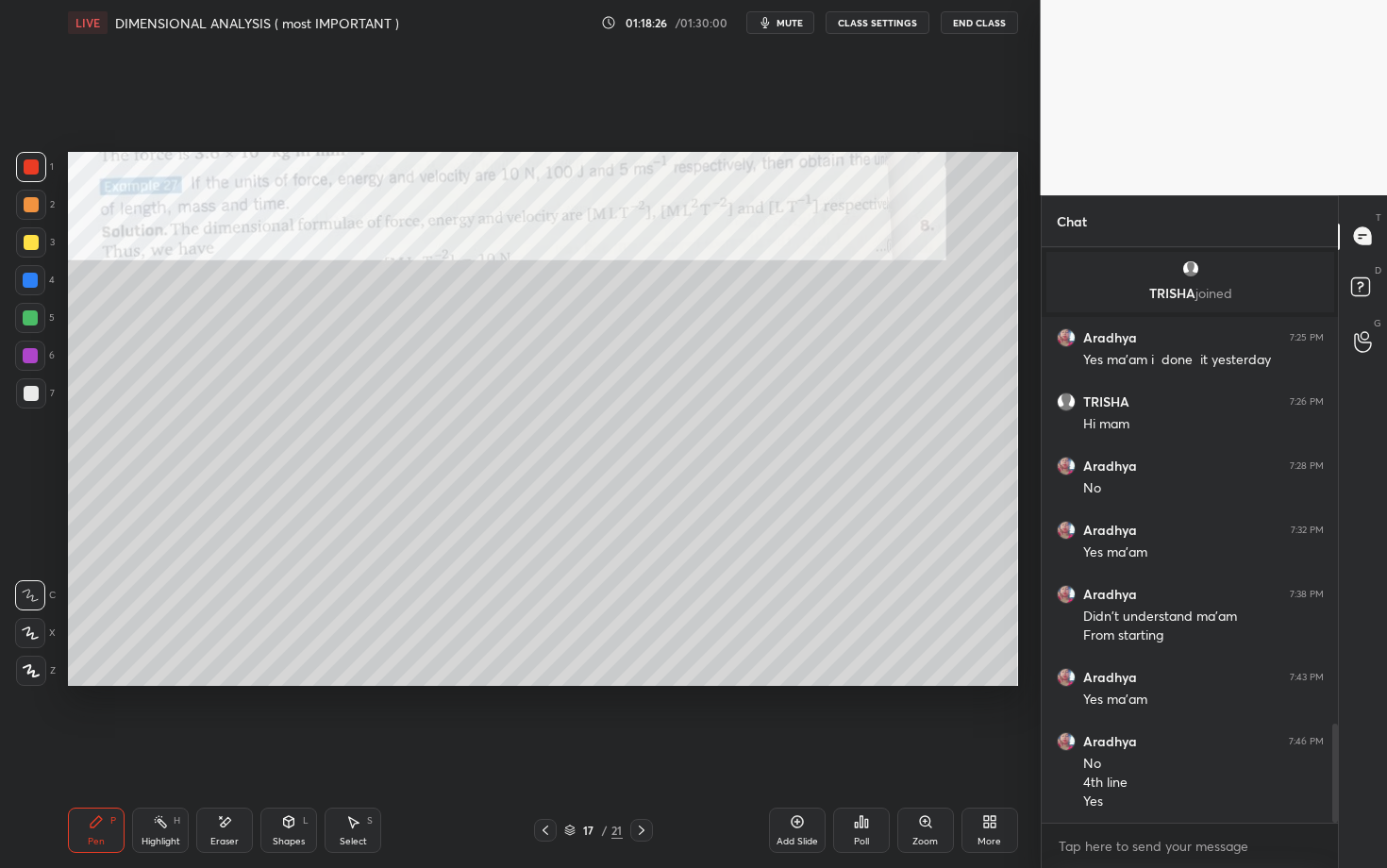 scroll, scrollTop: 2846, scrollLeft: 0, axis: vertical 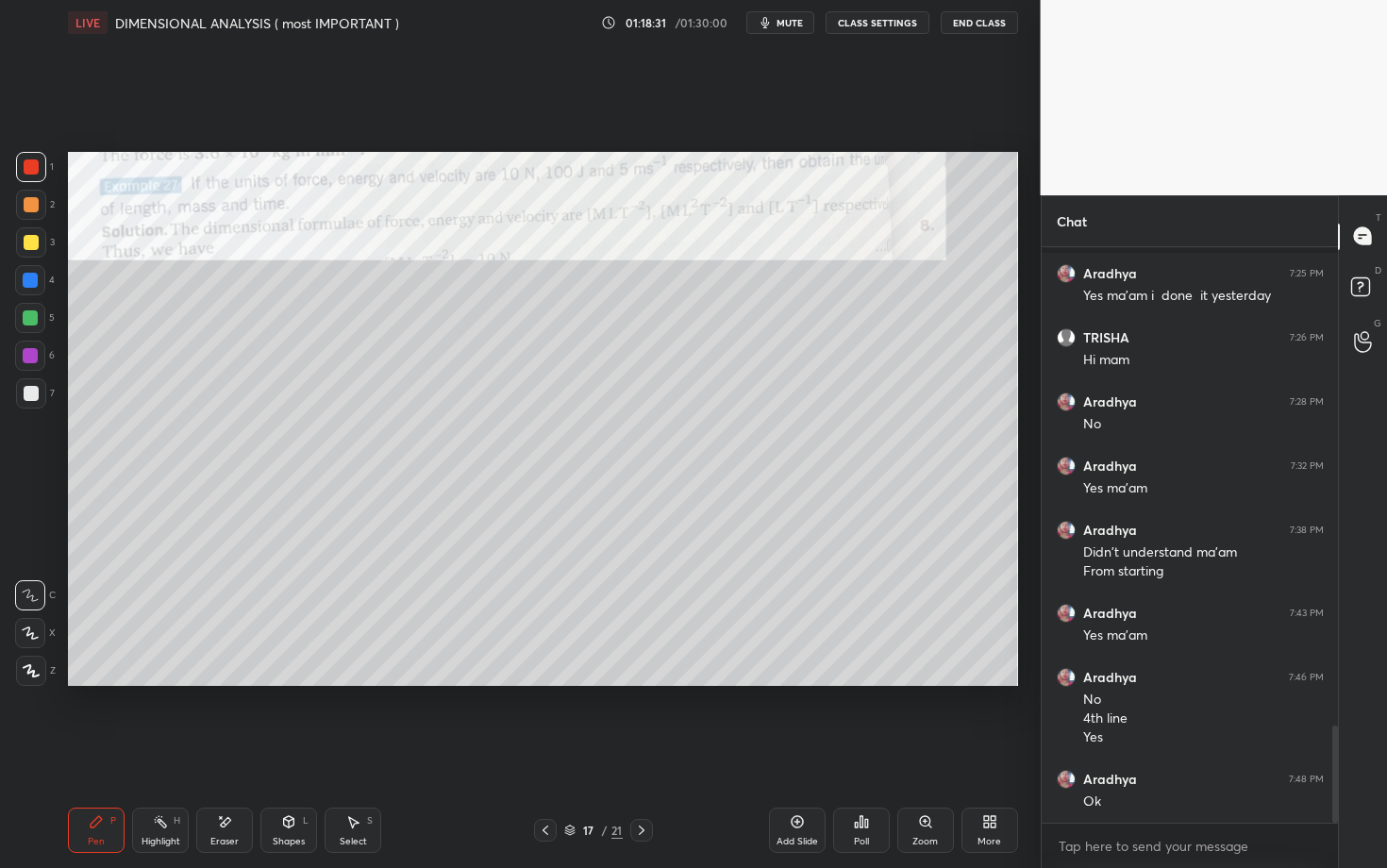 click 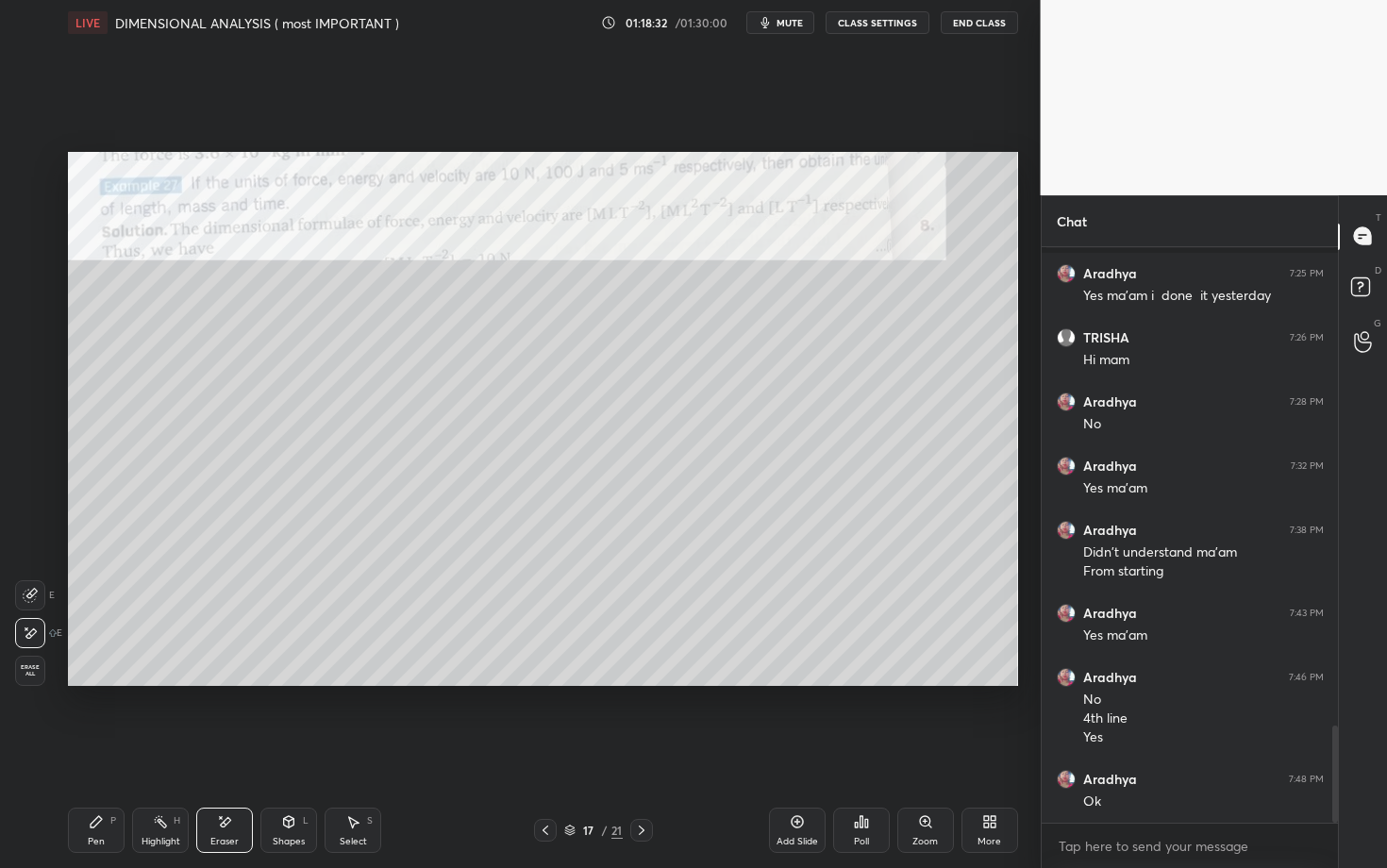 drag, startPoint x: 35, startPoint y: 671, endPoint x: 63, endPoint y: 650, distance: 35 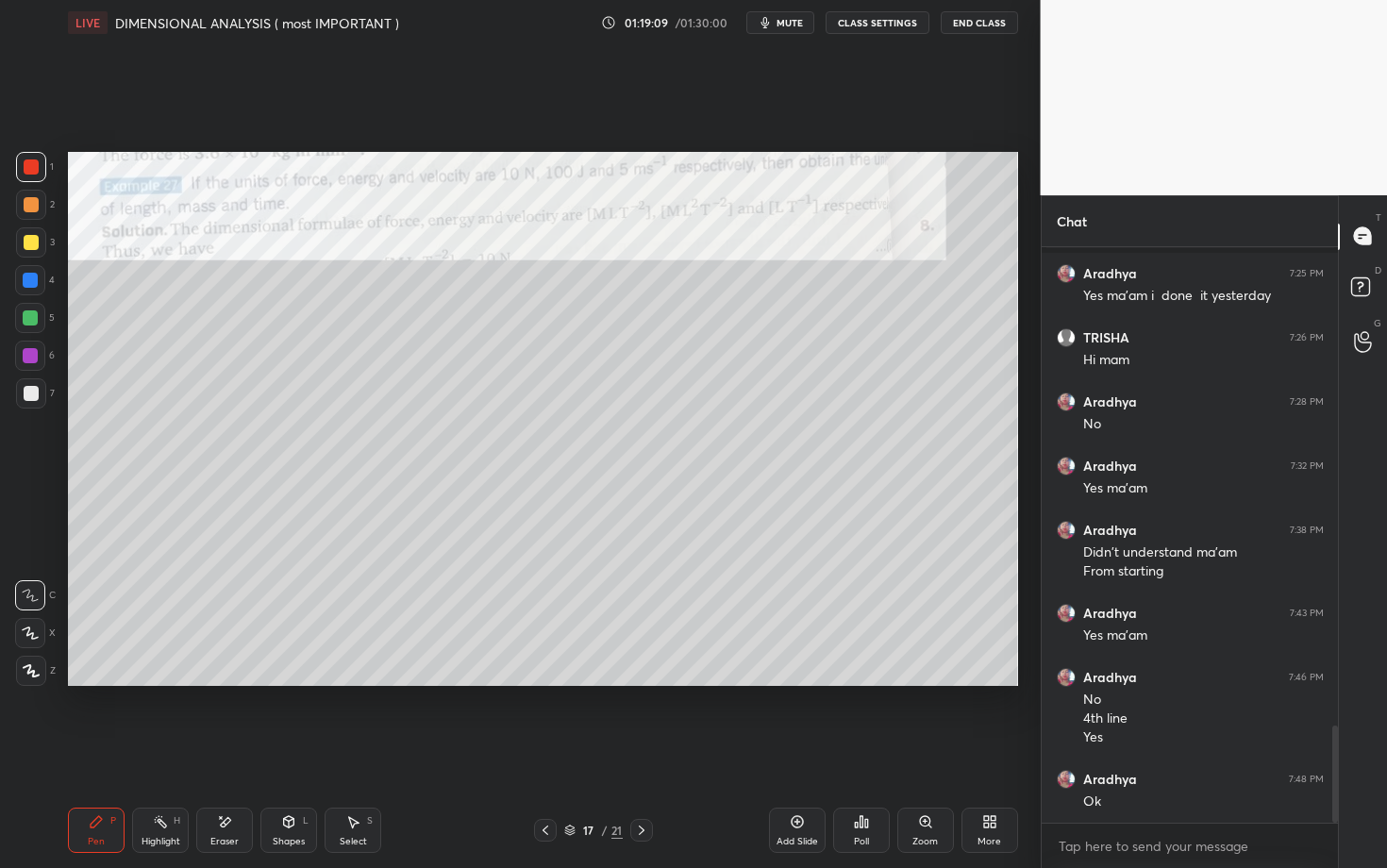 drag, startPoint x: 221, startPoint y: 822, endPoint x: 235, endPoint y: 804, distance: 22.803509 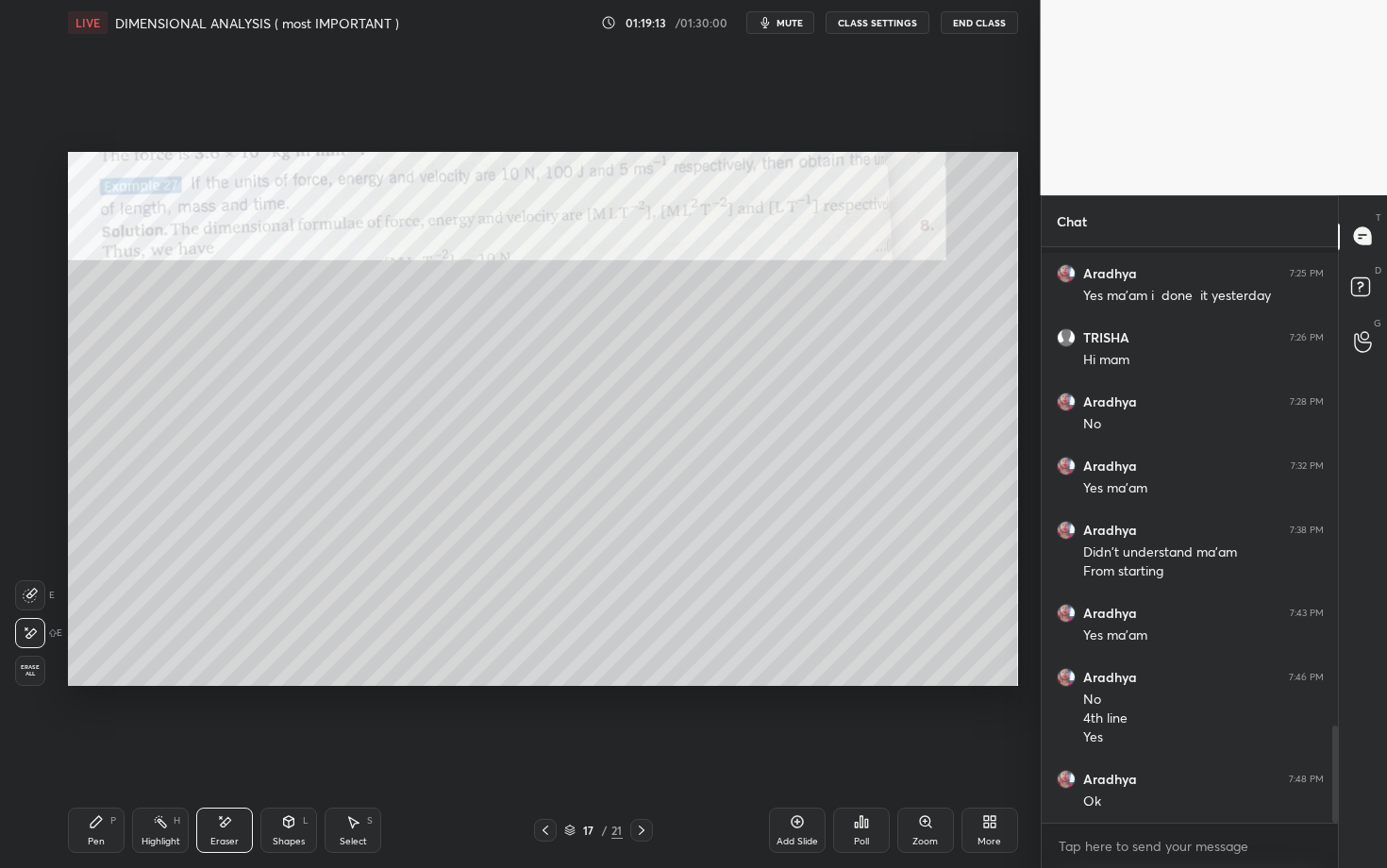 click on "Pen P" at bounding box center [96, 830] 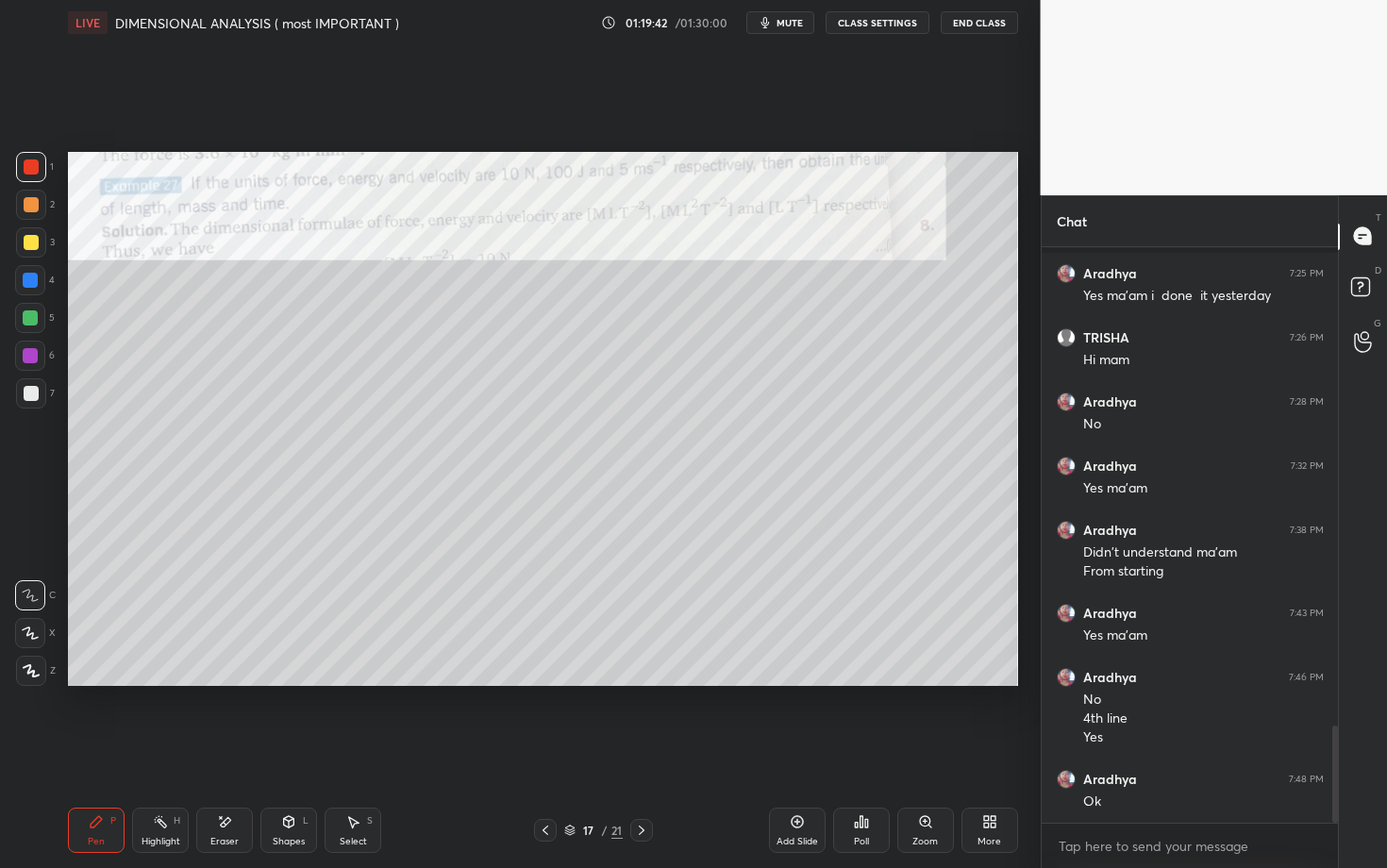click 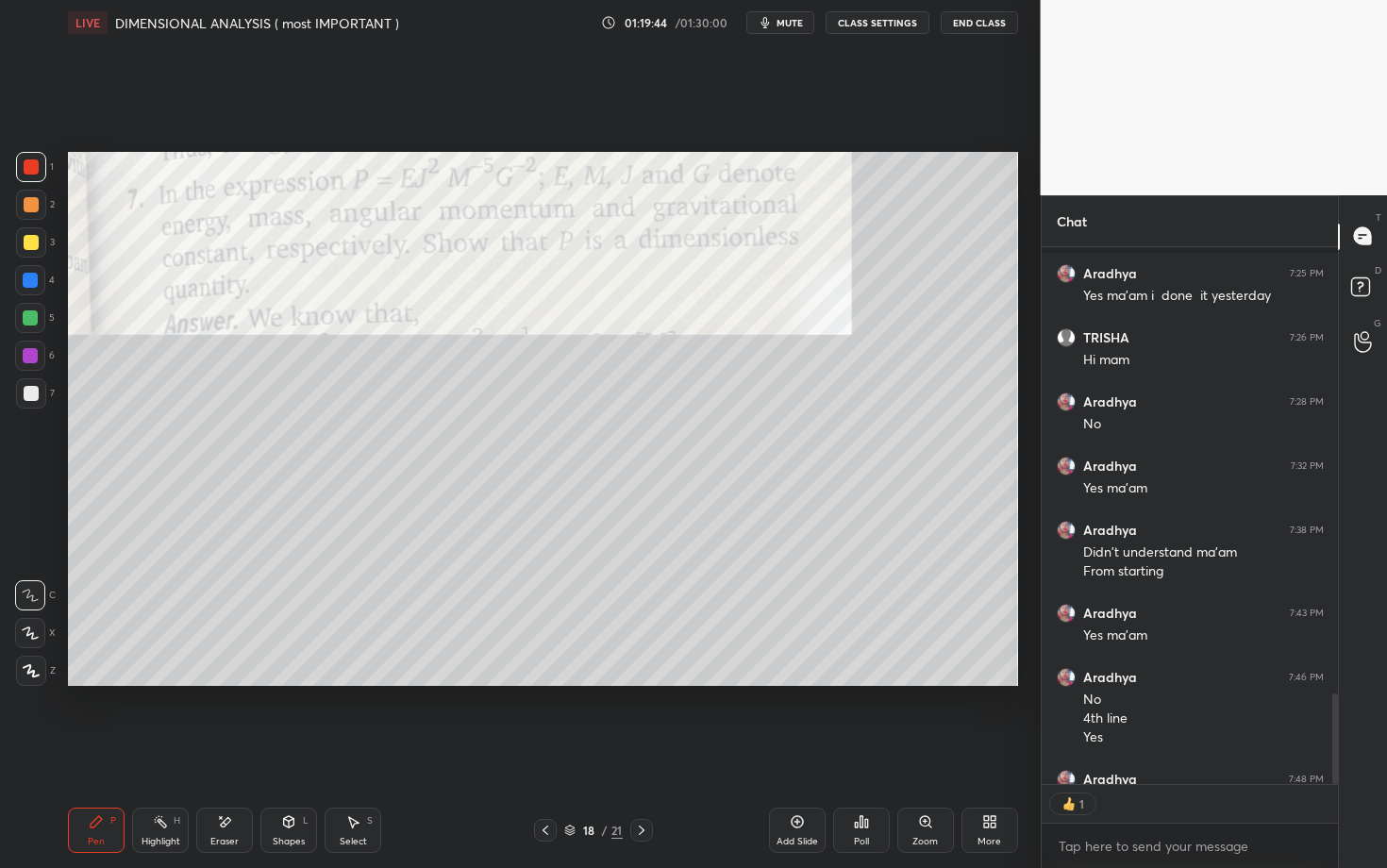 scroll, scrollTop: 531, scrollLeft: 291, axis: both 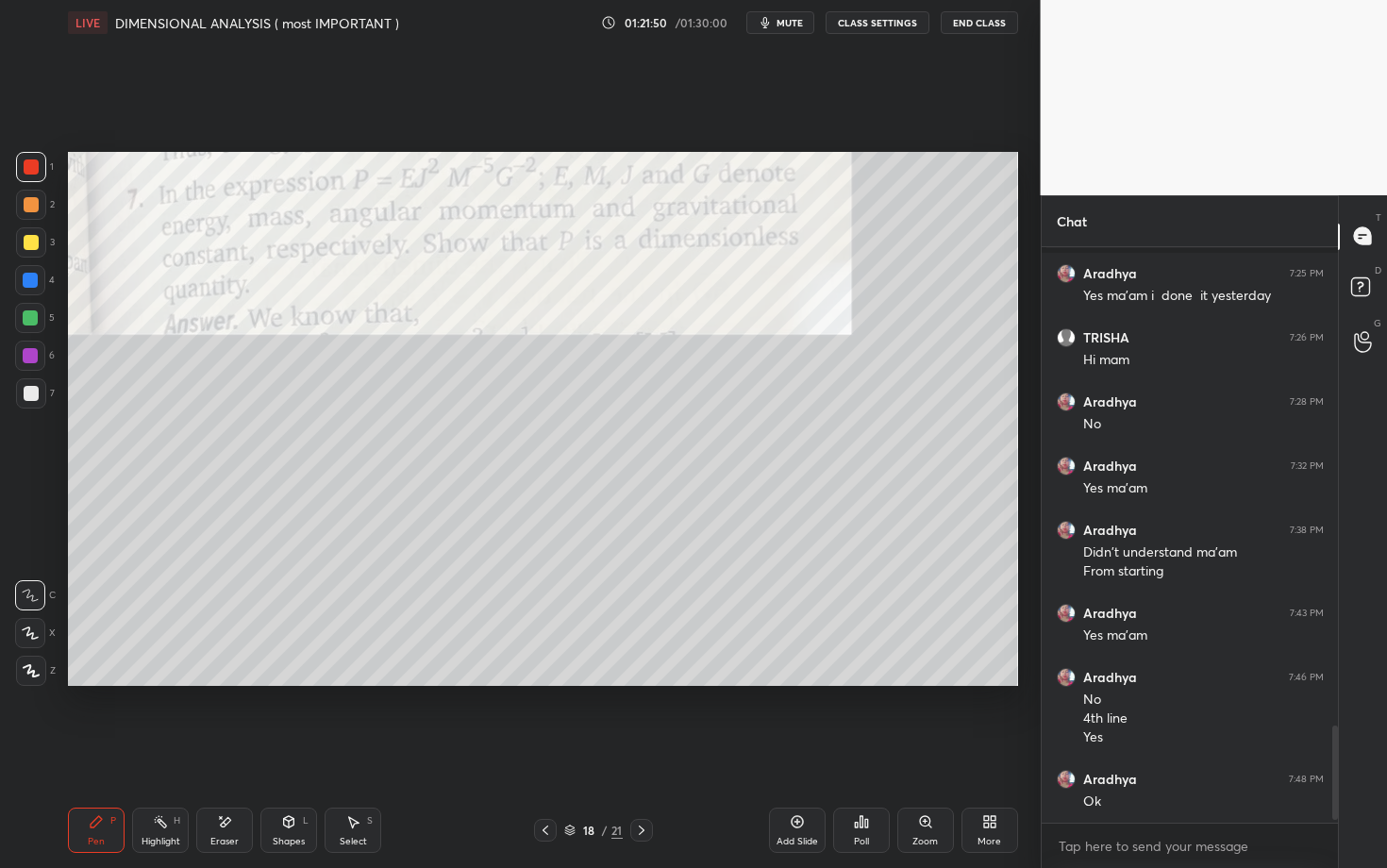 click 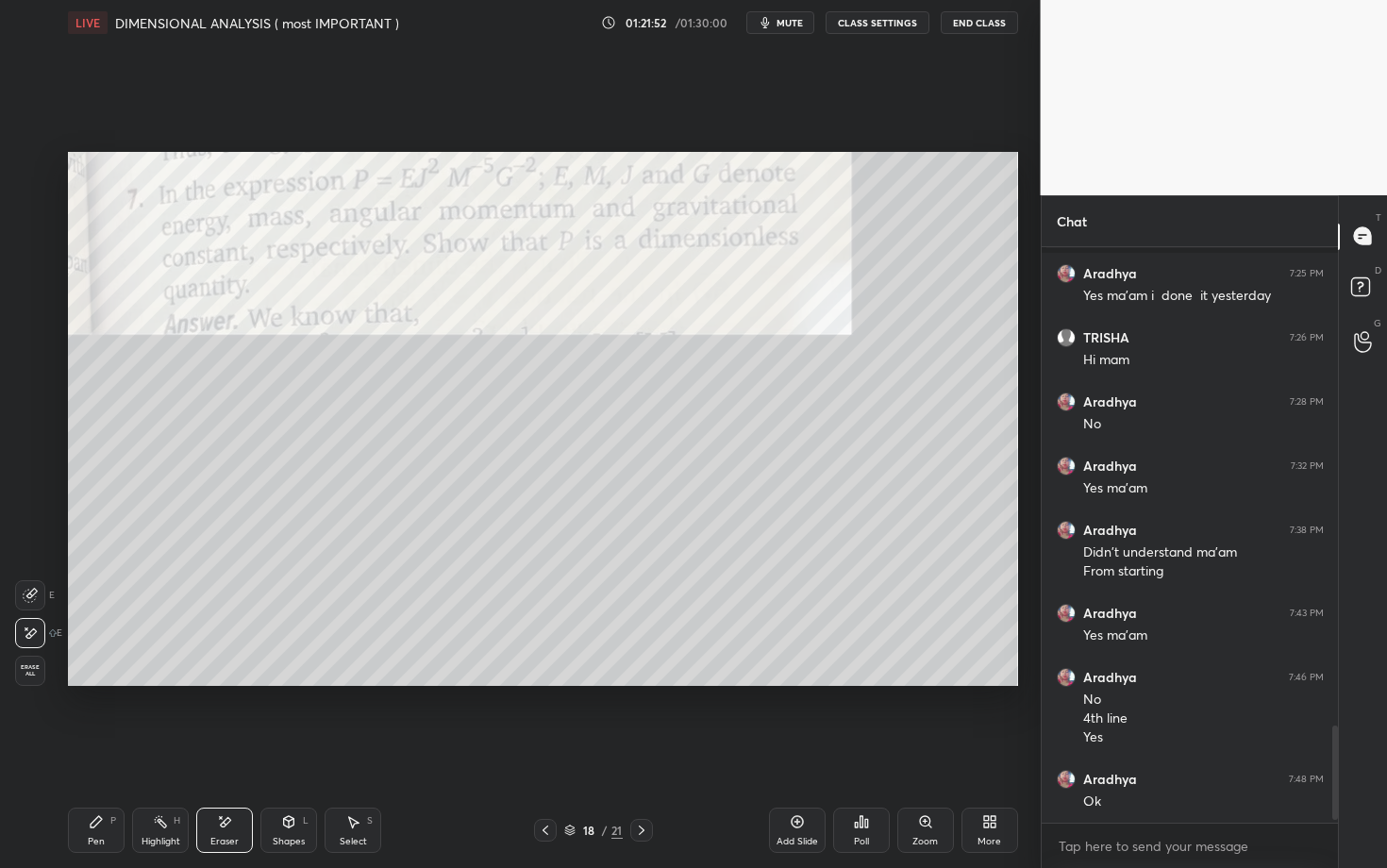 click at bounding box center [30, 595] 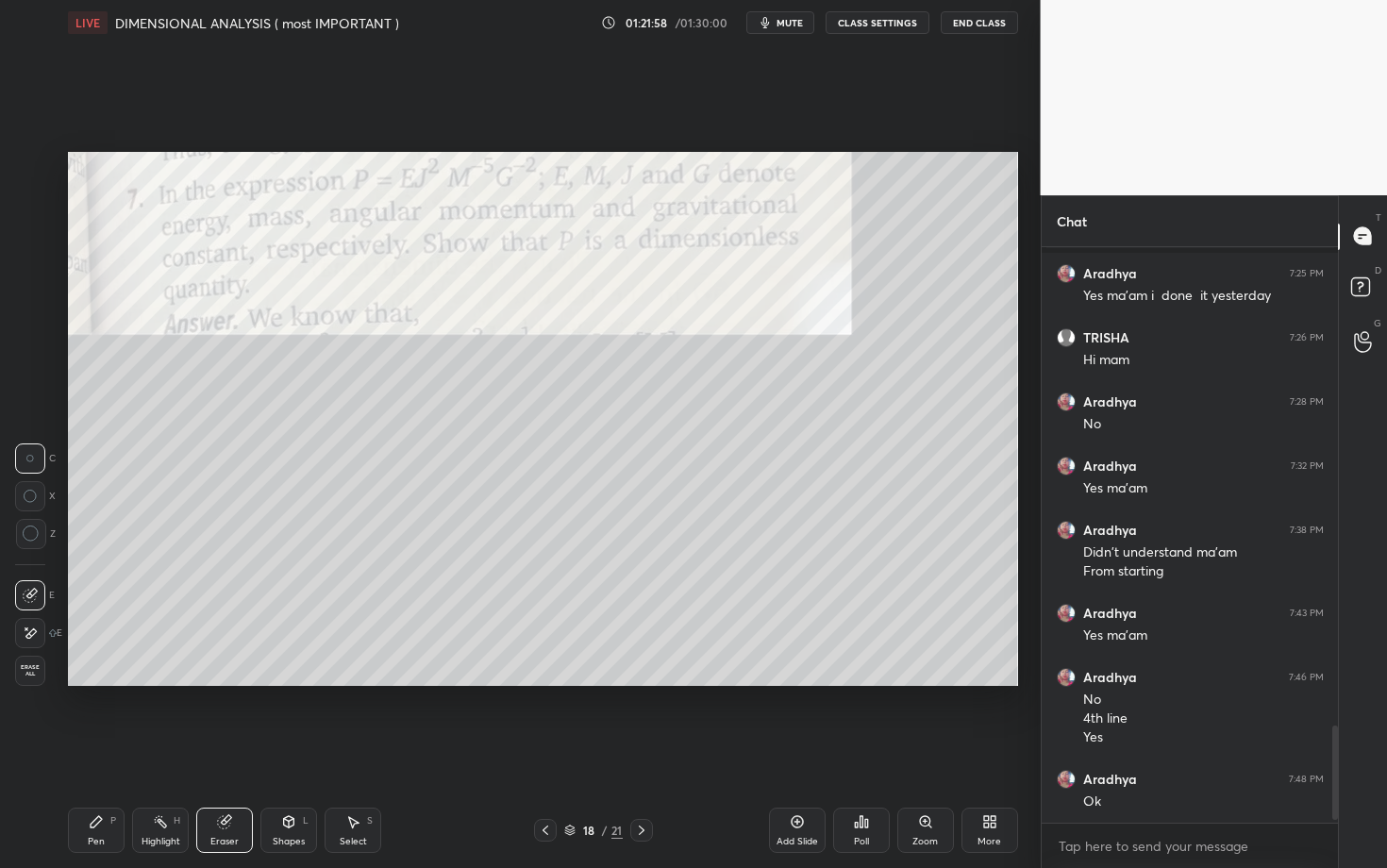 click on "Pen P" at bounding box center (96, 830) 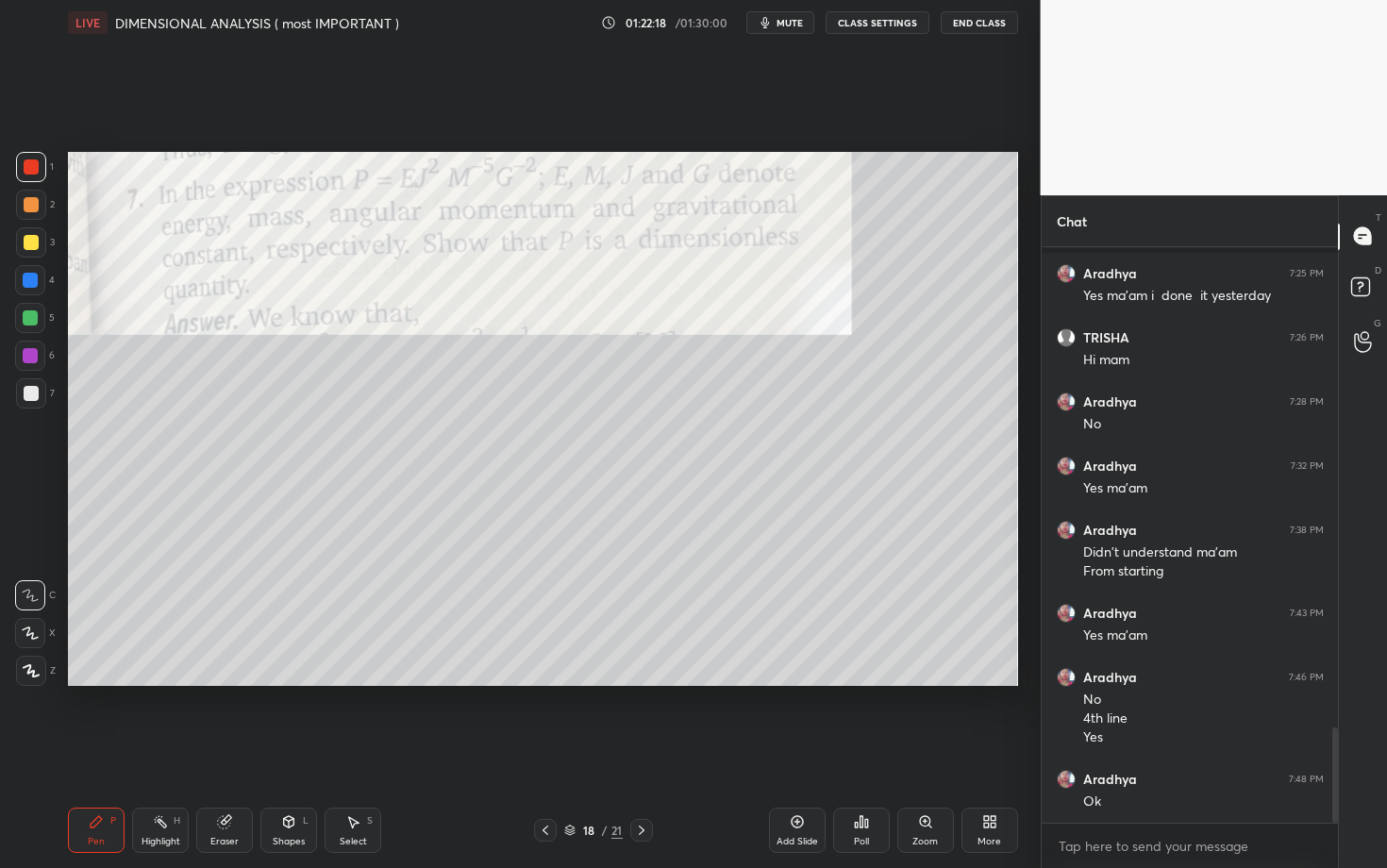 scroll, scrollTop: 2911, scrollLeft: 0, axis: vertical 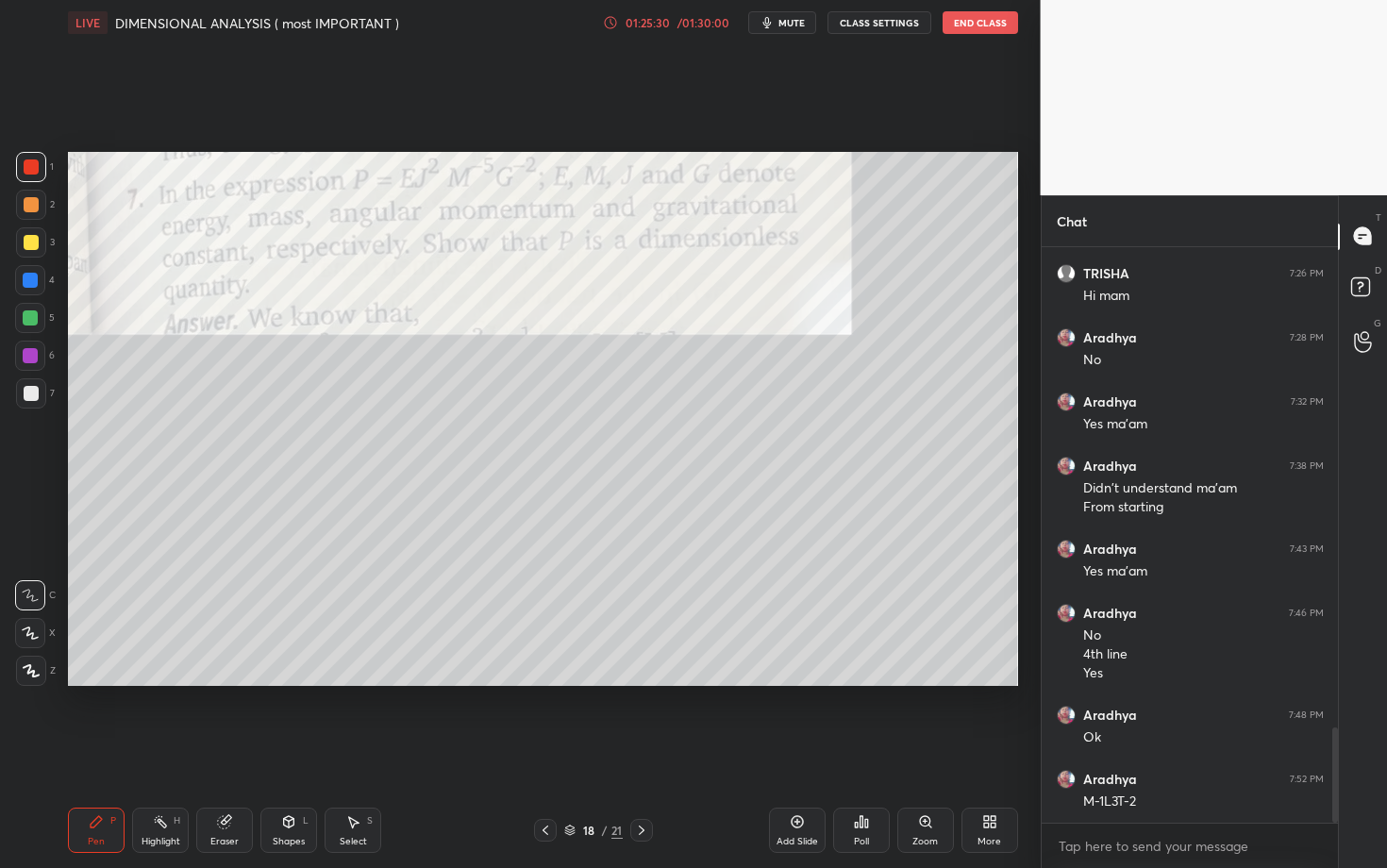 click 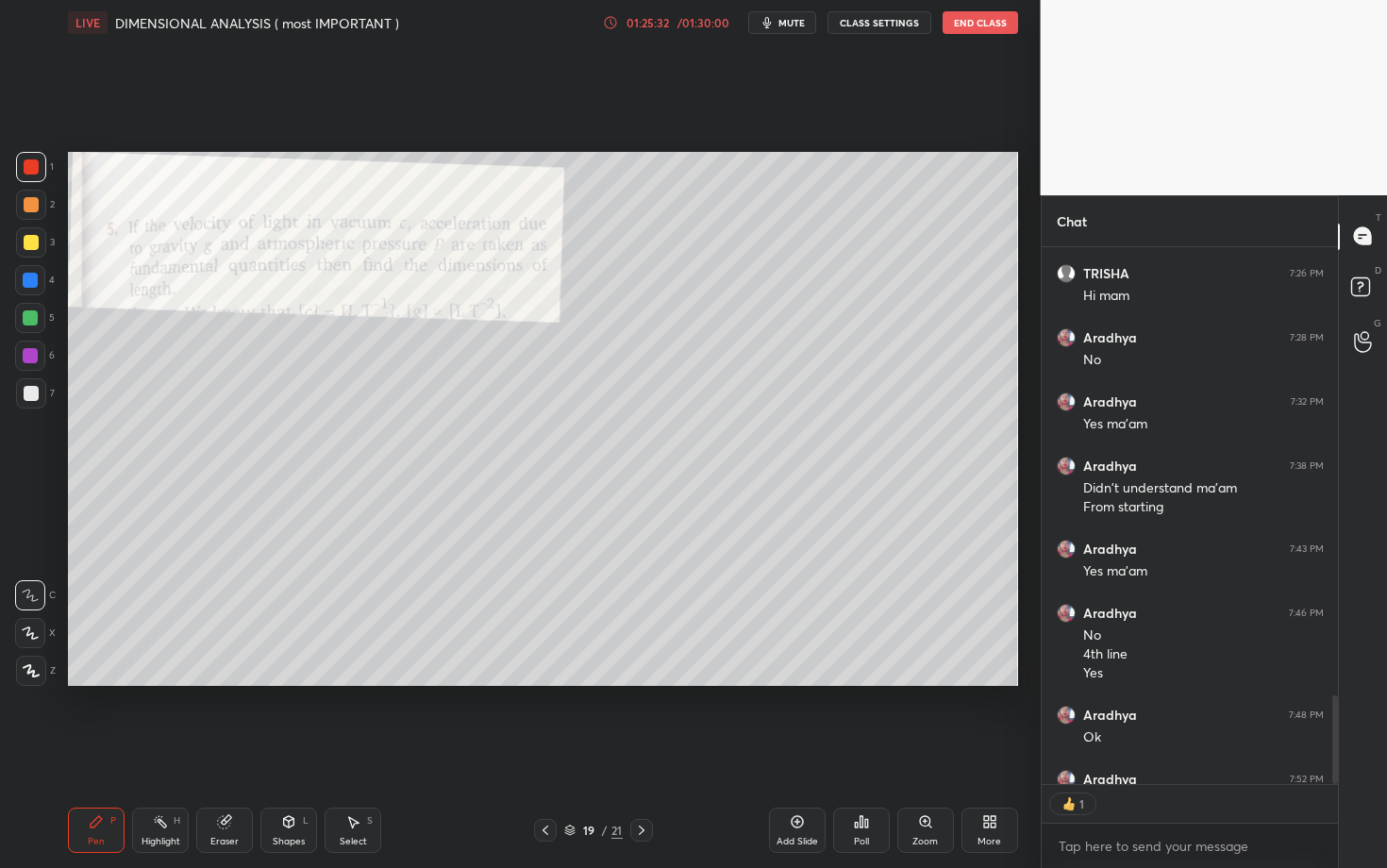 scroll, scrollTop: 531, scrollLeft: 291, axis: both 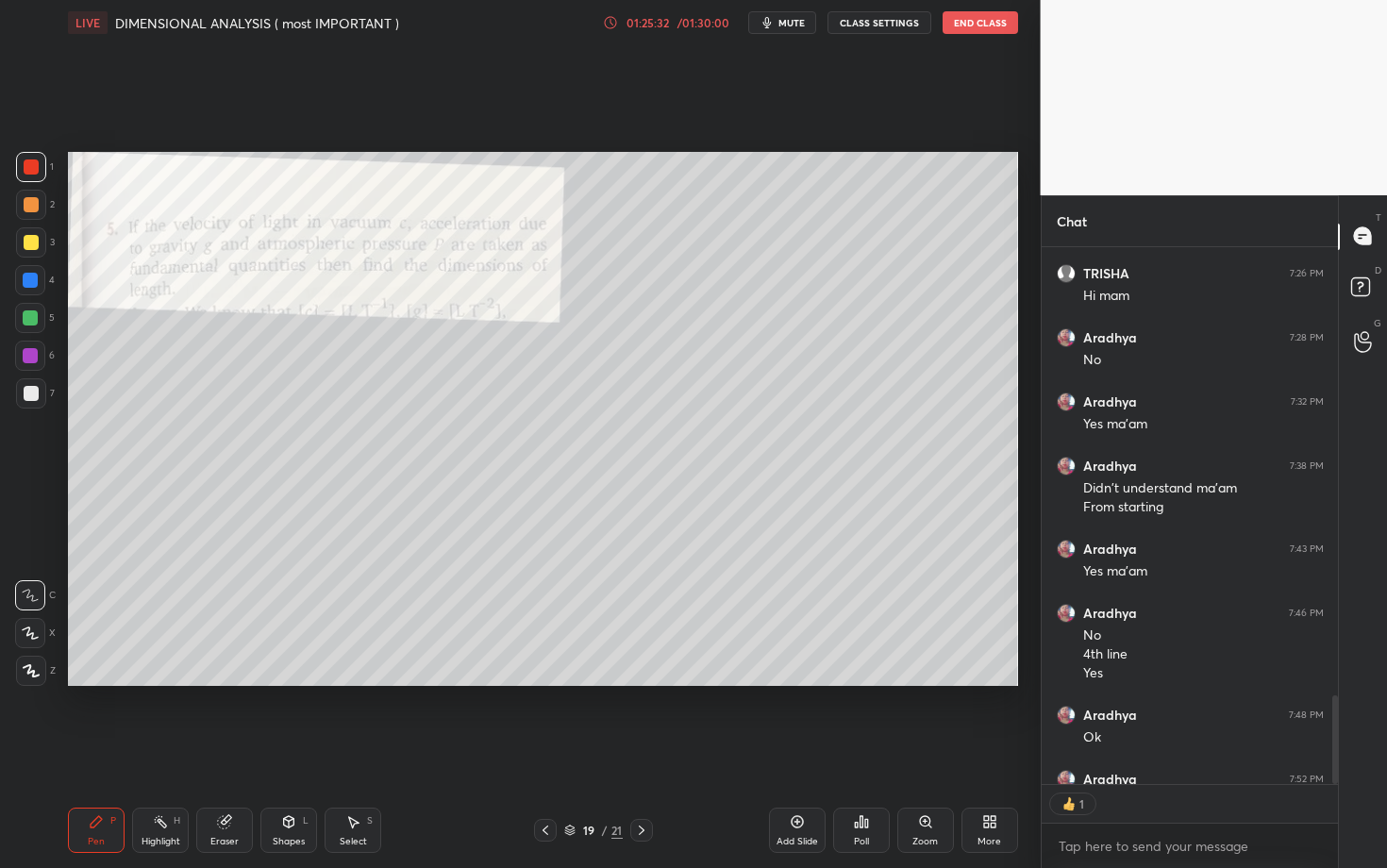 click 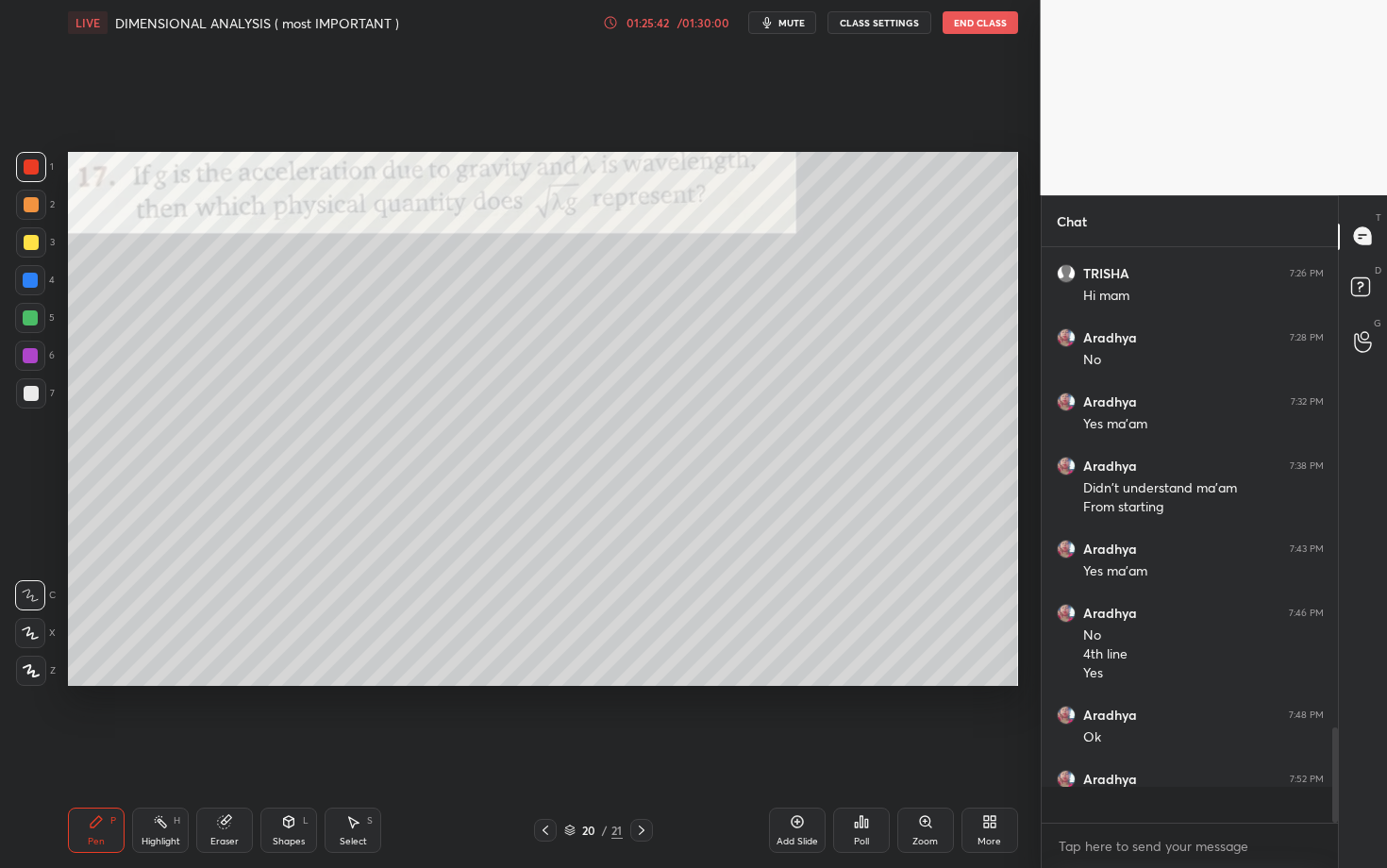 scroll, scrollTop: 6, scrollLeft: 7, axis: both 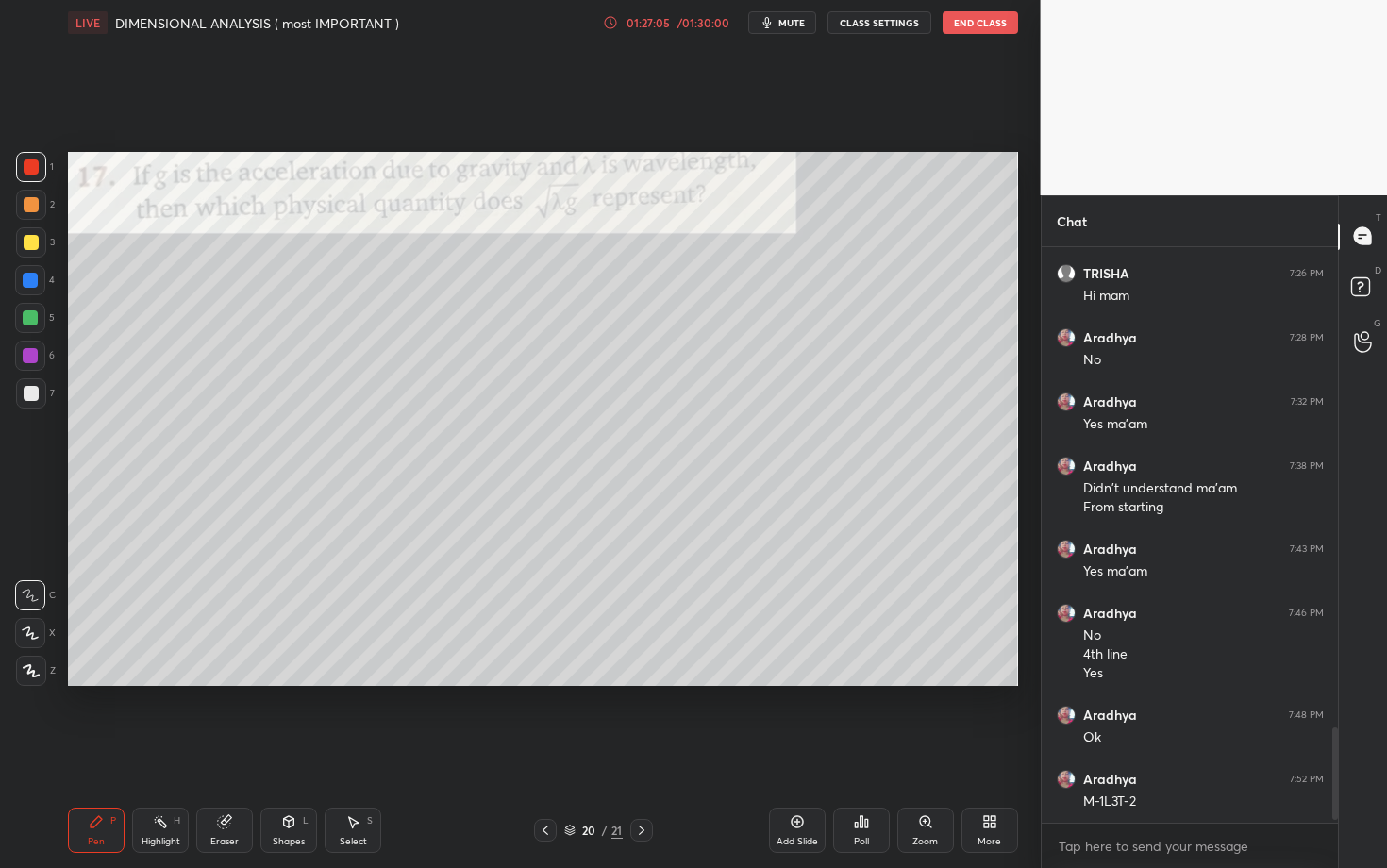 click on "1 2 3 4 5 6 7 C X Z C X Z E E Erase all   H H LIVE DIMENSIONAL ANALYSIS ( most IMPORTANT ) 01:27:05 /  01:30:00 mute CLASS SETTINGS End Class Setting up your live class Poll for   secs No correct answer Start poll Back DIMENSIONAL ANALYSIS ( most IMPORTANT ) • L1 of PHYSICAL WORLD and MEASUREMENTS [PERSON] Pen P Highlight H Eraser Shapes L Select S 20 / 21 Add Slide Poll Zoom More Chat [PERSON] 7:02 PM 2nd wala [PERSON] 7:06 PM Yes [PERSON] 7:08 PM Yes [PERSON] 7:10 PM Ma'am i send in doubt box [PERSON] 7:13 PM Yes [PERSON] 7:16 PM No [PERSON] 7:17 PM Yes ma'am Hogya ma'am [PERSON] 7:19 PM Ok ma'am i understant [PERSON] 7:21 PM SI TRISHA  joined [PERSON] 7:25 PM Yes ma'am i  done  it yesterday TRISHA 7:26 PM Hi mam [PERSON] 7:28 PM No [PERSON] 7:32 PM Yes ma'am [PERSON] 7:38 PM Didn't understand ma'am From starting [PERSON] 7:43 PM Yes ma'am [PERSON] 7:46 PM No 4th line Yes [PERSON] 7:48 PM Ok [PERSON] 7:52 PM M-1L3T-2 JUMP TO LATEST Enable hand raising Enable x   introducing Raise a hand with a doubt How it works? T D G" at bounding box center (694, 434) 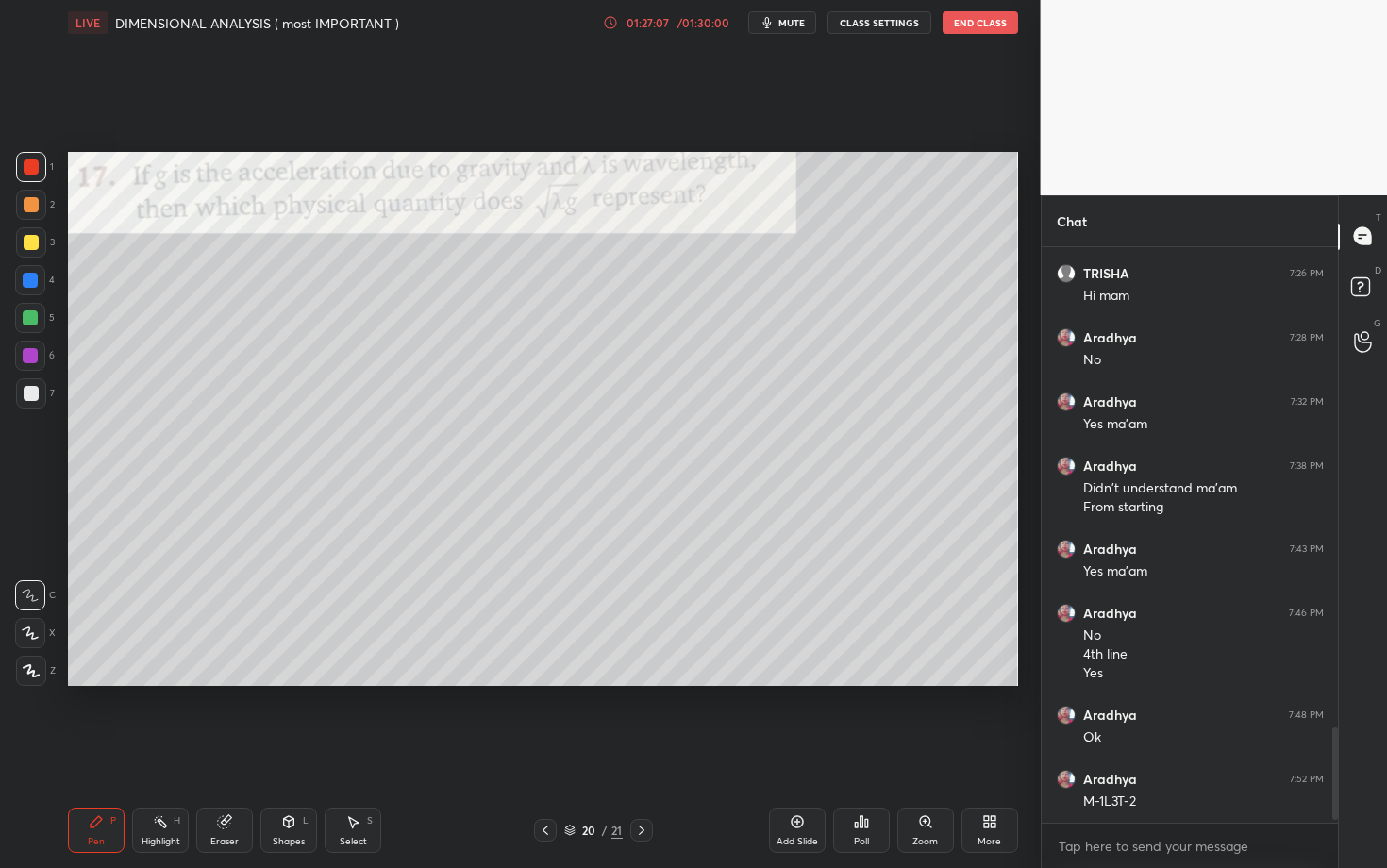 drag, startPoint x: 0, startPoint y: 247, endPoint x: 67, endPoint y: 251, distance: 67.1193 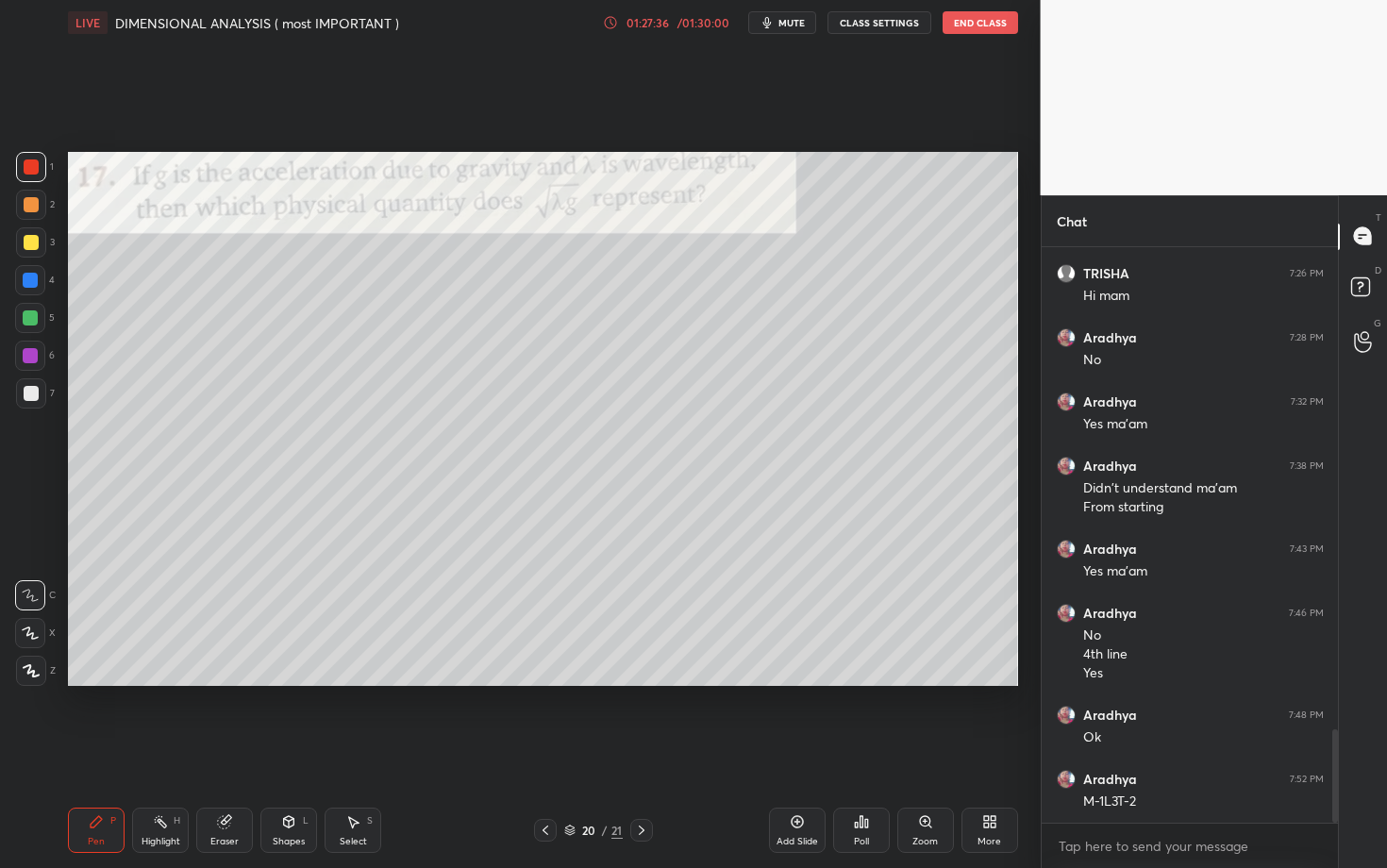 scroll, scrollTop: 2975, scrollLeft: 0, axis: vertical 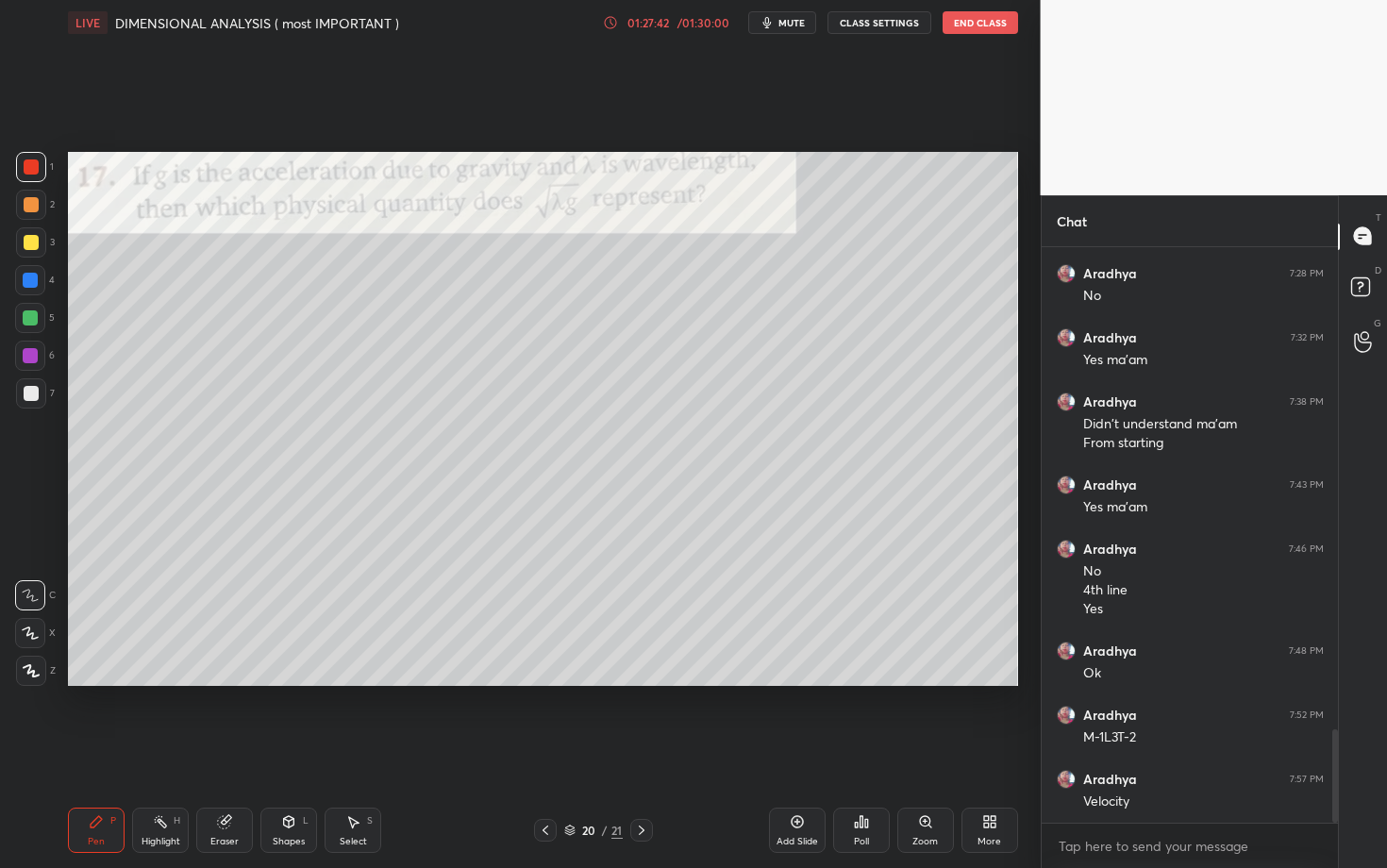 click 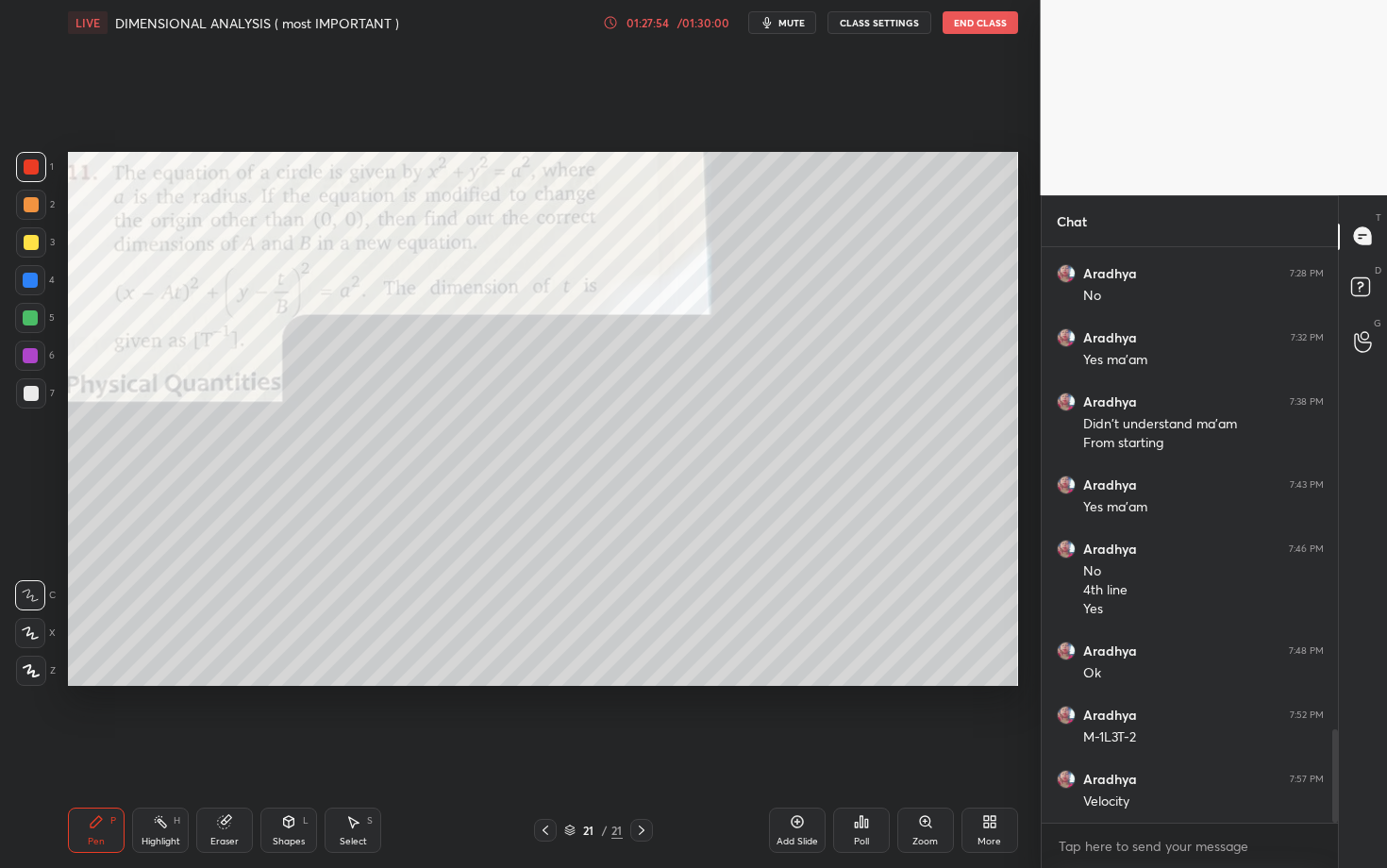 click 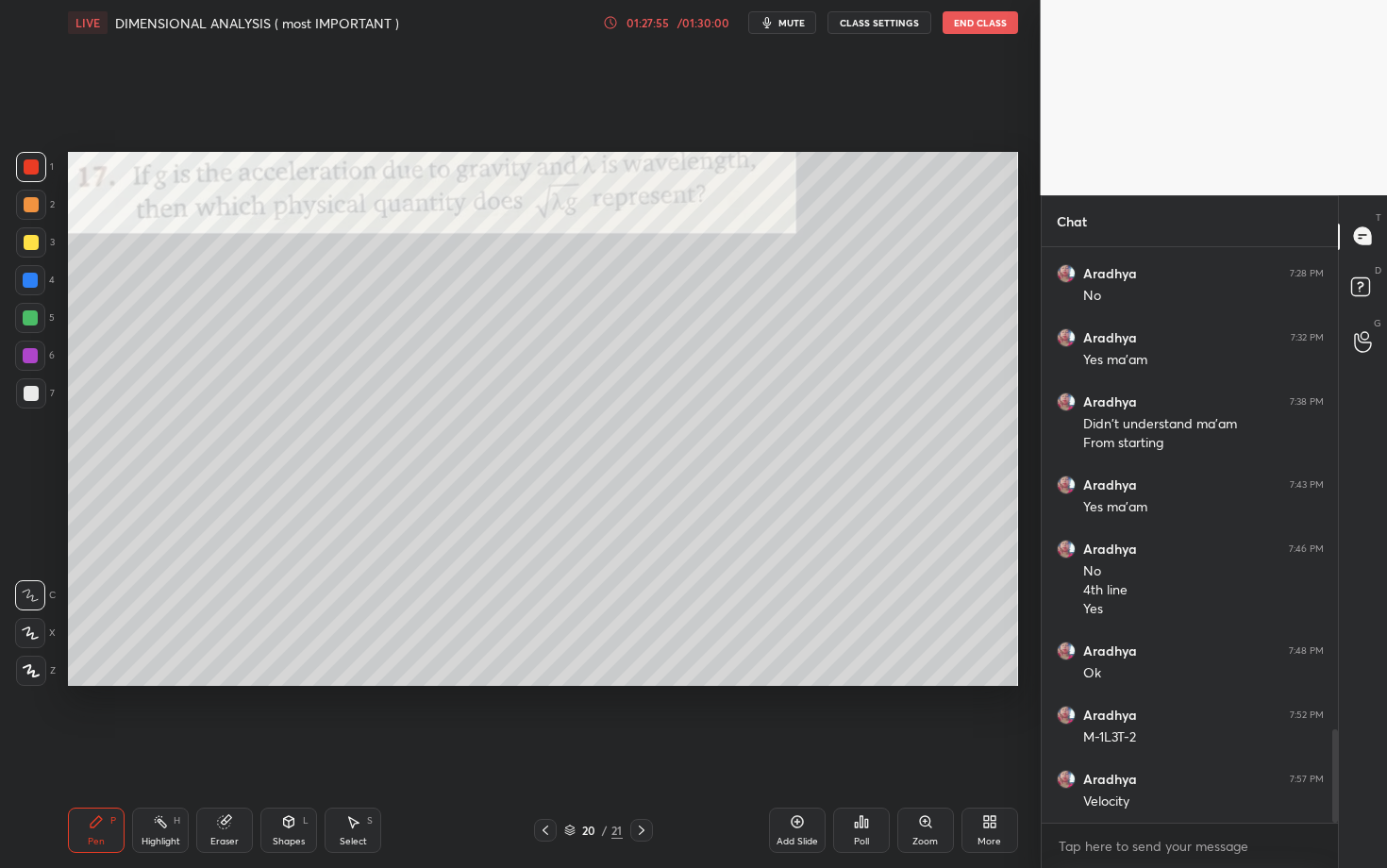 click 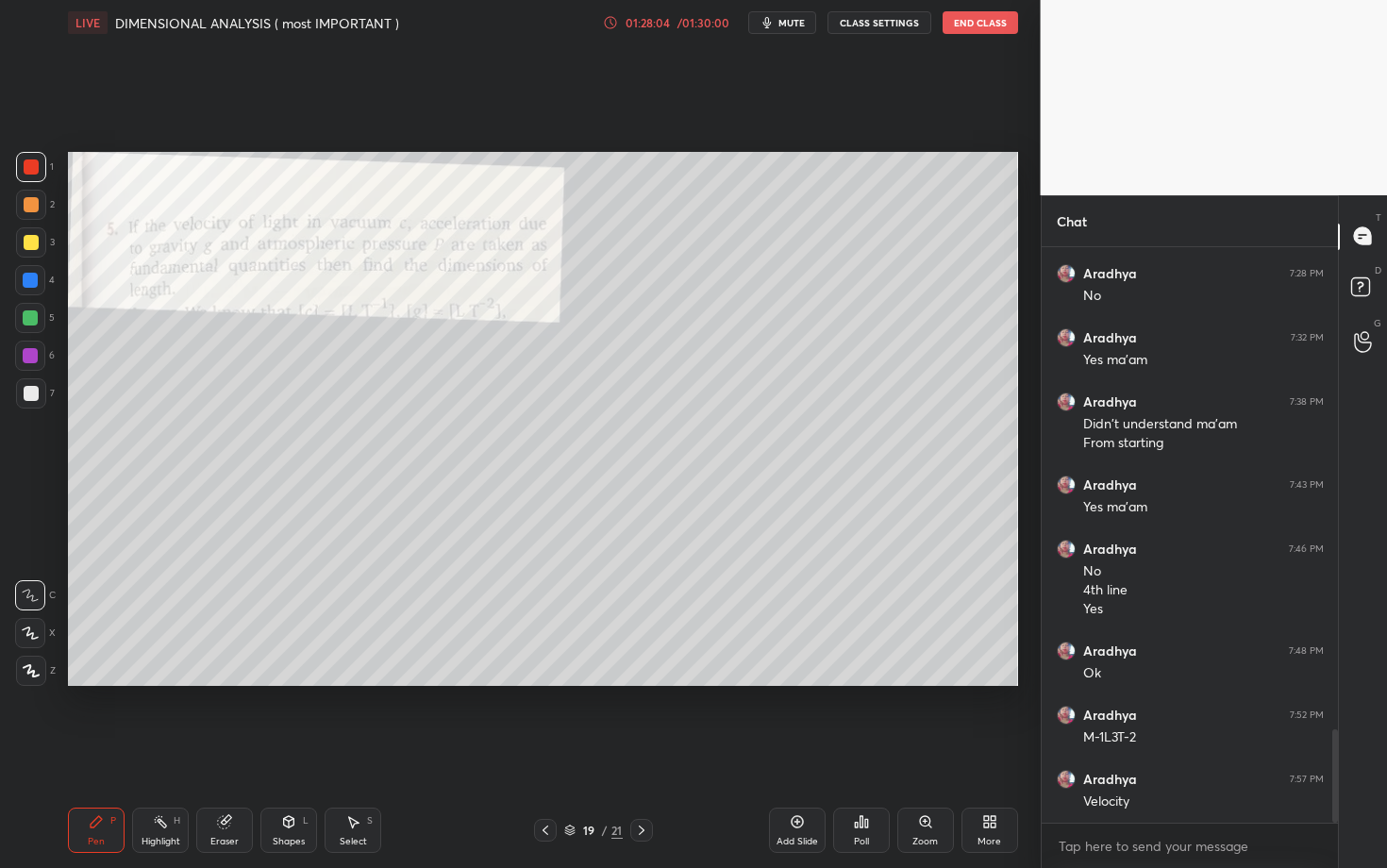 click 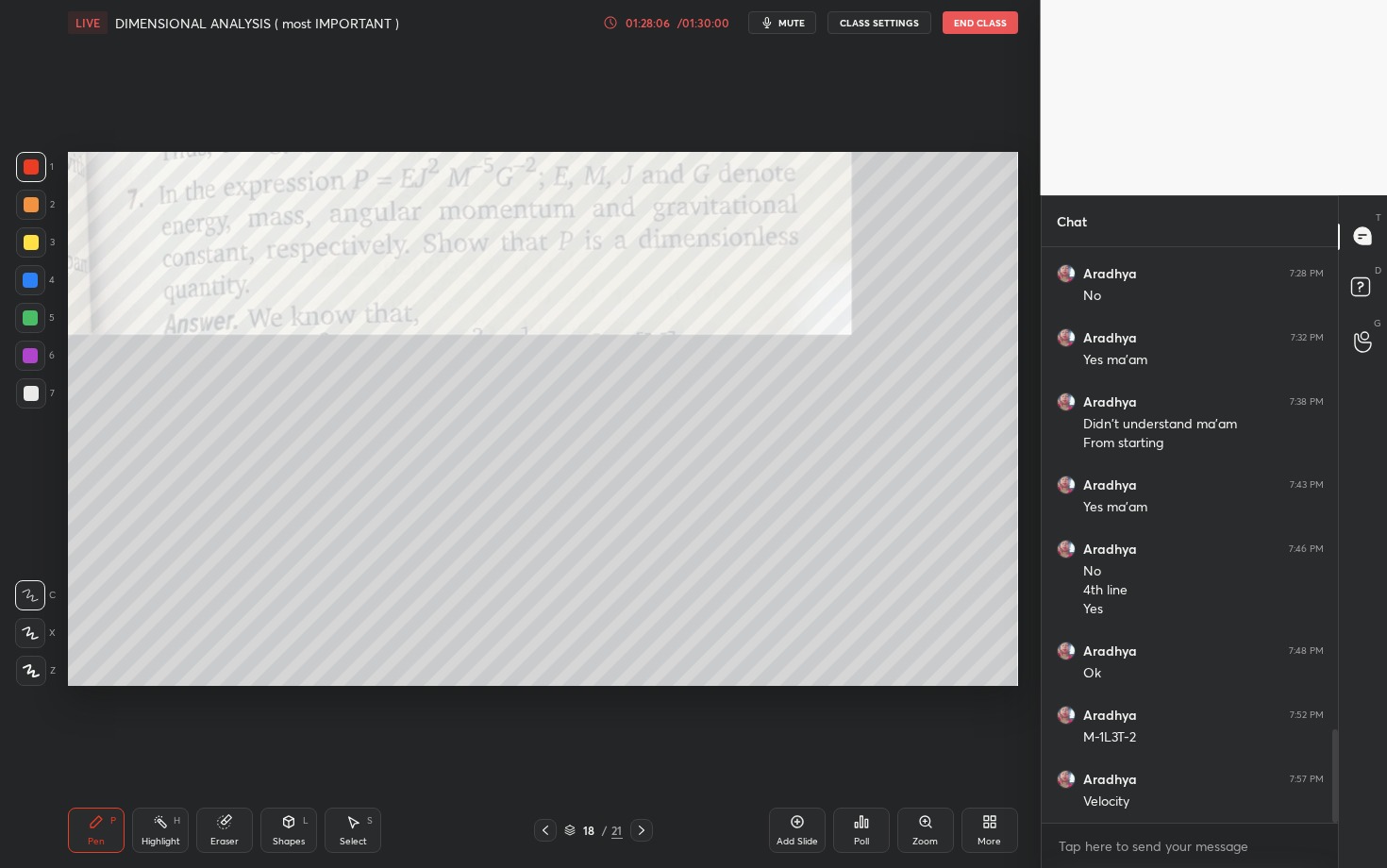 click 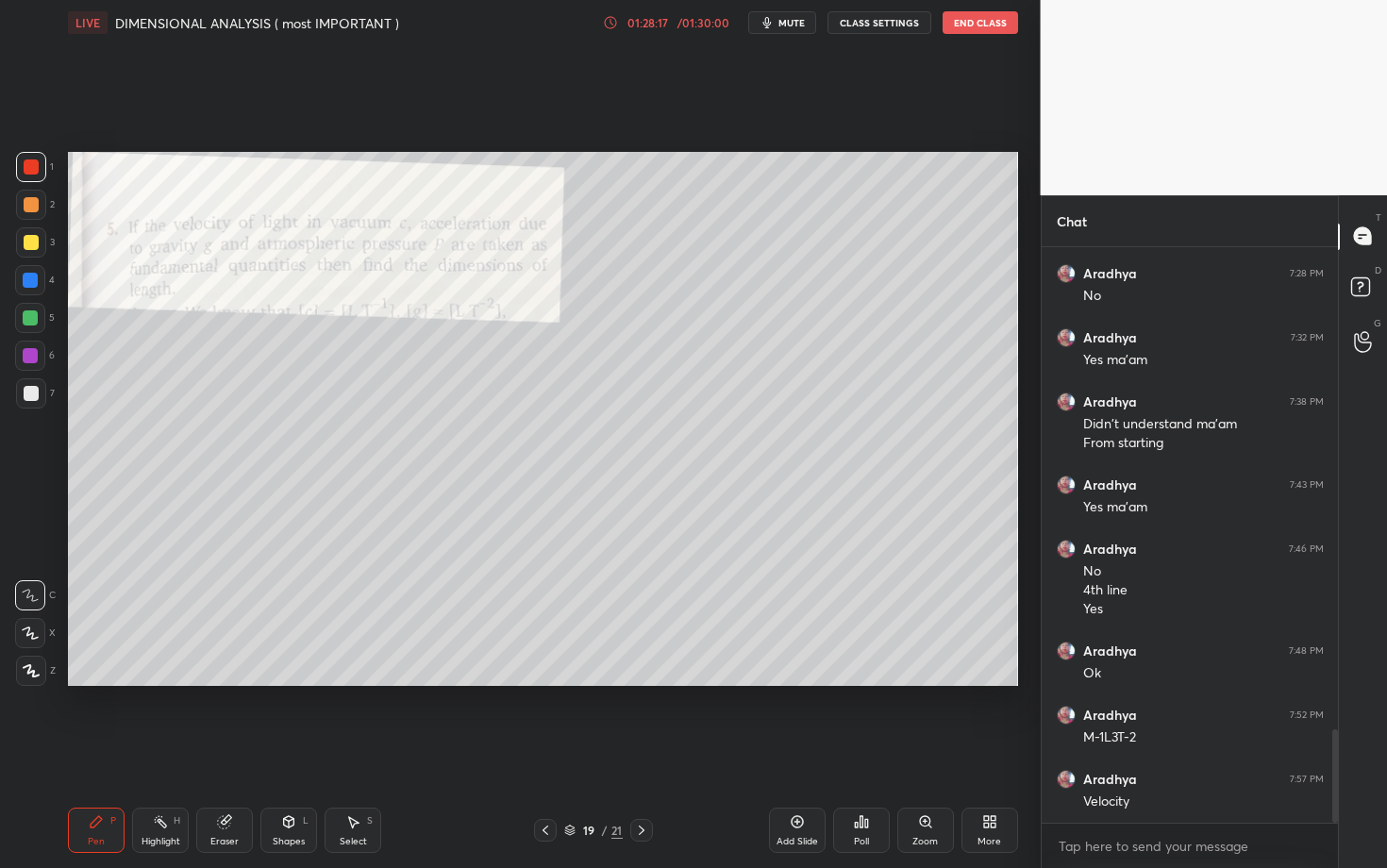 click 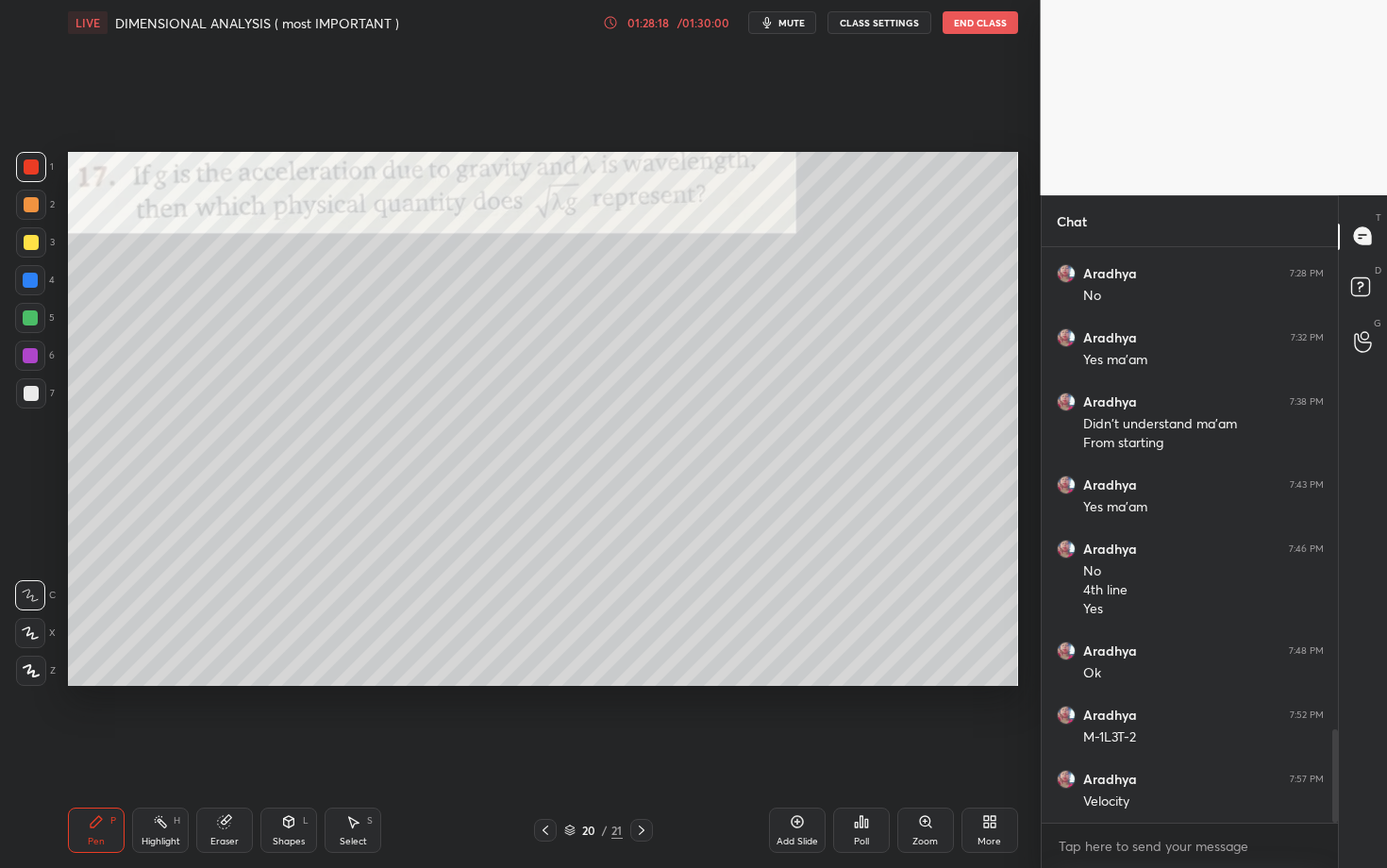 click 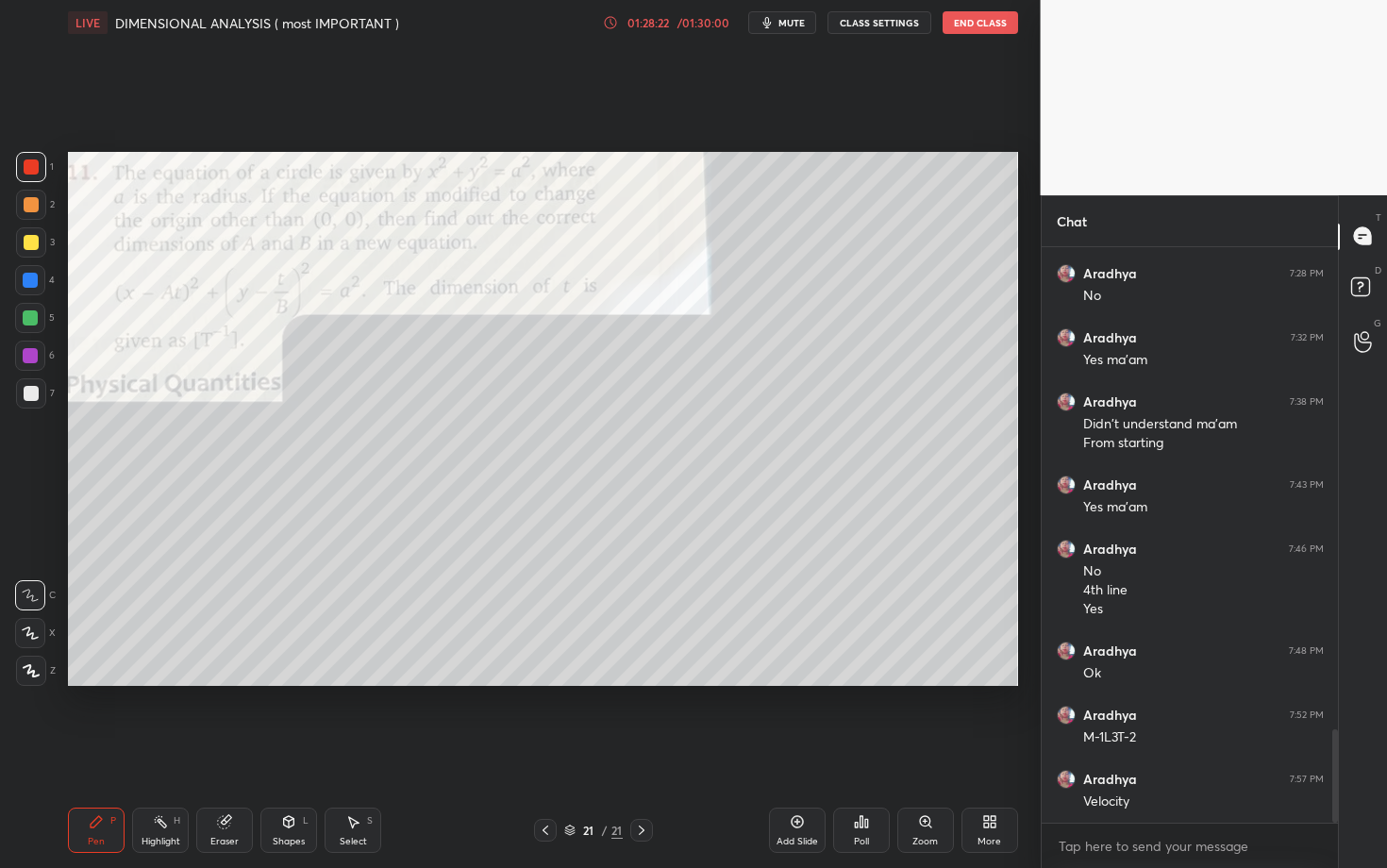 click 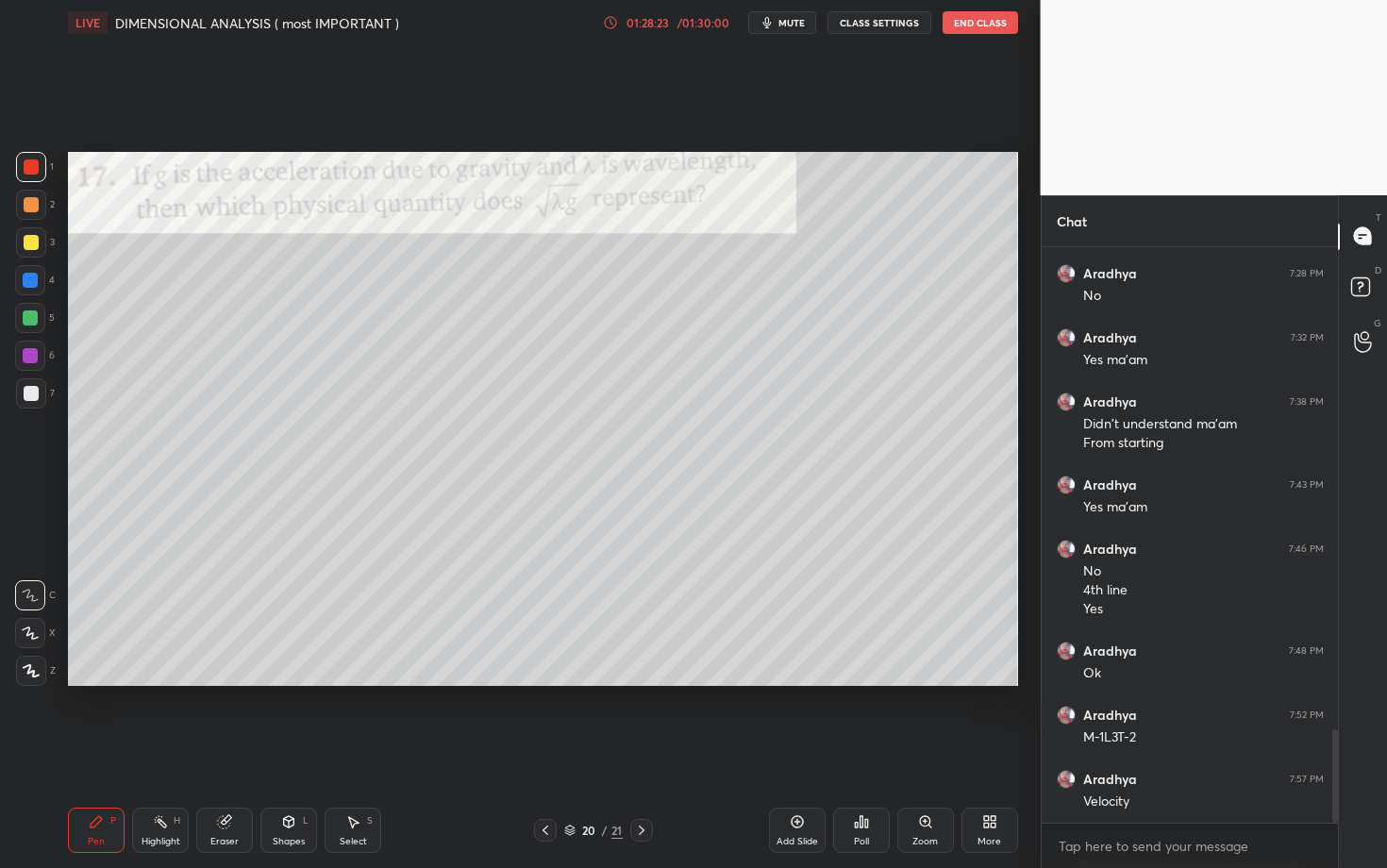 click 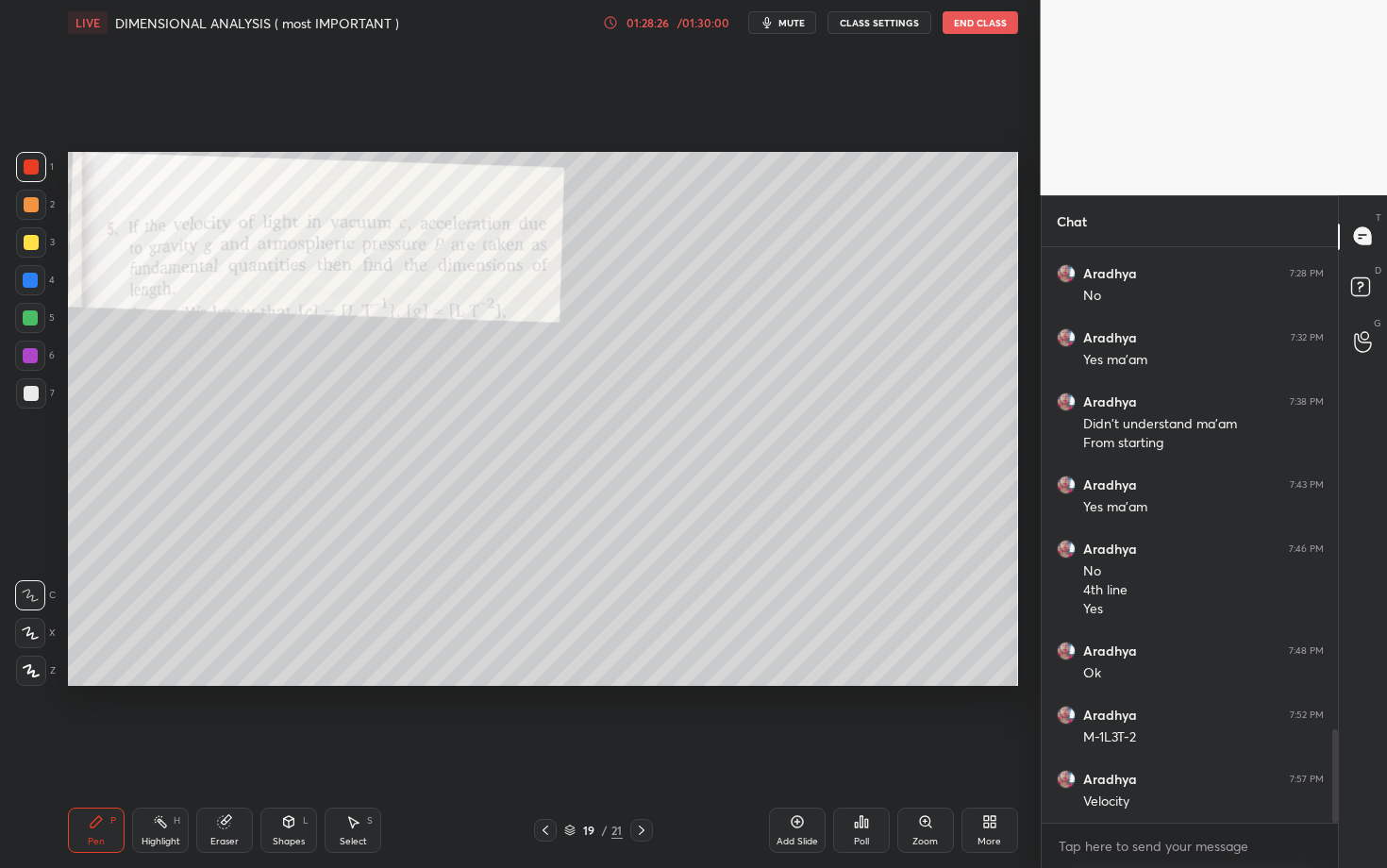 click 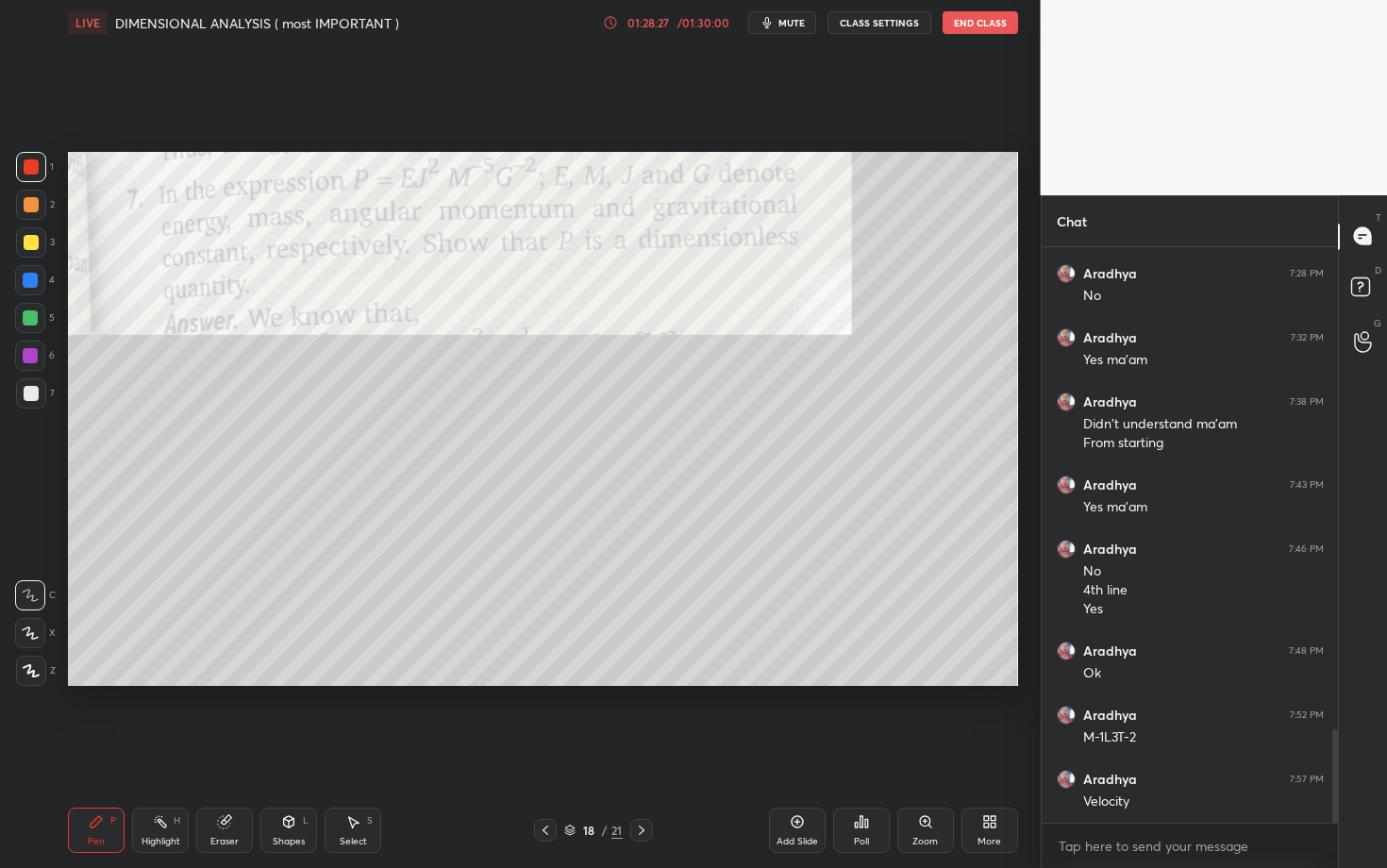 click 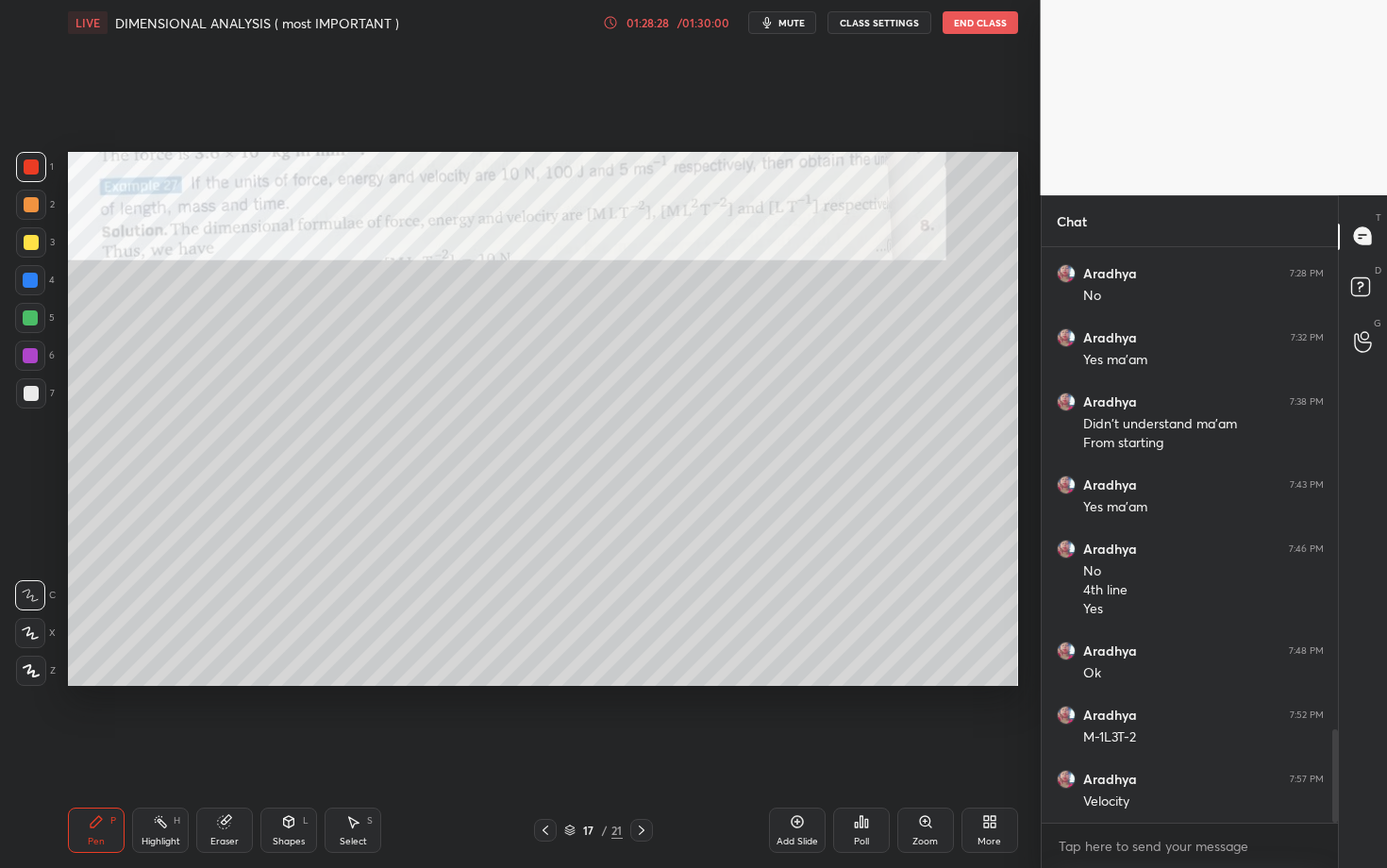 click 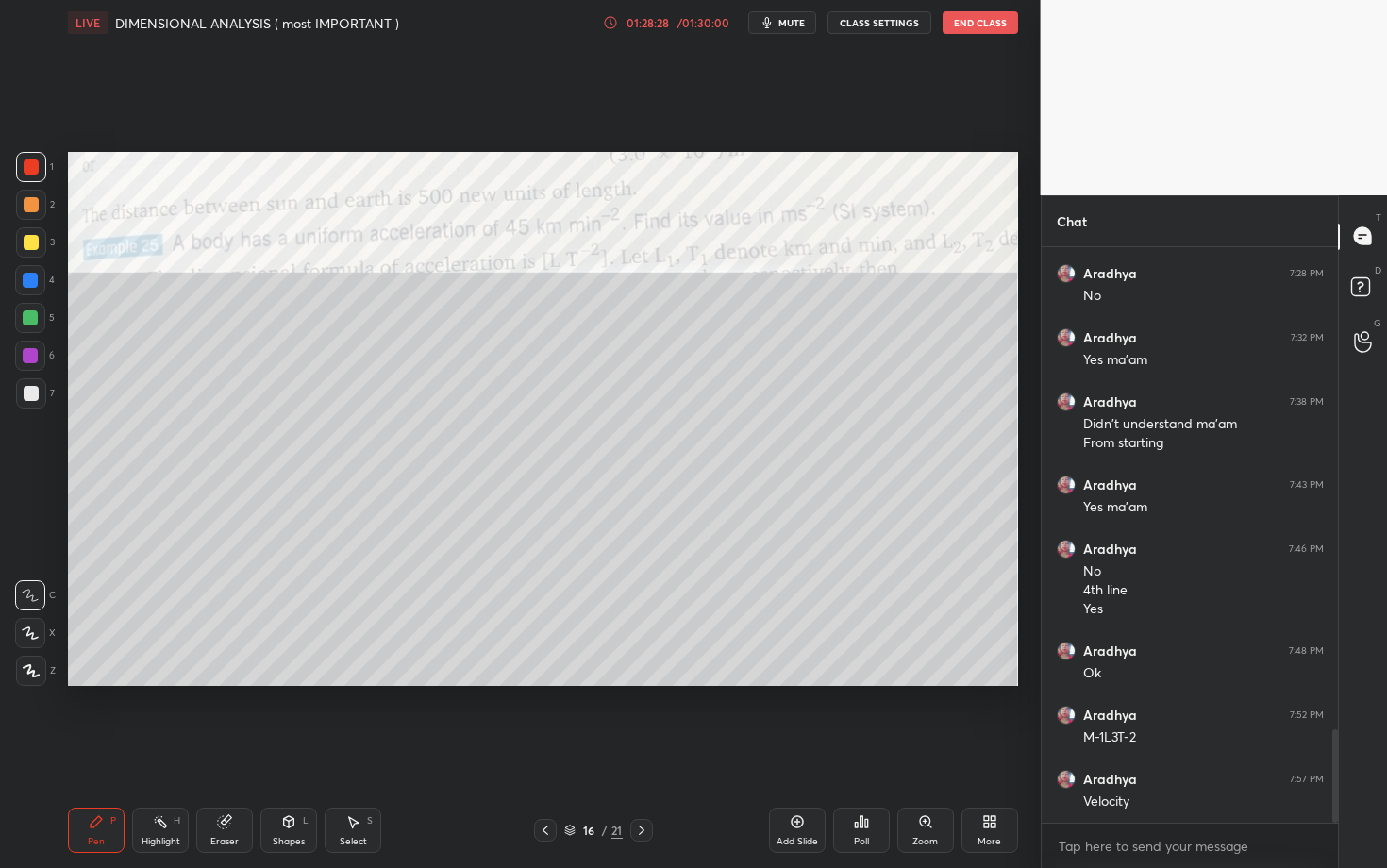 click 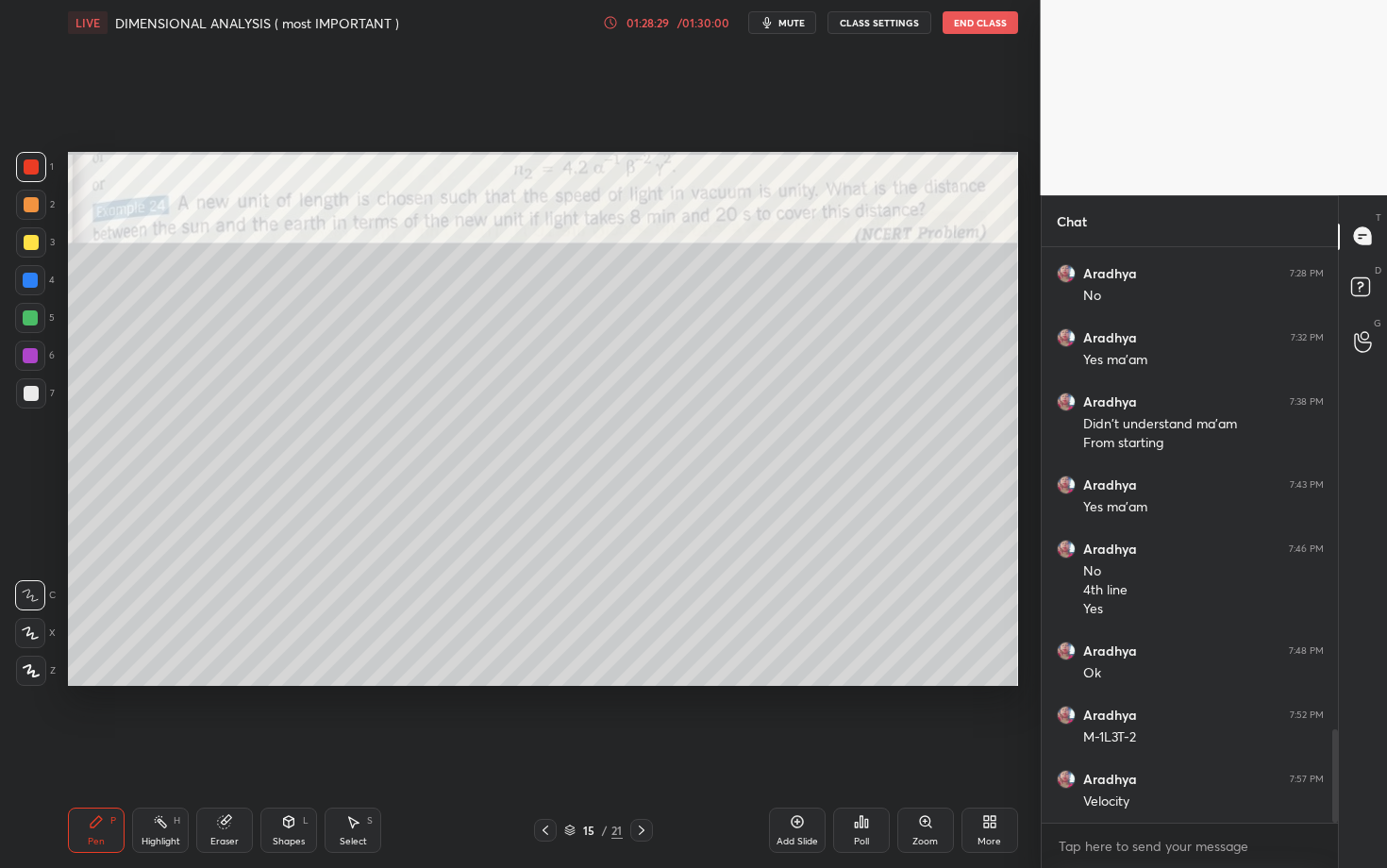 click 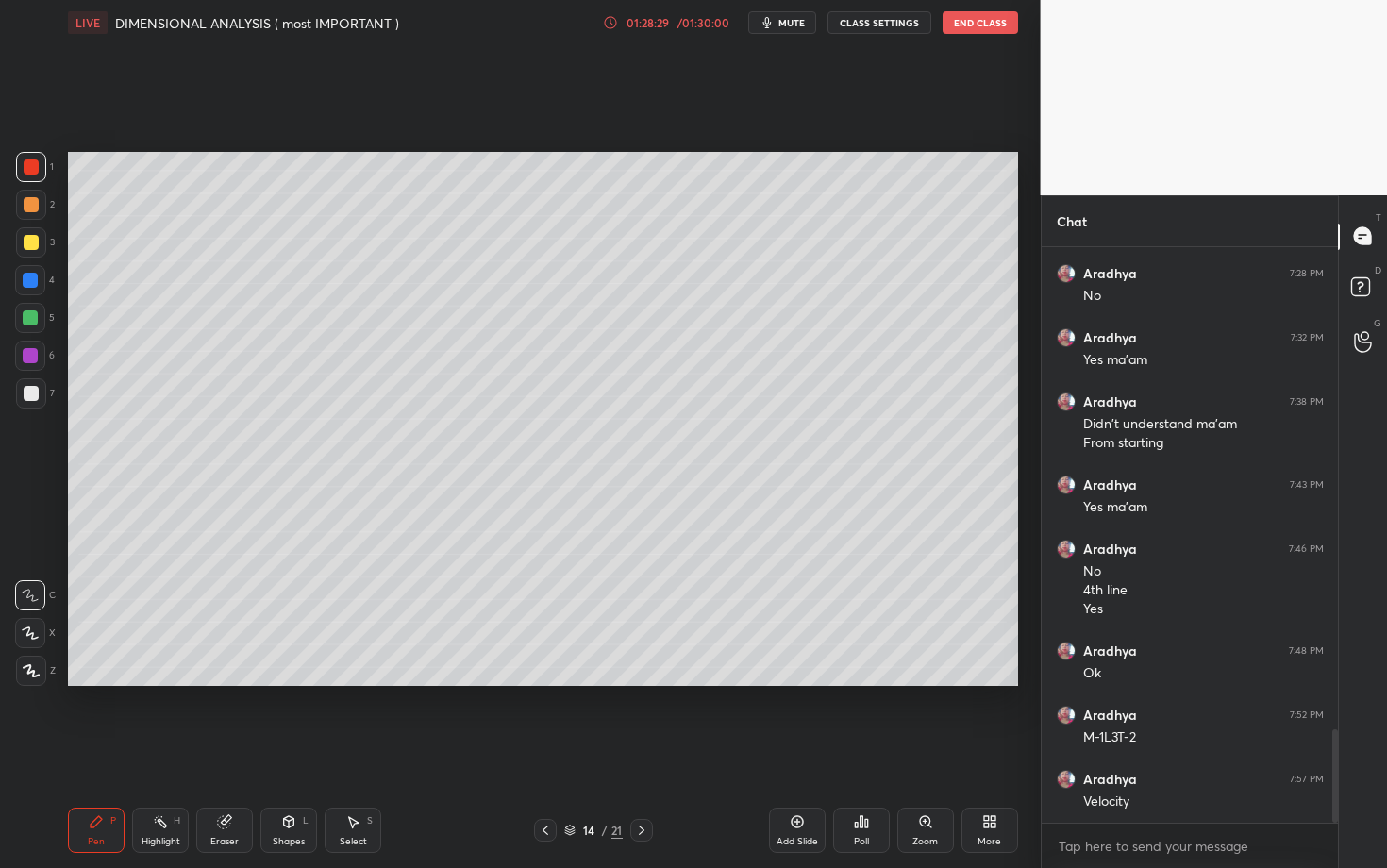 click 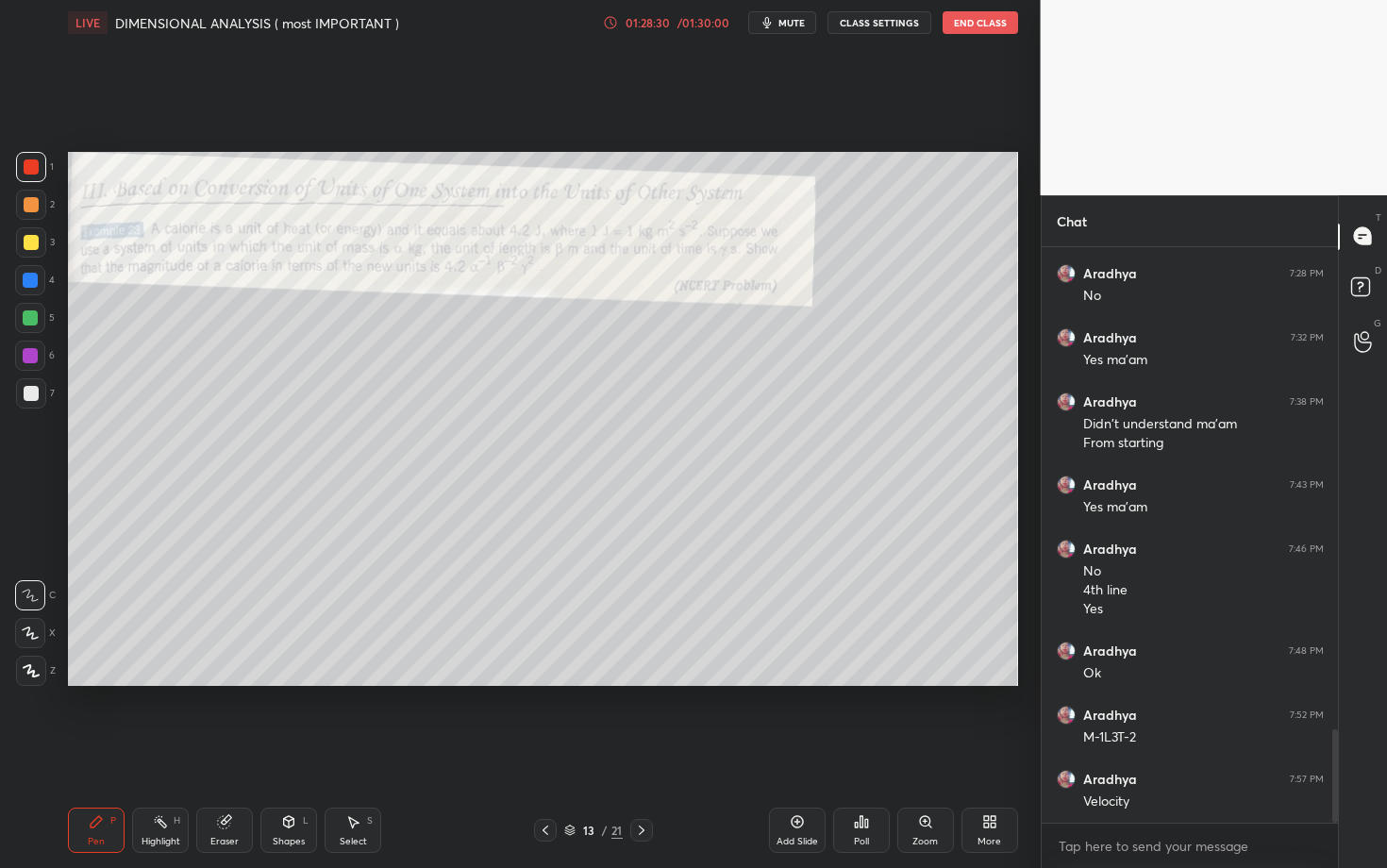 click 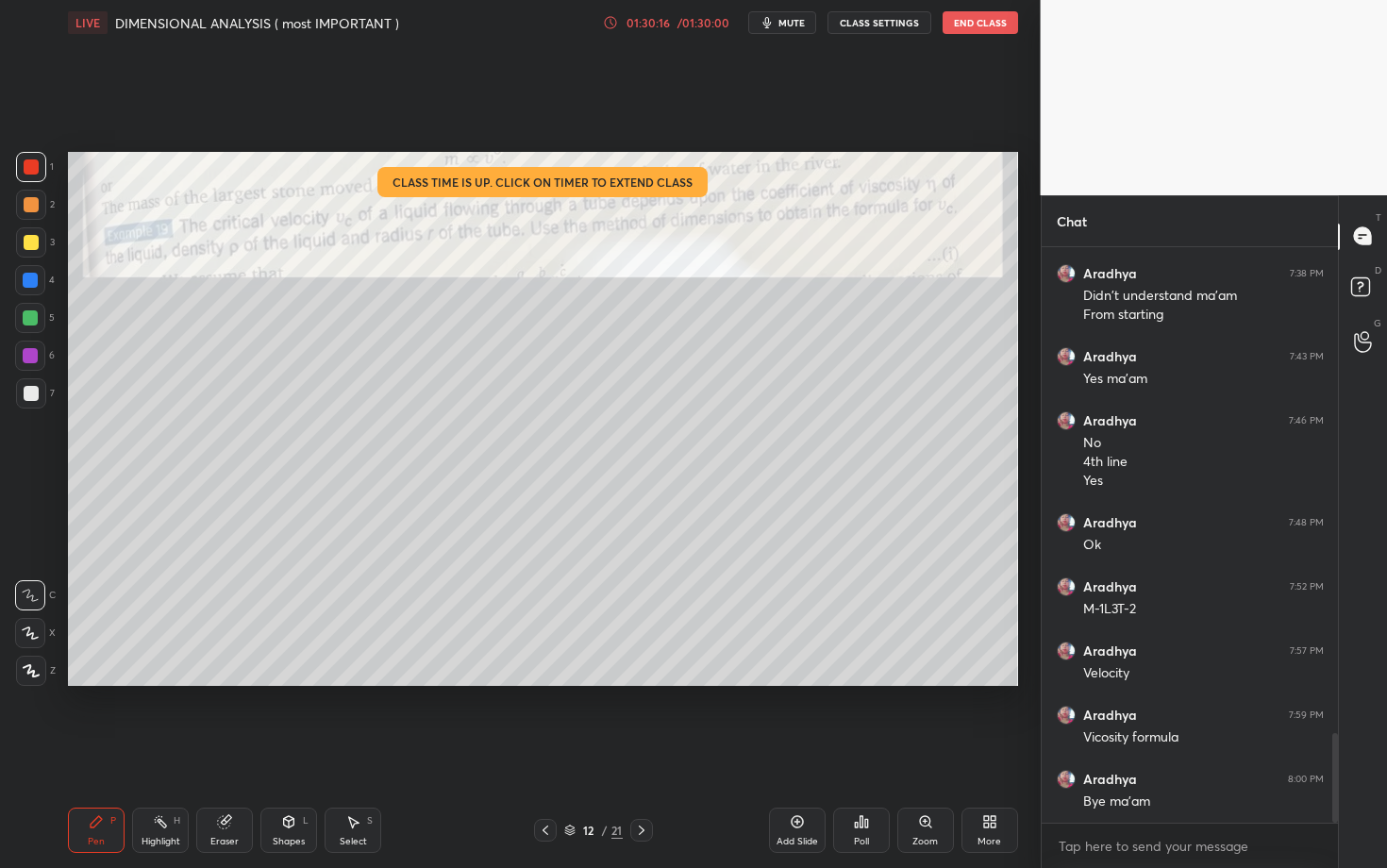 scroll, scrollTop: 3122, scrollLeft: 0, axis: vertical 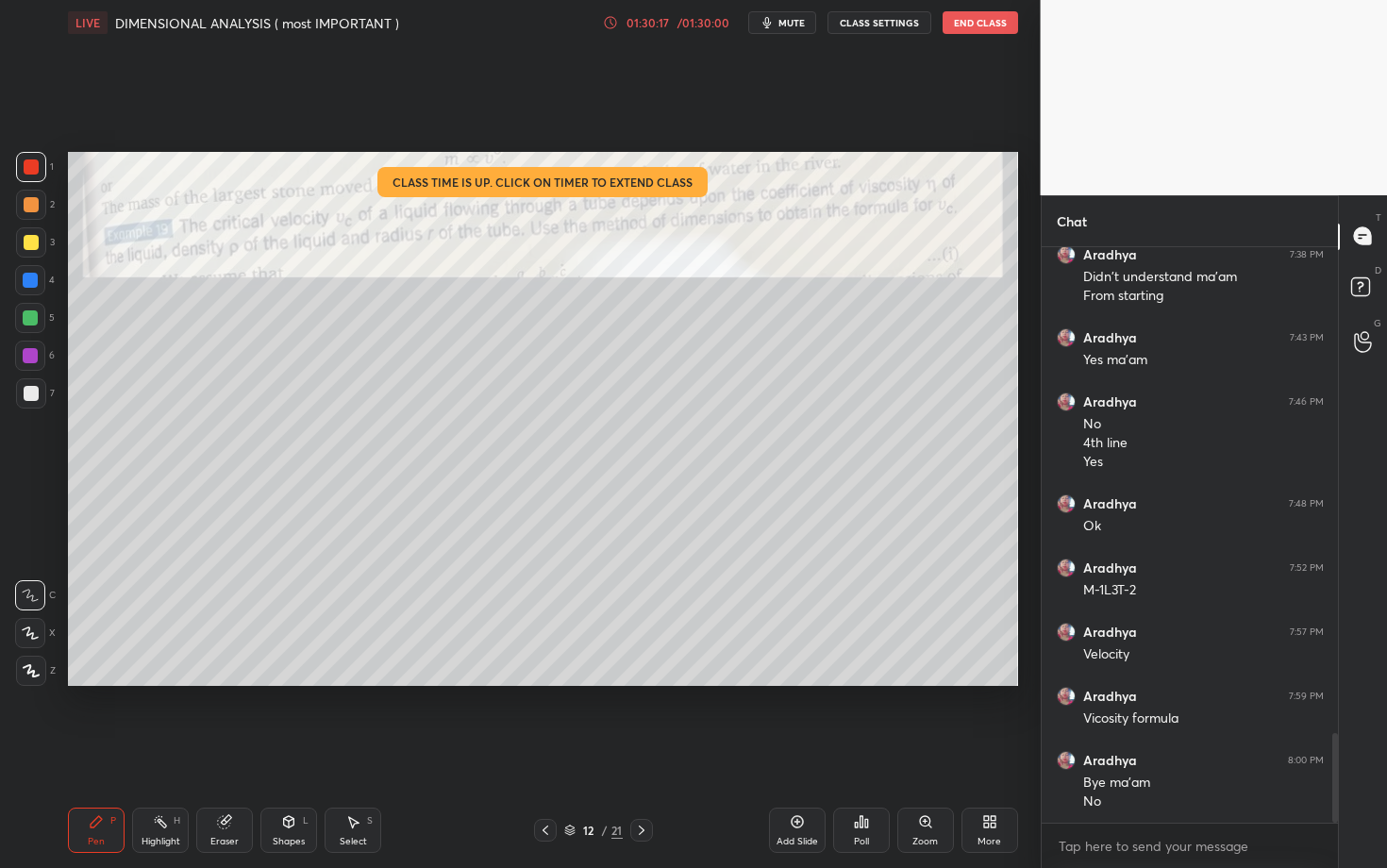 click on "End Class" at bounding box center [980, 23] 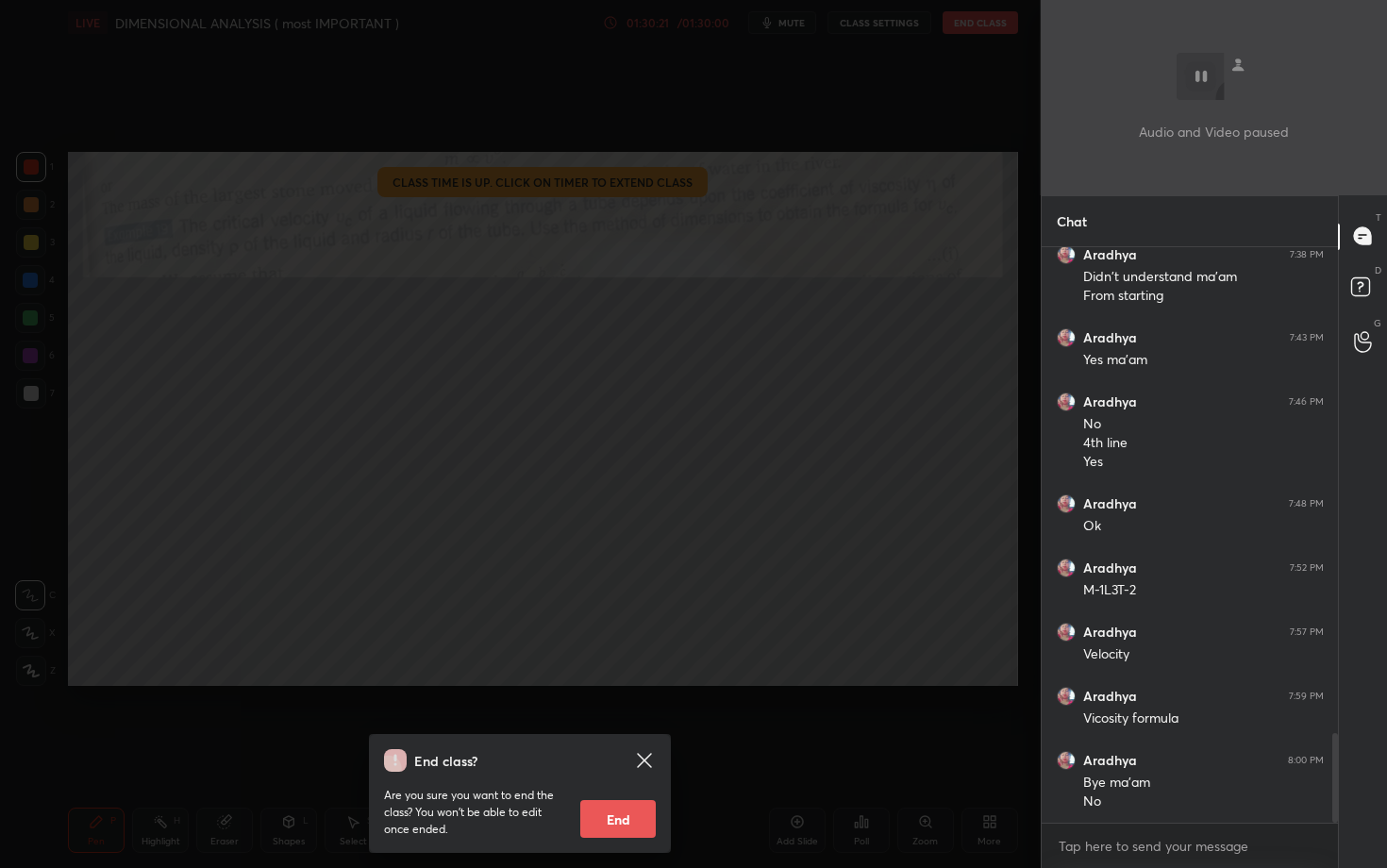 click 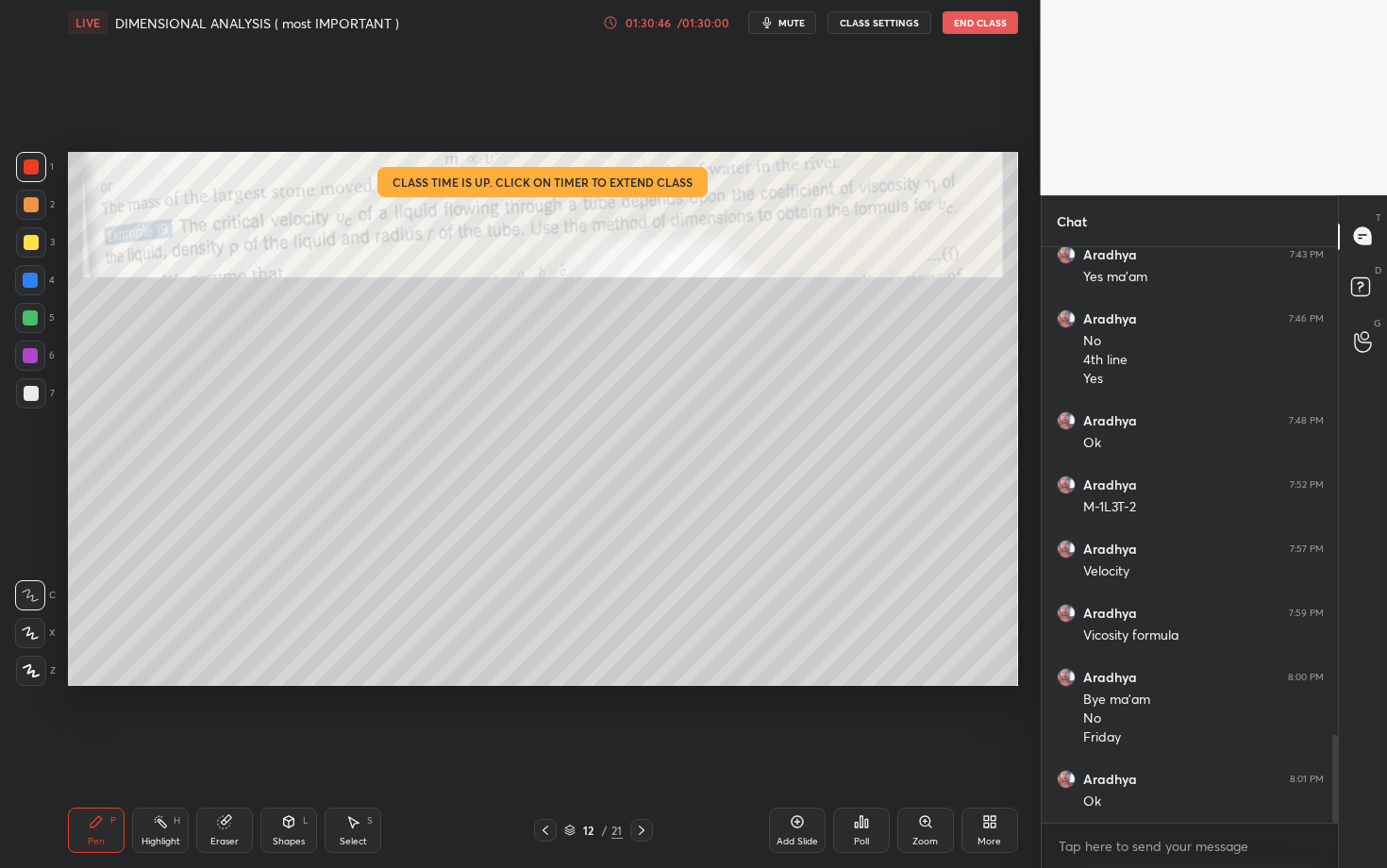 scroll, scrollTop: 3224, scrollLeft: 0, axis: vertical 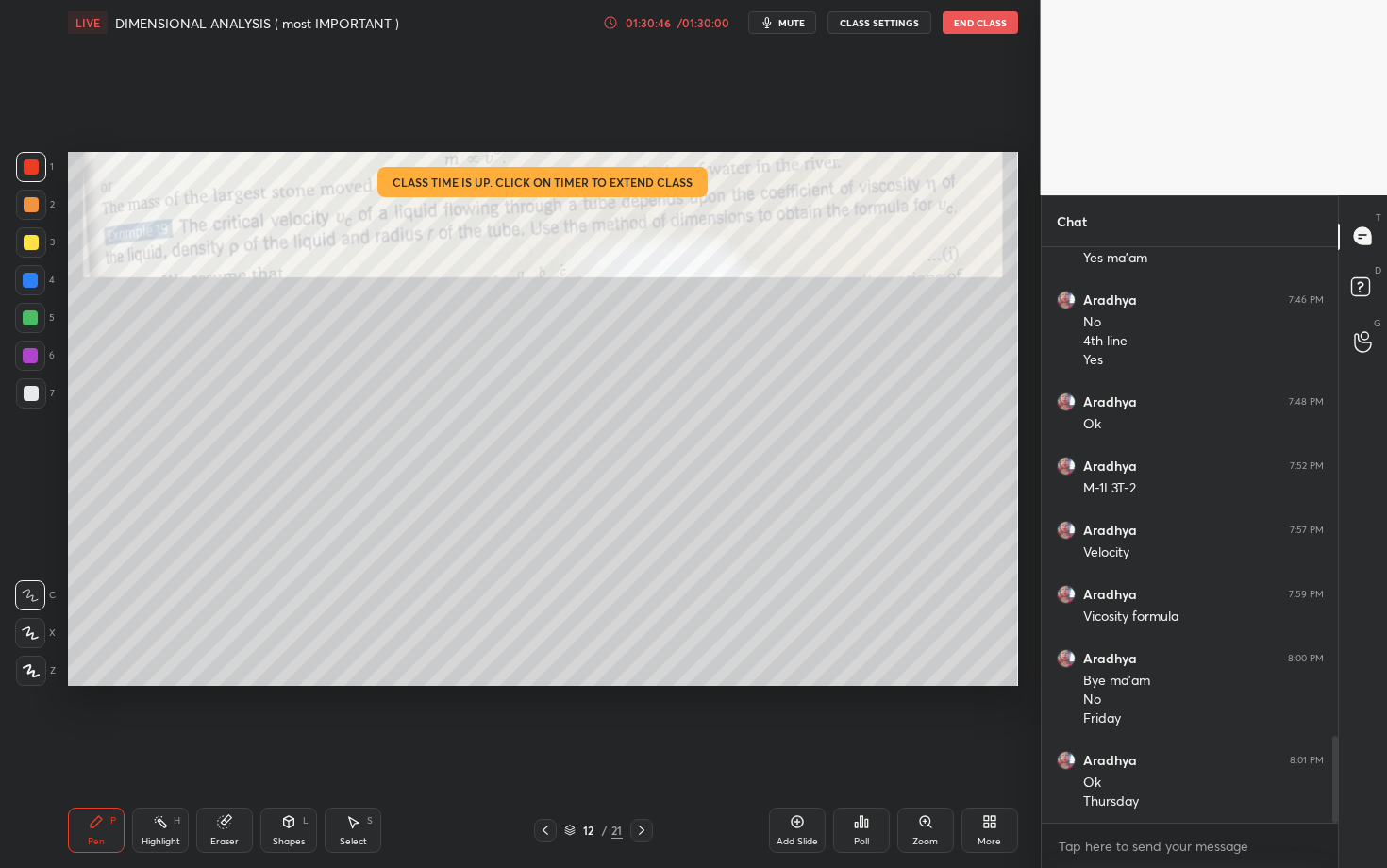 click on "End Class" at bounding box center [980, 23] 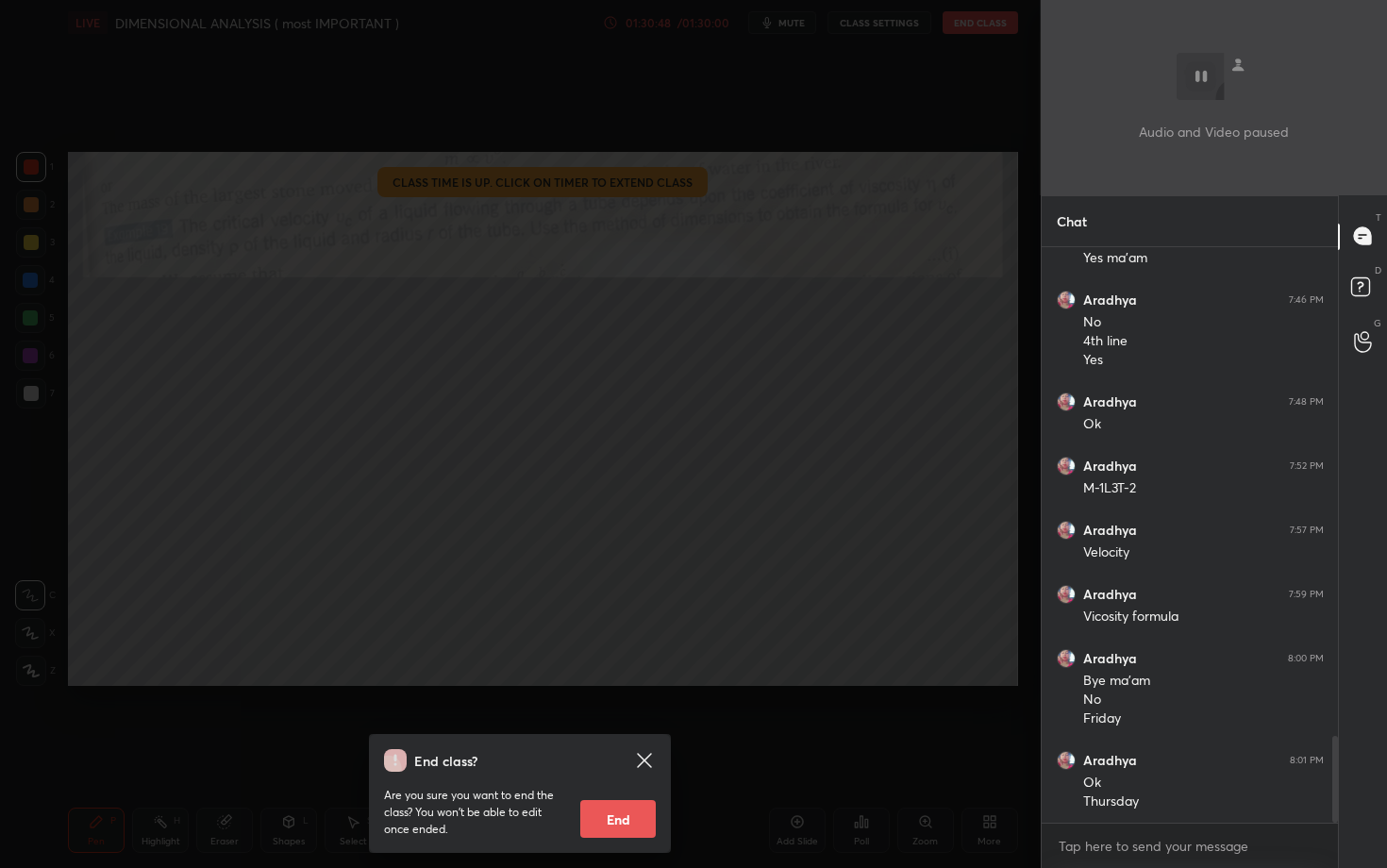 click on "End" at bounding box center (618, 819) 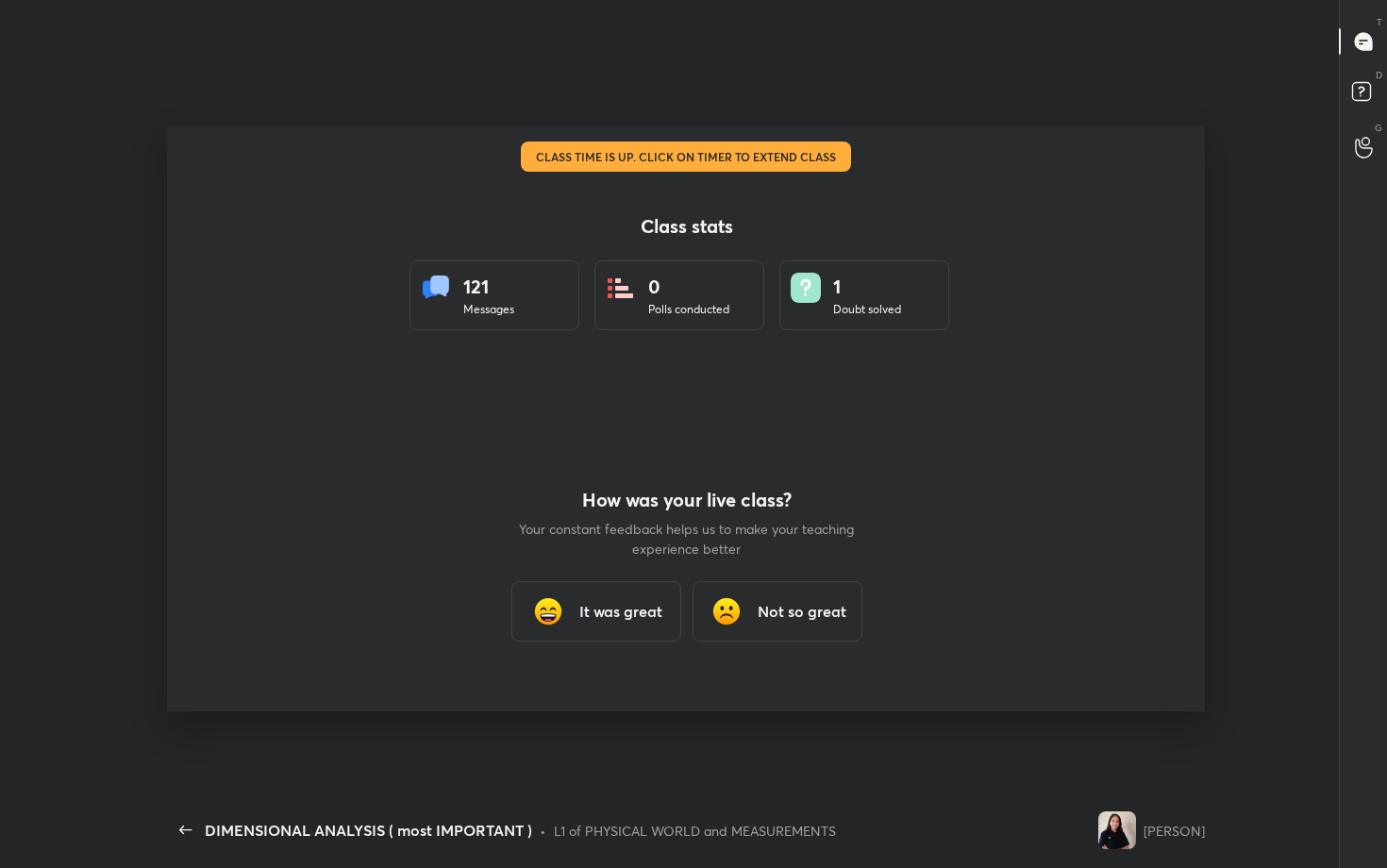 scroll, scrollTop: 93601, scrollLeft: 93277, axis: both 